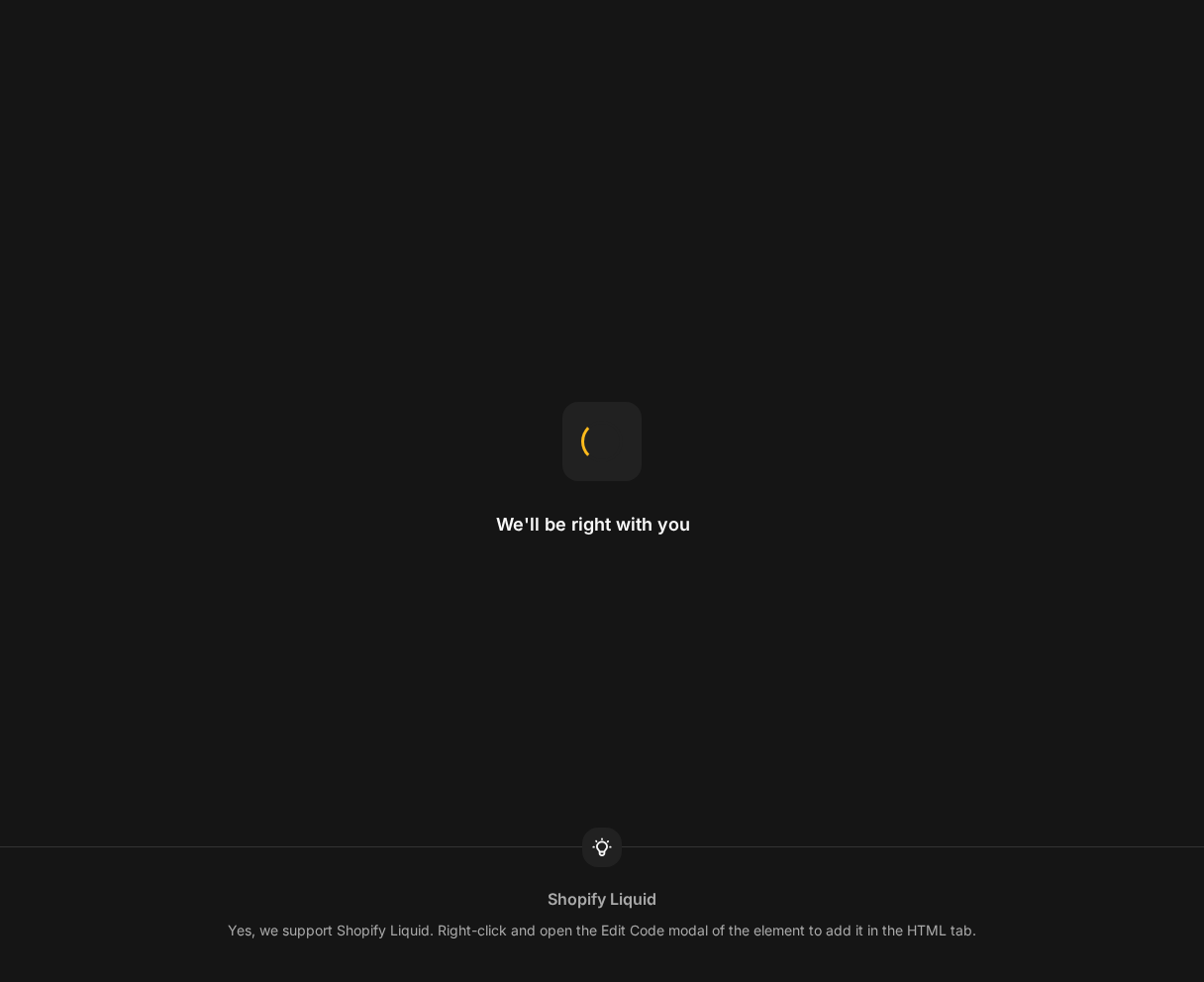scroll, scrollTop: 0, scrollLeft: 0, axis: both 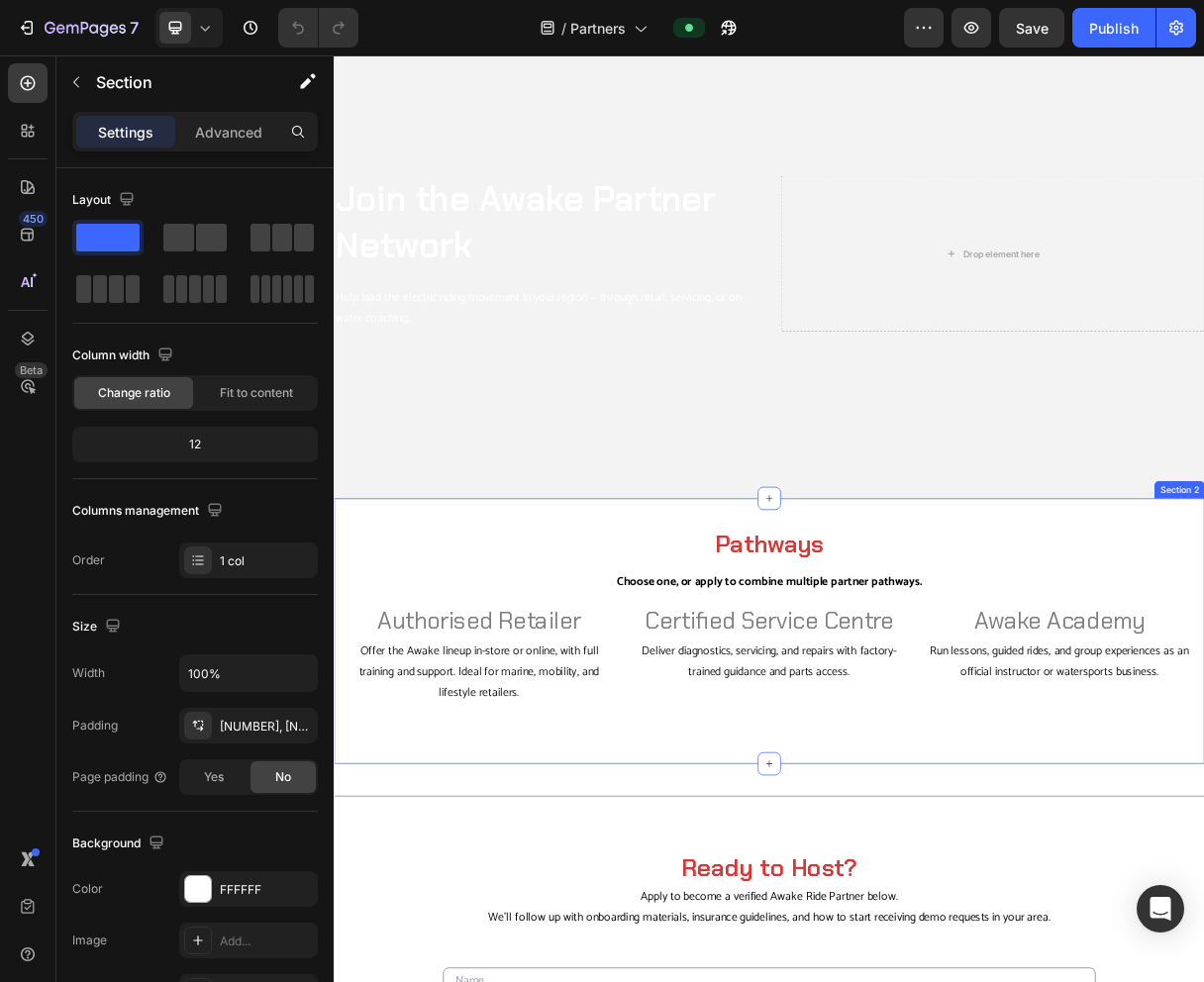 click on "Pathways Heading Choose one, or apply to combine multiple partner pathways. Text Block Authorised Retailer Text block Offer the Awake lineup in-store or online, with full training and support. Ideal for marine, mobility, and lifestyle retailers. Text block Certified Service Centre Text block Deliver diagnostics, servicing, and repairs with factory-trained guidance and parts access. Text block Awake Academy Text block Run lessons, guided rides, and group experiences as an official instructor or watersports business. Text block Row Row Row Section 2" at bounding box center [928, 841] 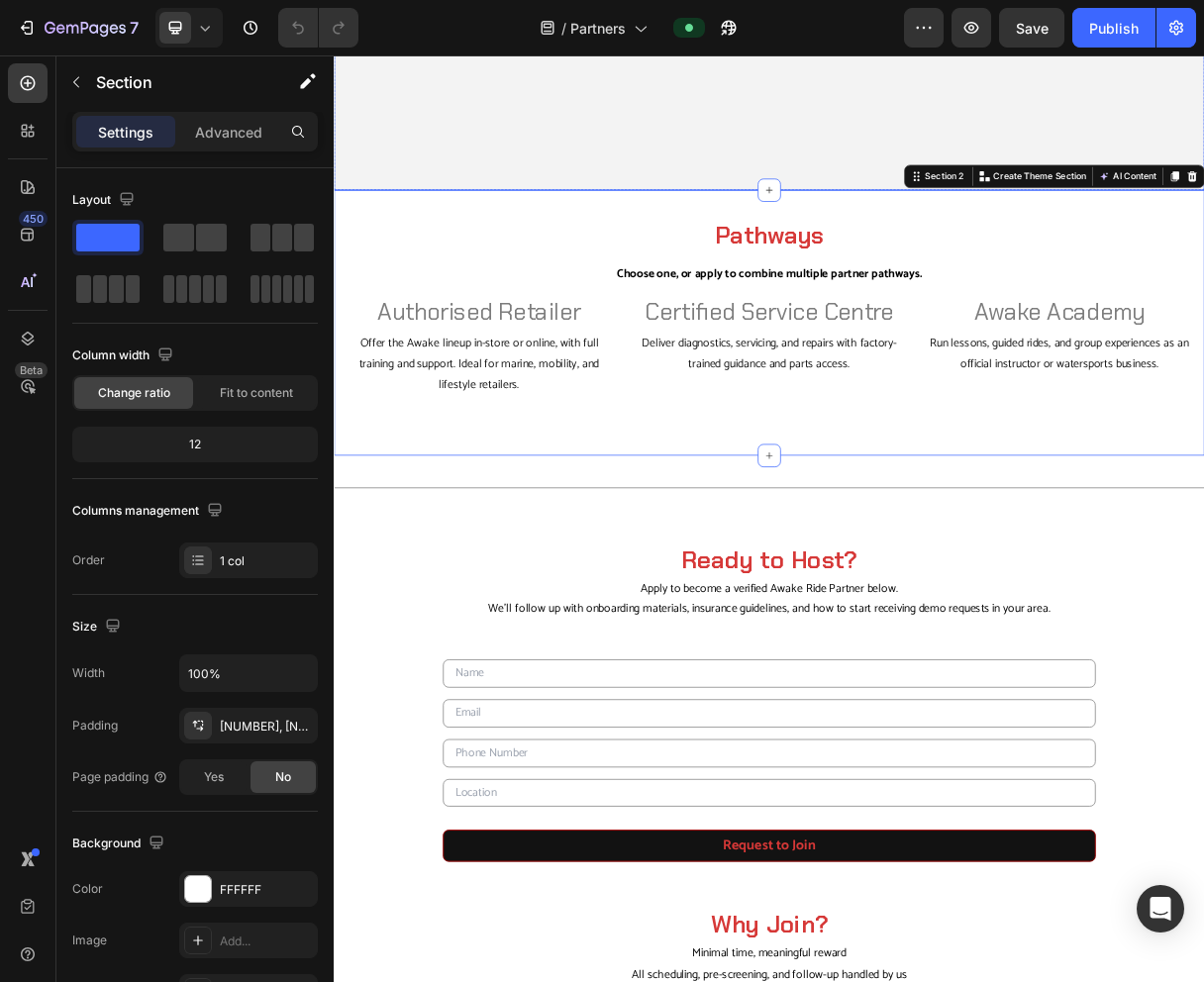 scroll, scrollTop: 589, scrollLeft: 0, axis: vertical 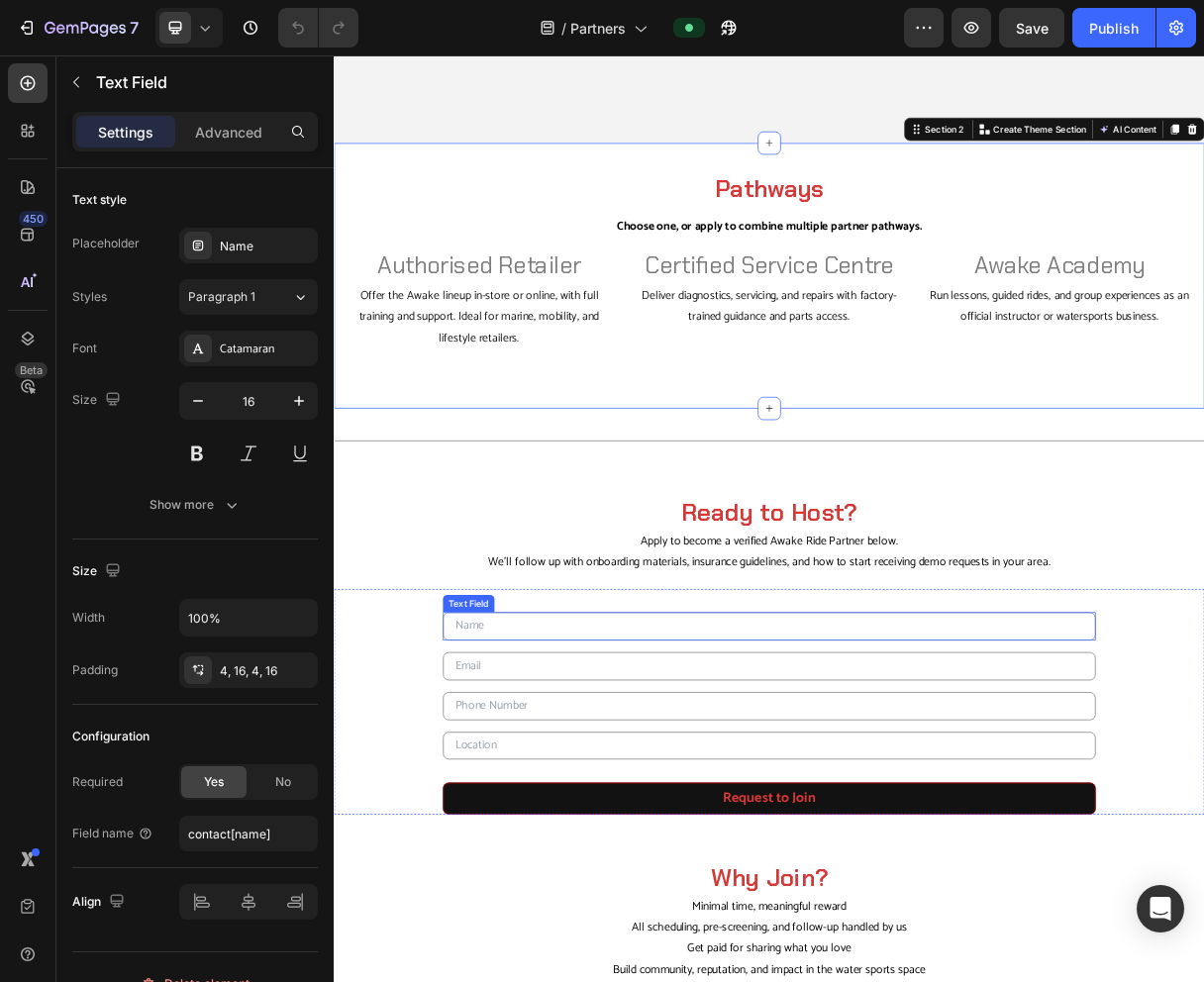 click at bounding box center [928, 835] 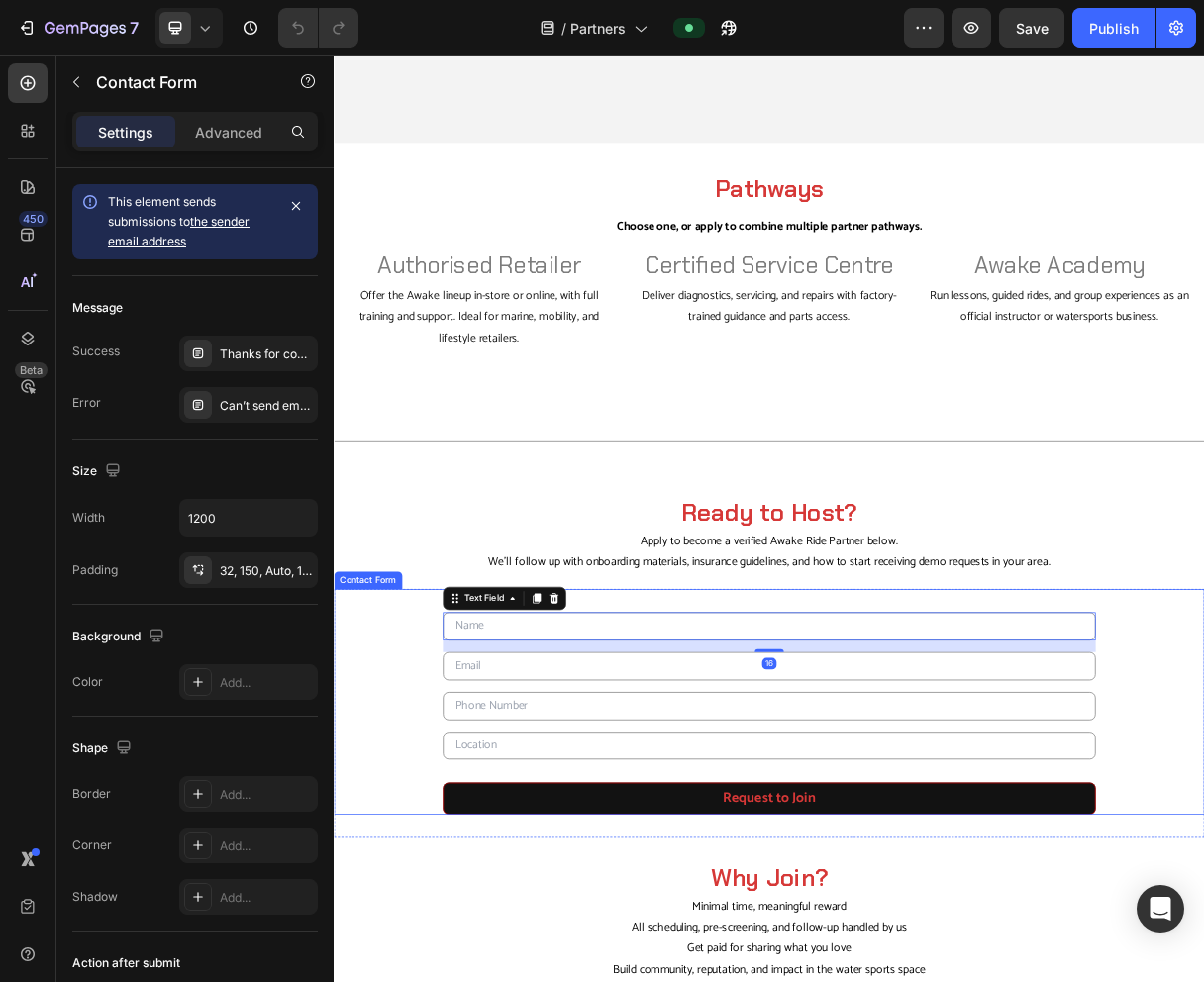 click on "Text Field   16 Email Field Text Field Text Field Request to Join Submit Button Contact Form" at bounding box center (928, 937) 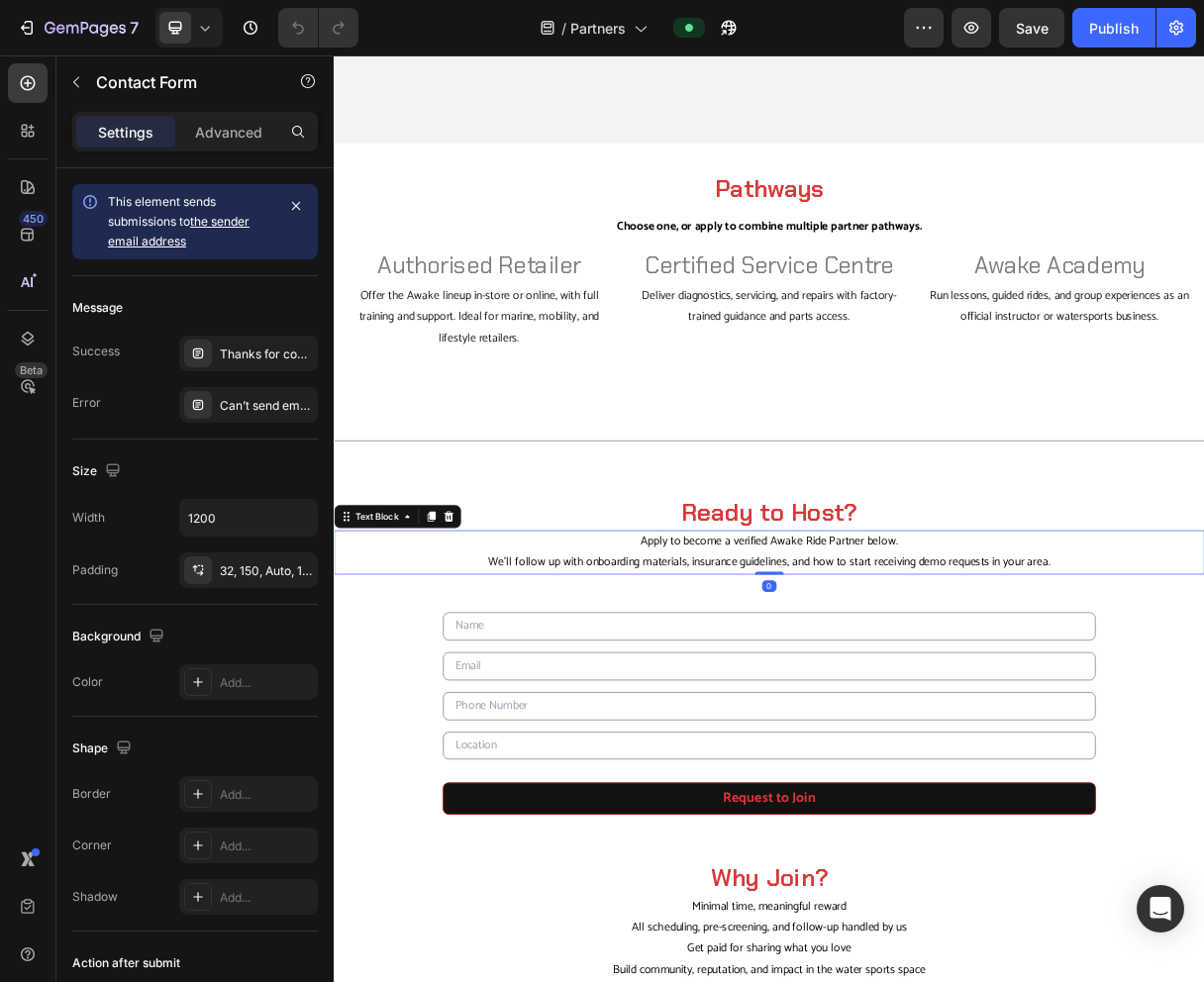click on "Apply to become a verified Awake Ride Partner below. We’ll follow up with onboarding materials, insurance guidelines, and how to start receiving demo requests in your area." at bounding box center [928, 735] 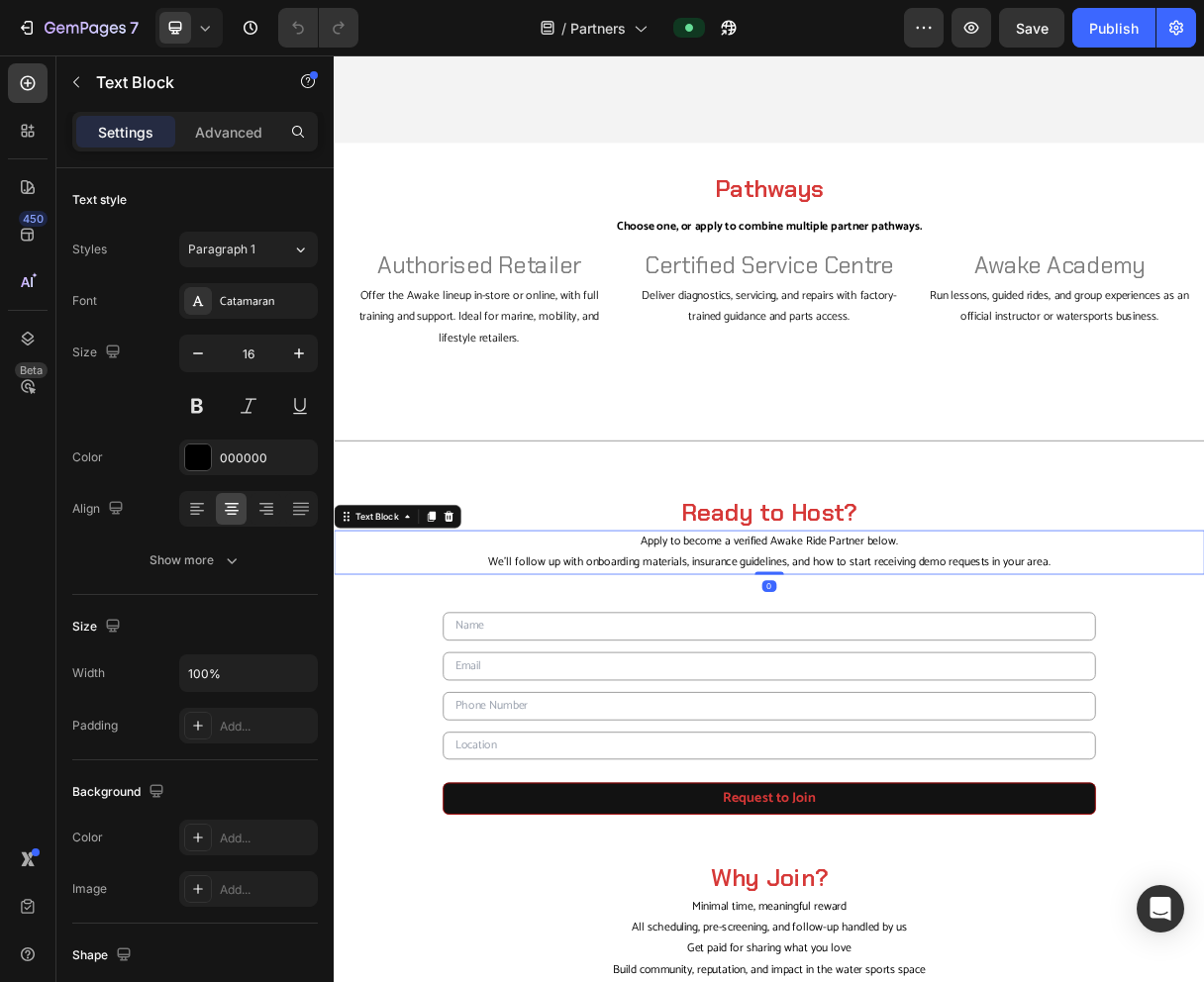 click on "Apply to become a verified Awake Ride Partner below. We’ll follow up with onboarding materials, insurance guidelines, and how to start receiving demo requests in your area." at bounding box center (928, 735) 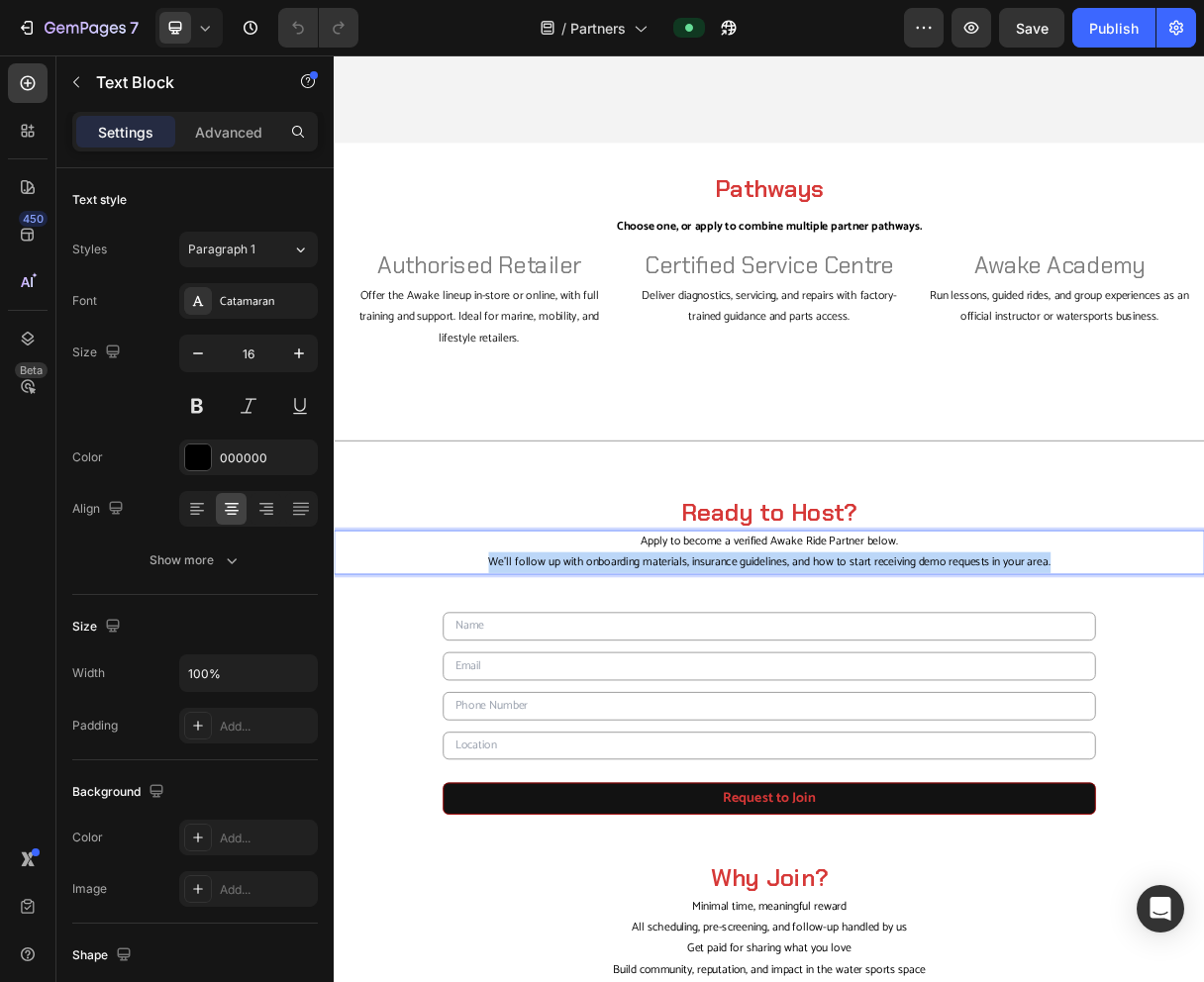 click on "Apply to become a verified Awake Ride Partner below. We’ll follow up with onboarding materials, insurance guidelines, and how to start receiving demo requests in your area." at bounding box center [928, 735] 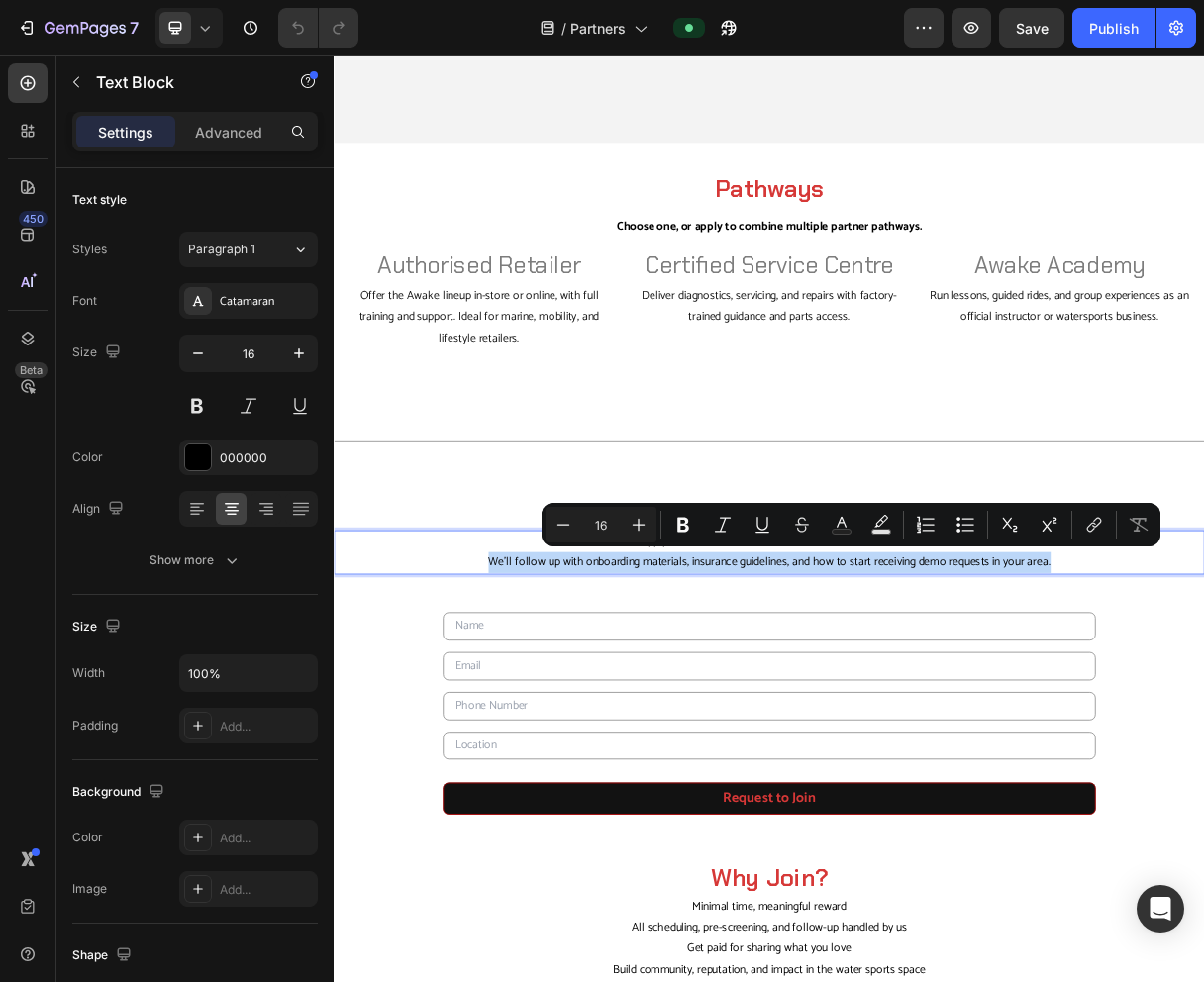 click on "Apply to become a verified Awake Ride Partner below. We’ll follow up with onboarding materials, insurance guidelines, and how to start receiving demo requests in your area." at bounding box center [928, 735] 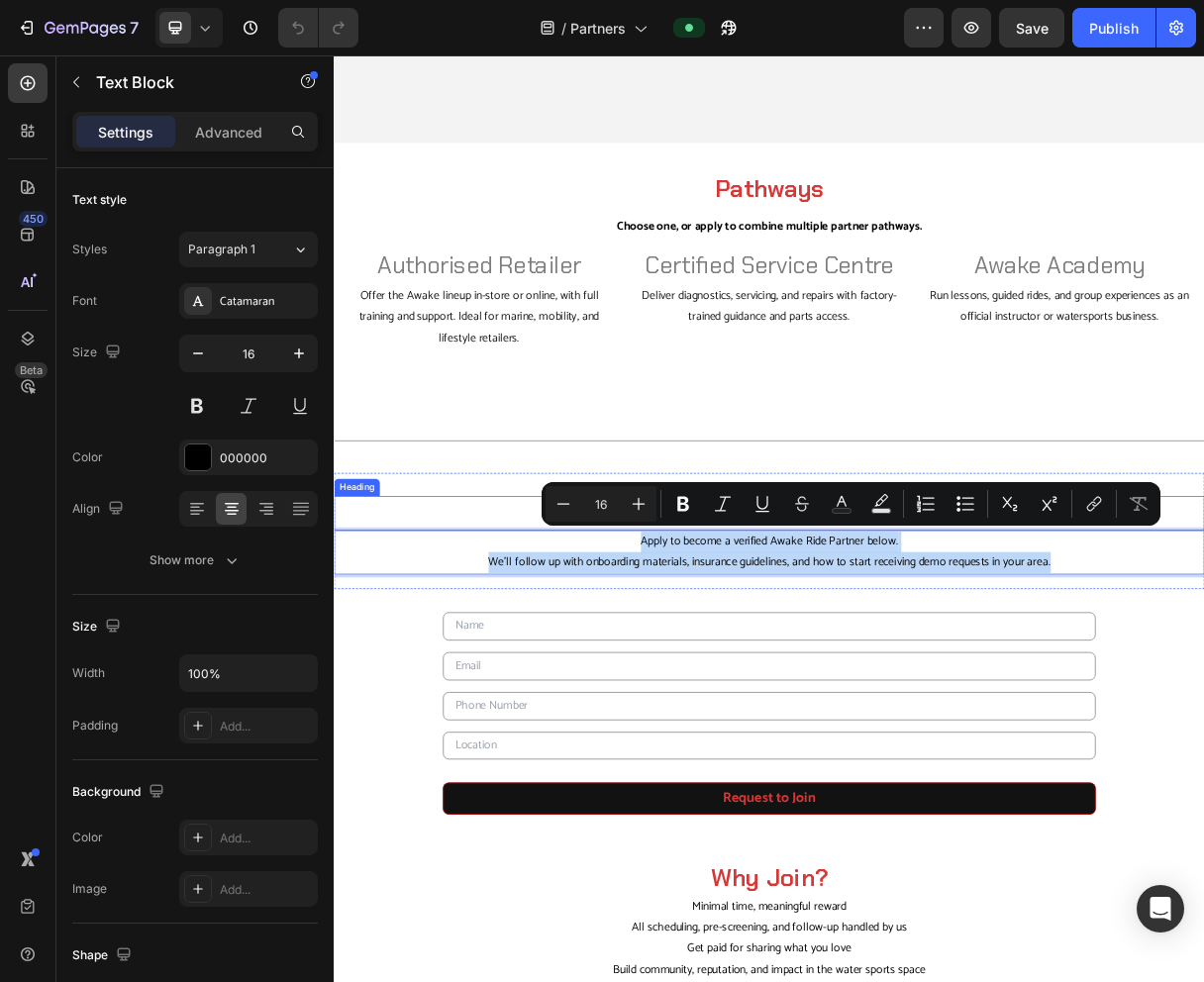 drag, startPoint x: 1334, startPoint y: 754, endPoint x: 749, endPoint y: 697, distance: 587.77036 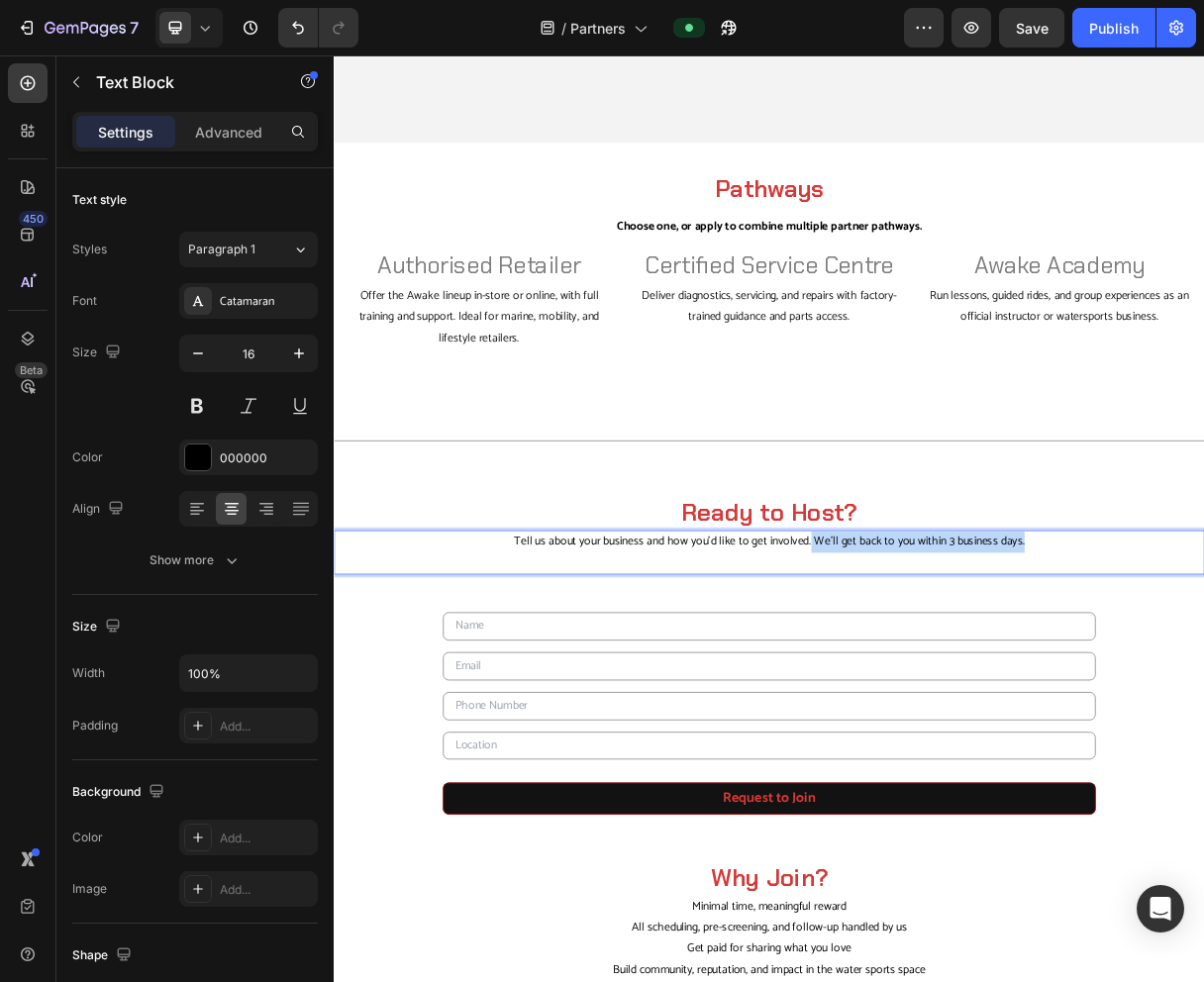 drag, startPoint x: 1289, startPoint y: 713, endPoint x: 984, endPoint y: 712, distance: 305.00164 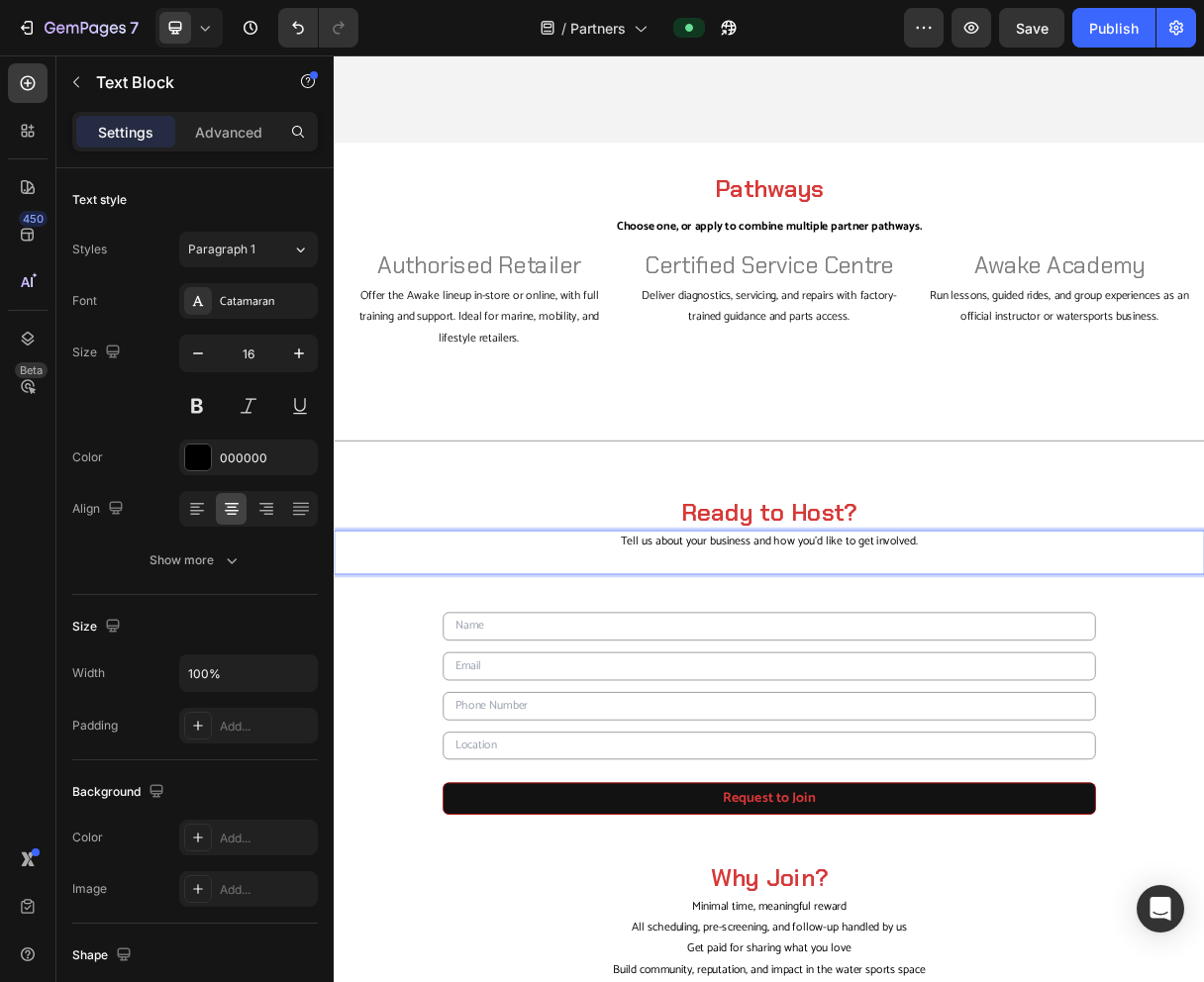 click at bounding box center [928, 747] 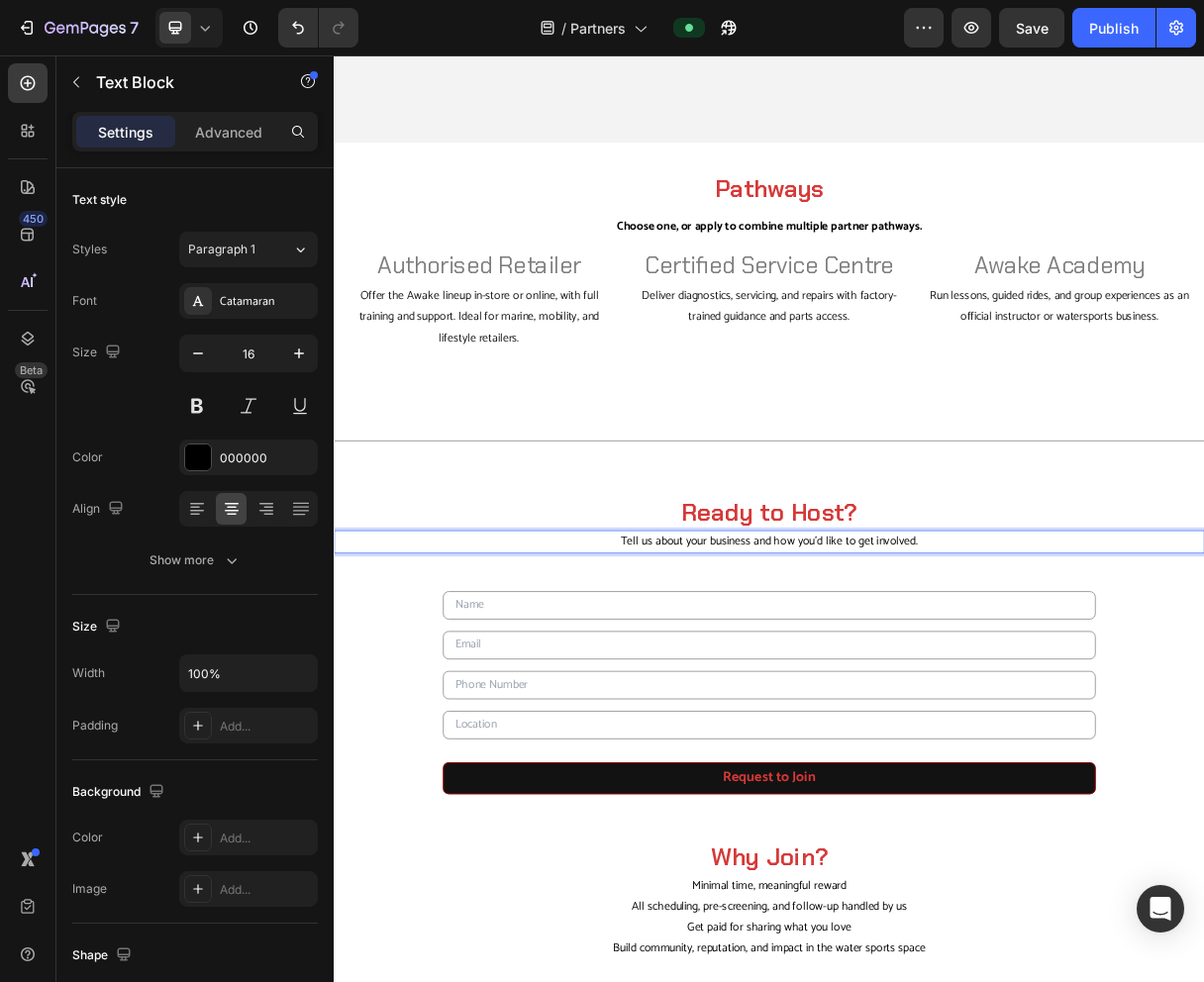 click on "Tell us about your business and how you'd like to get involved." at bounding box center (928, 720) 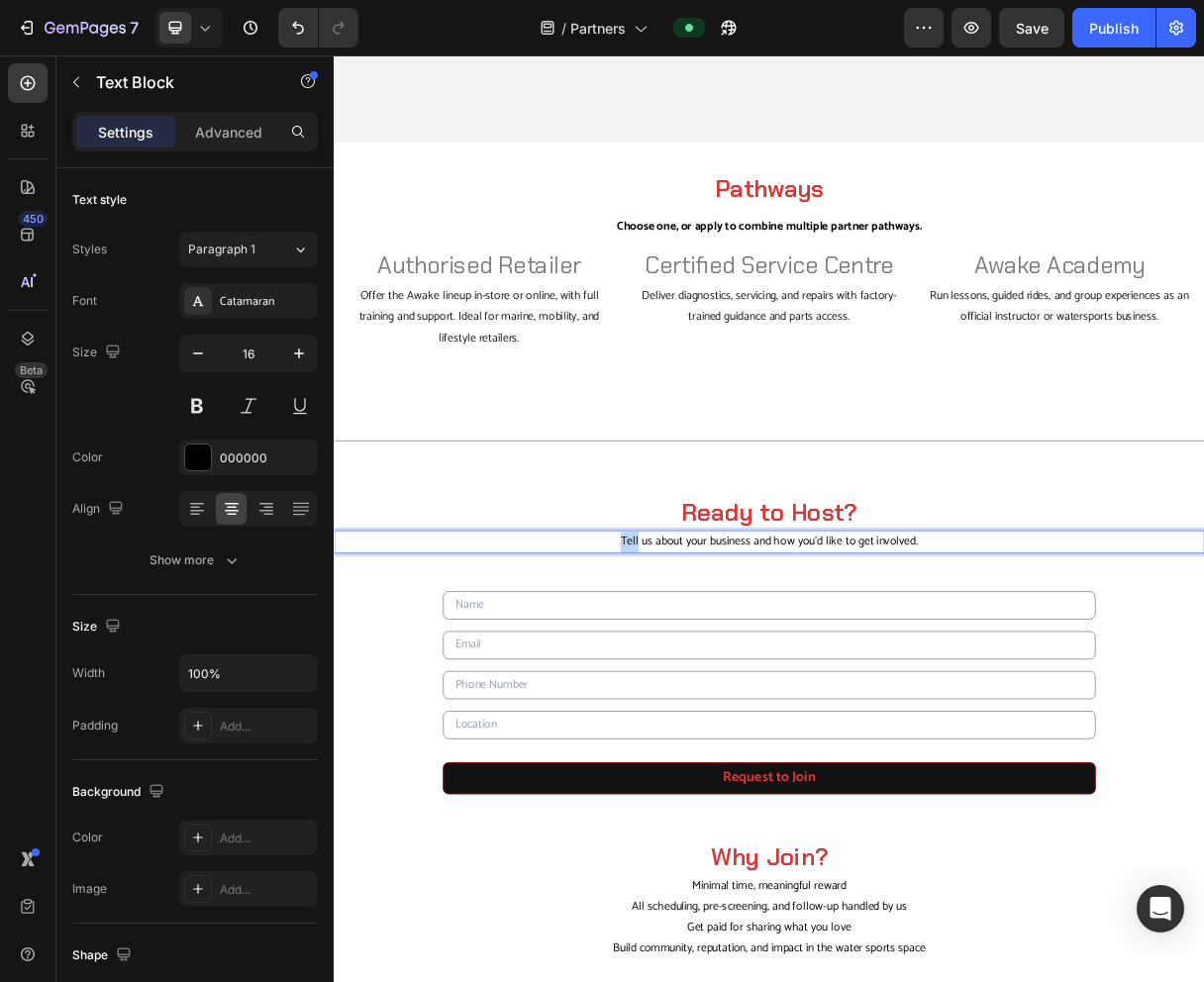 click on "Tell us about your business and how you'd like to get involved." at bounding box center (928, 720) 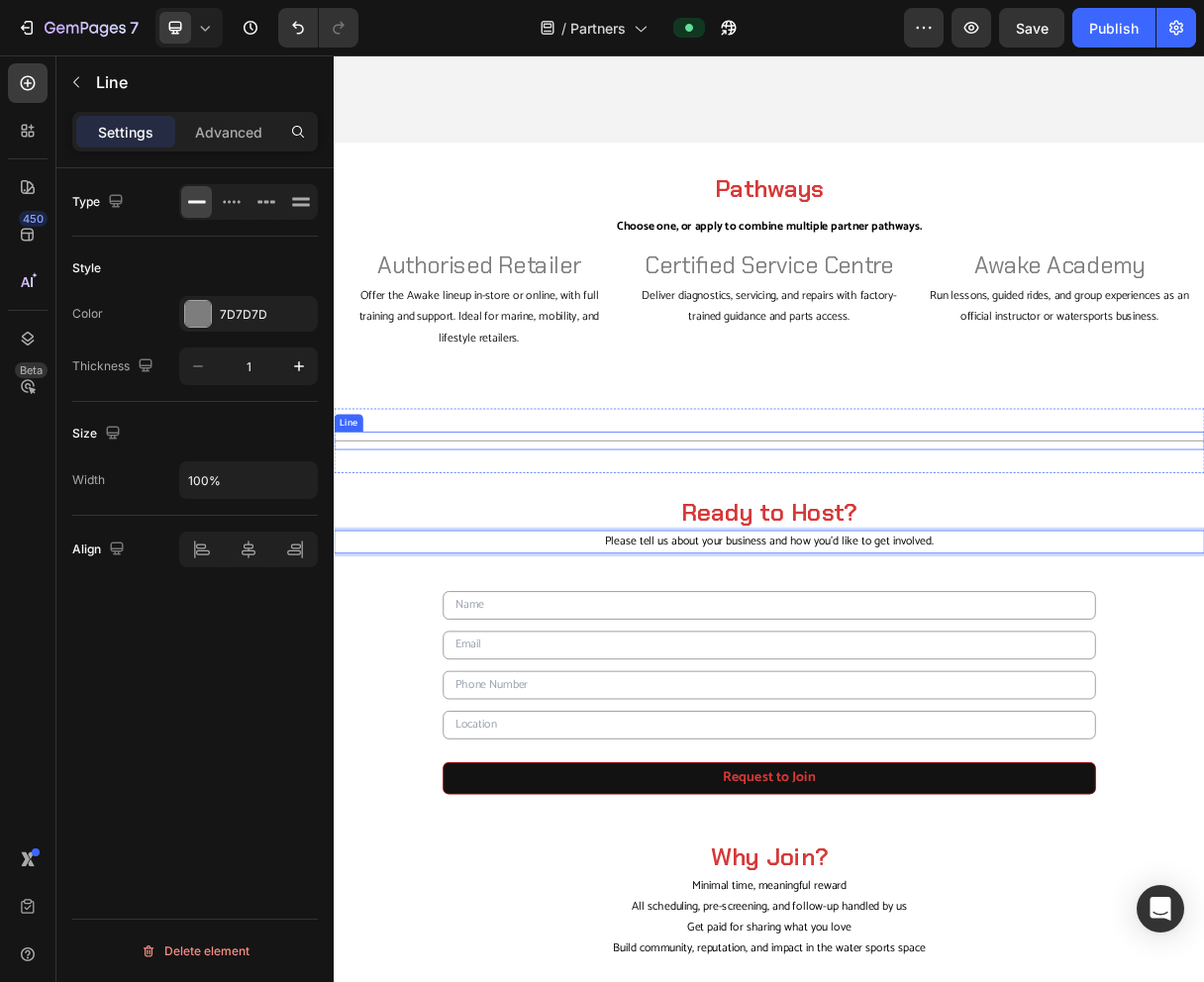 click on "Title Line" at bounding box center [928, 581] 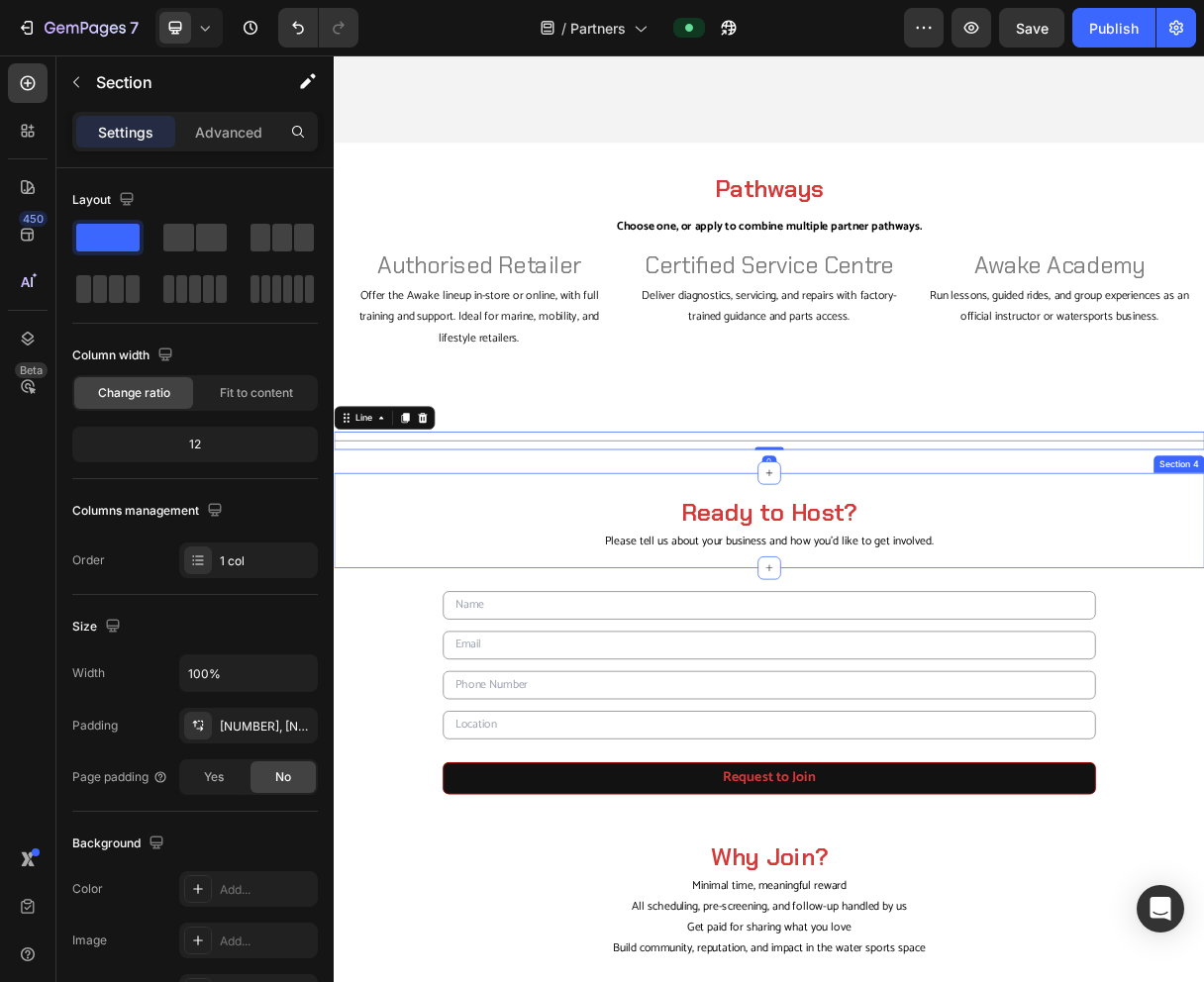 click on "Ready to Host? Heading Please tell us about your business and how you'd like to get involved. Text Block Section 4" at bounding box center [928, 691] 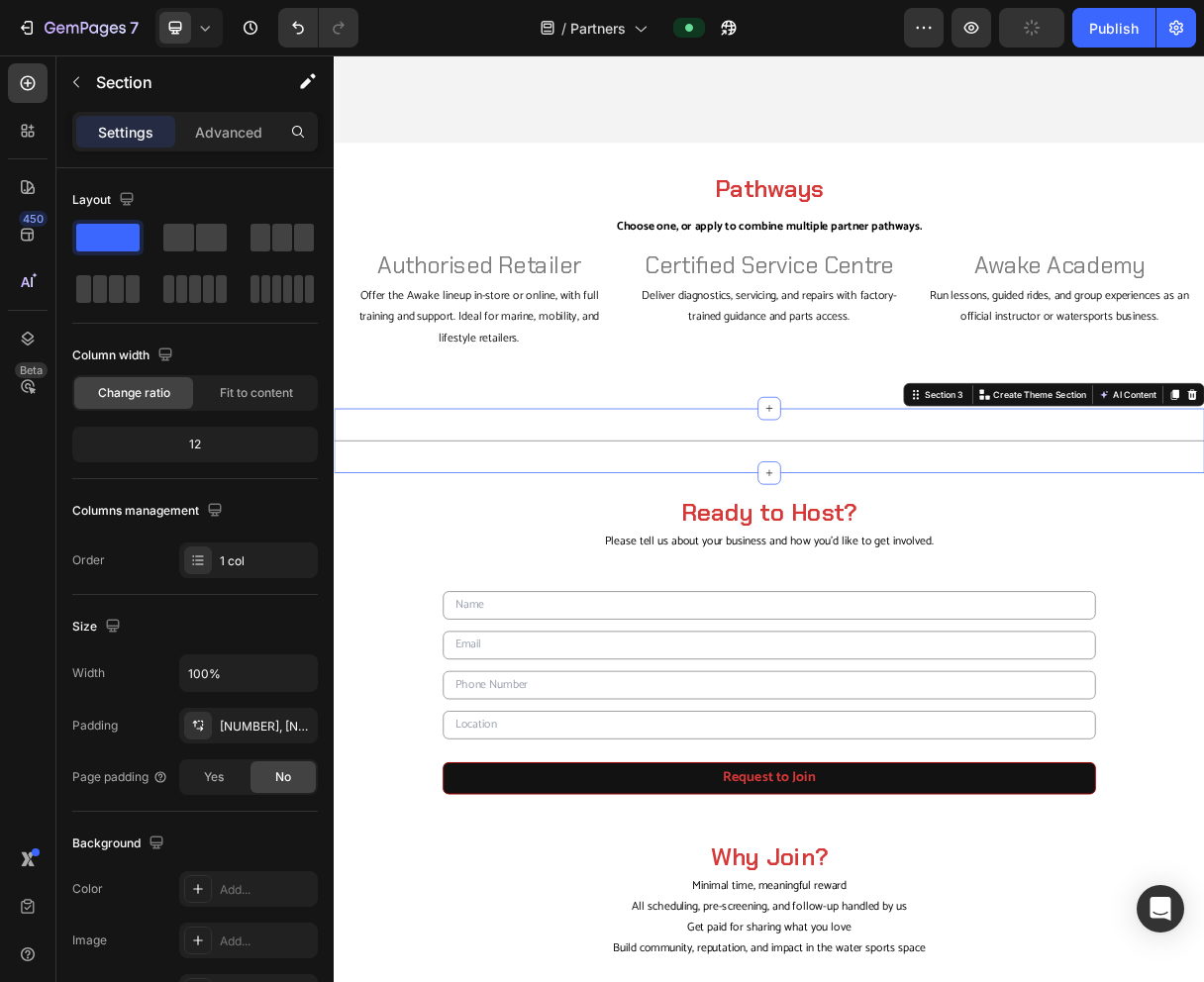 click on "Title Line Section 3   Create Theme Section AI Content Write with GemAI What would you like to describe here? Tone and Voice Persuasive Product Awake Battery Backpack Show more Generate" at bounding box center [928, 581] 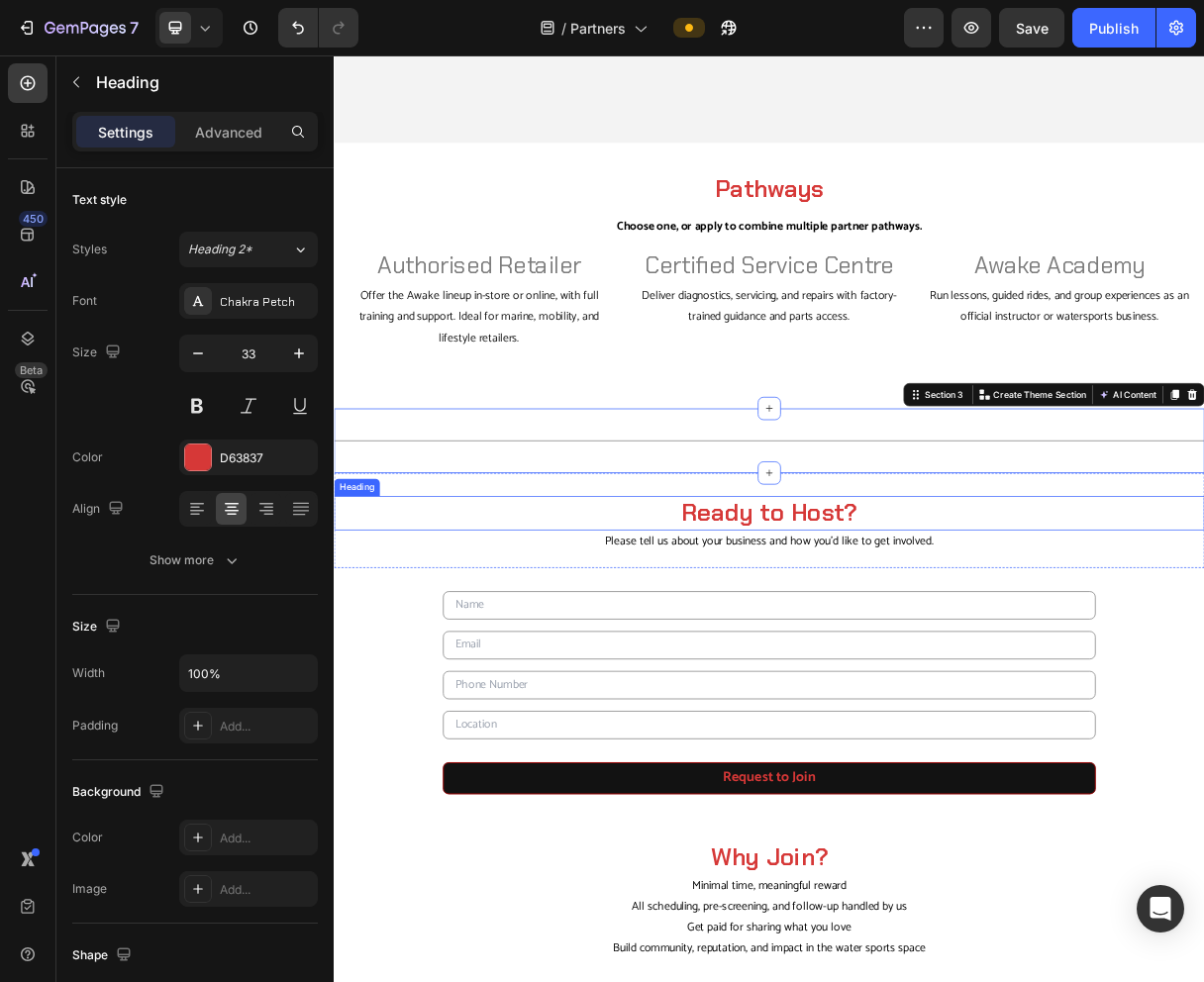 click on "Ready to Host?" at bounding box center (928, 680) 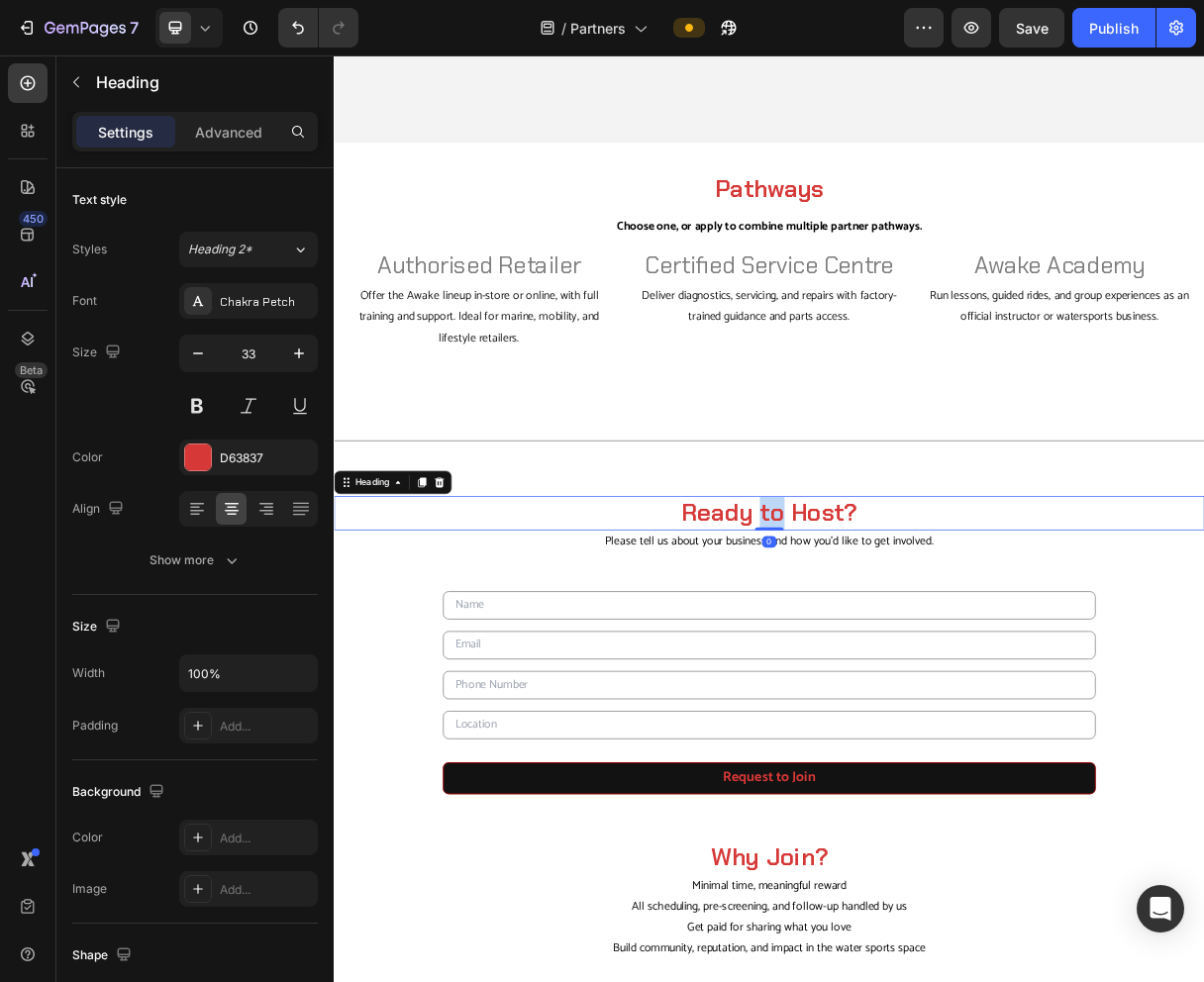 click on "Ready to Host?" at bounding box center [928, 680] 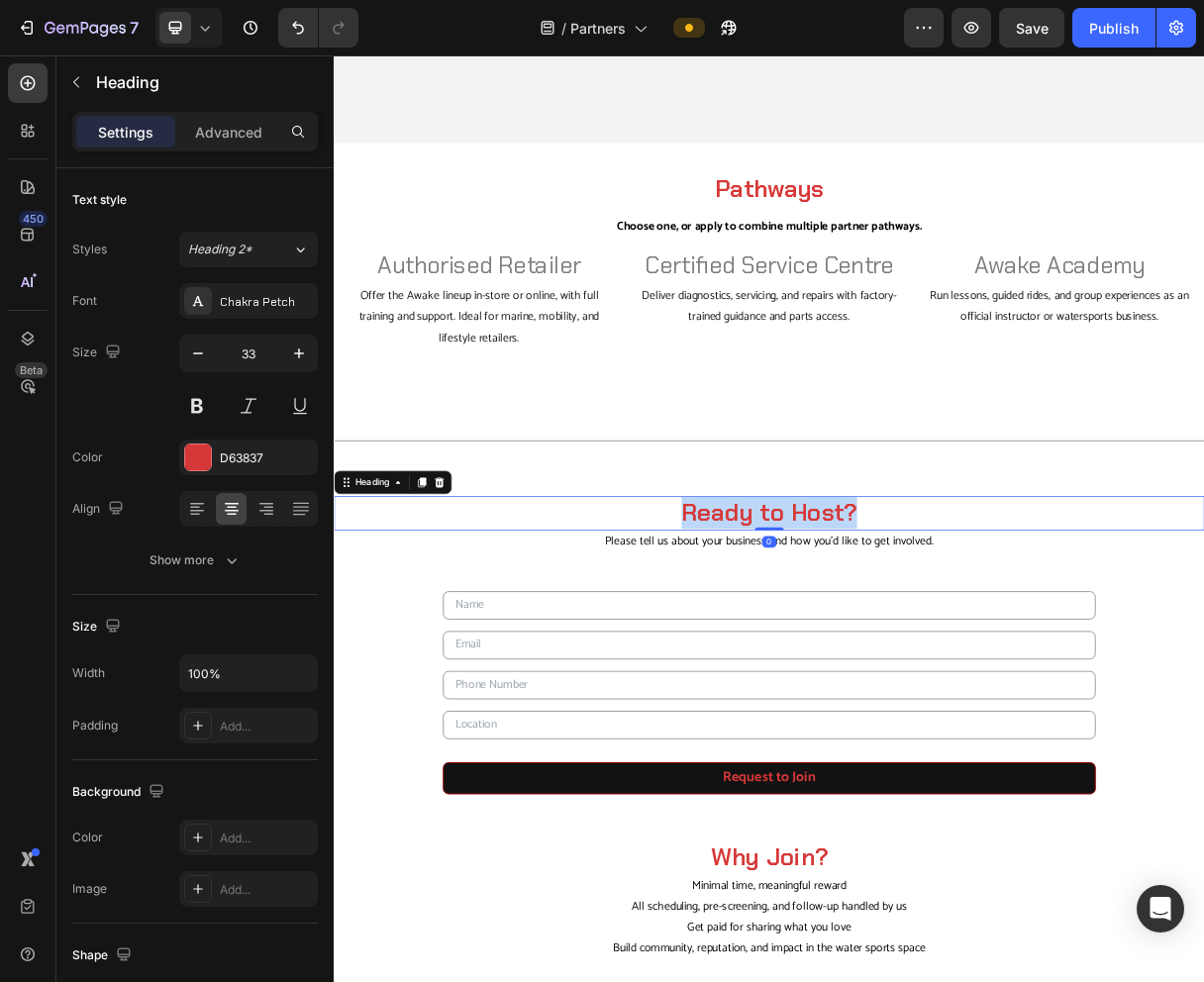 click on "Ready to Host?" at bounding box center (928, 680) 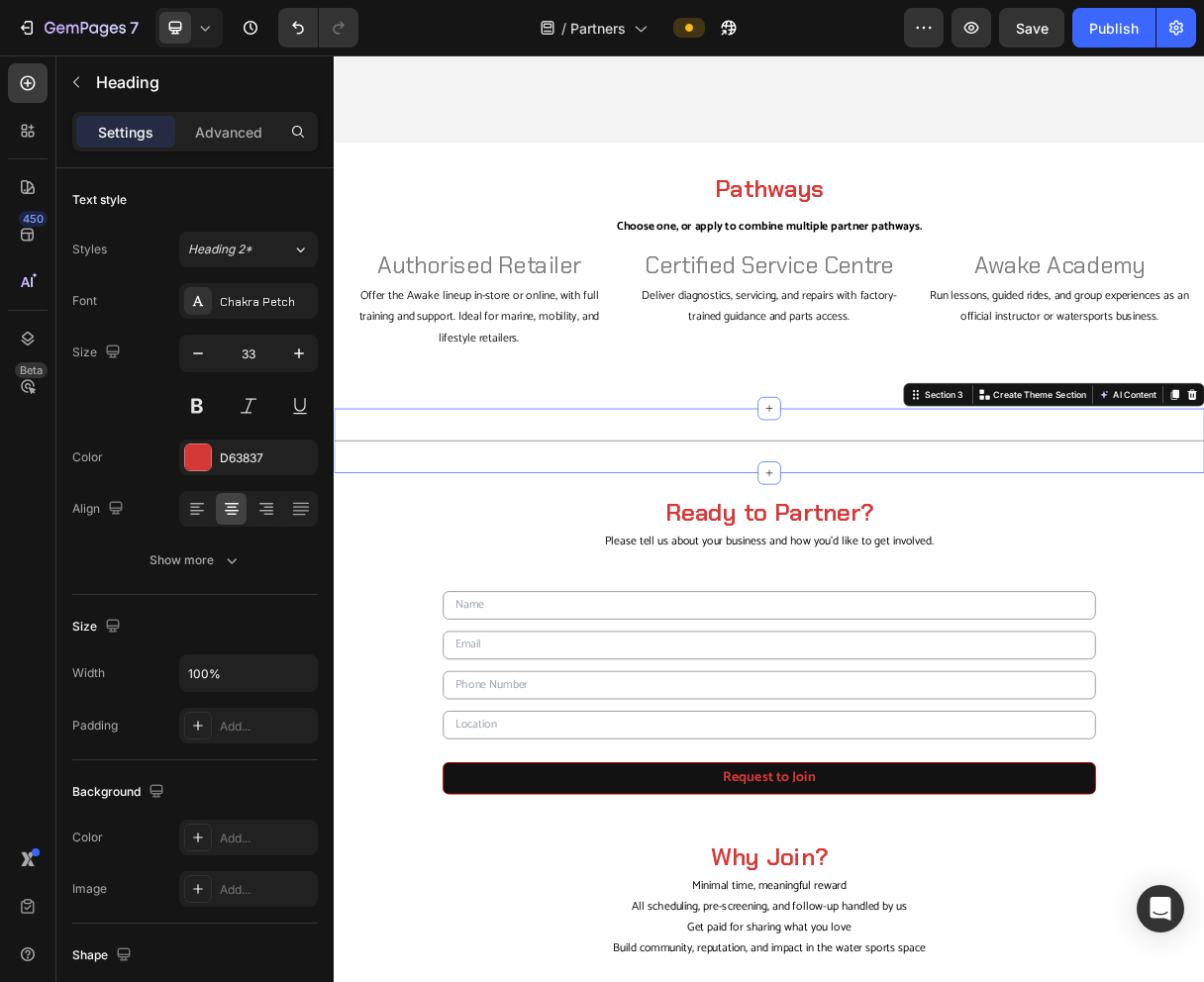 click on "Title Line Section 3   Create Theme Section AI Content Write with GemAI What would you like to describe here? Tone and Voice Persuasive Product Awake Battery Backpack Show more Generate" at bounding box center (928, 581) 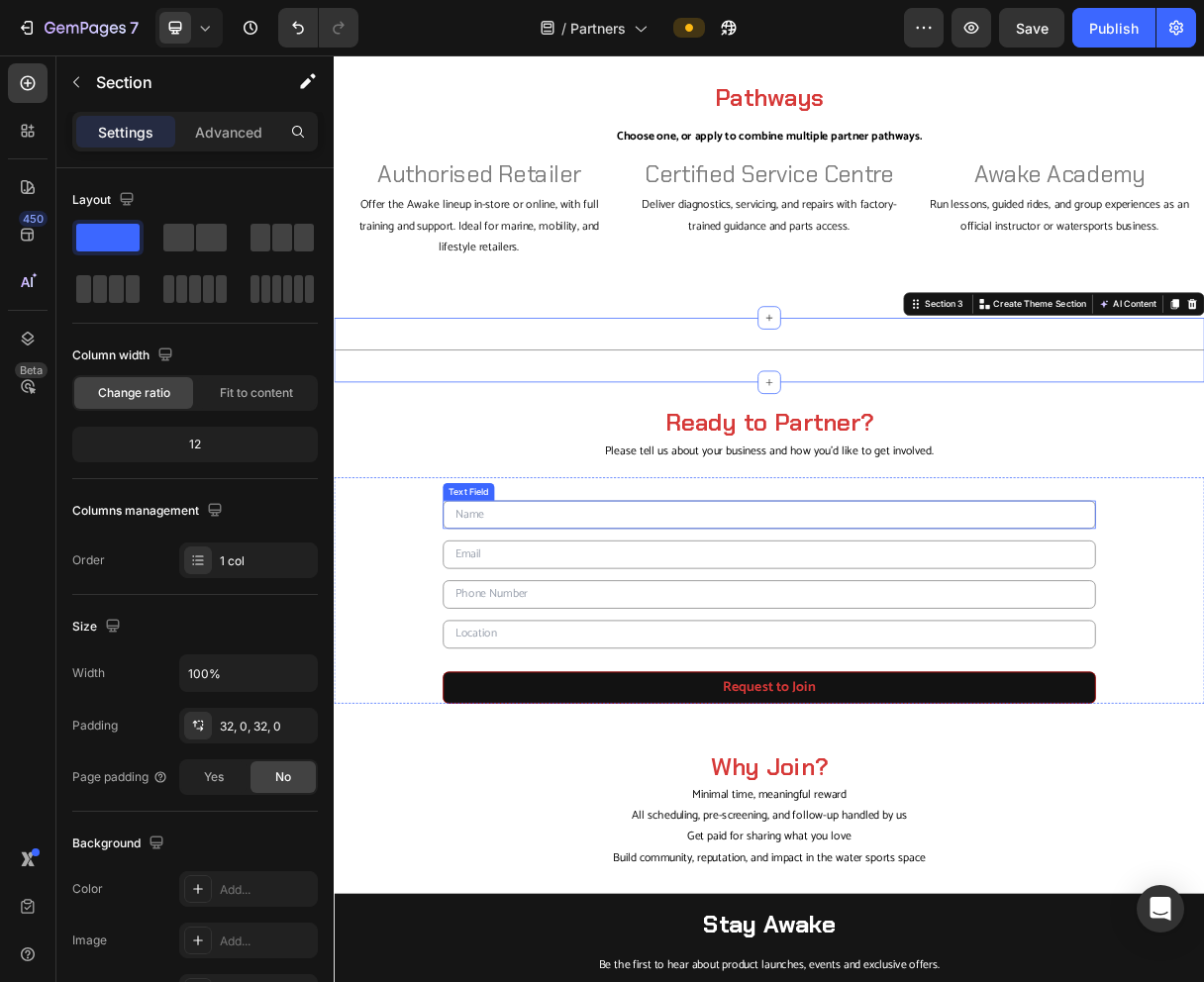 scroll, scrollTop: 728, scrollLeft: 0, axis: vertical 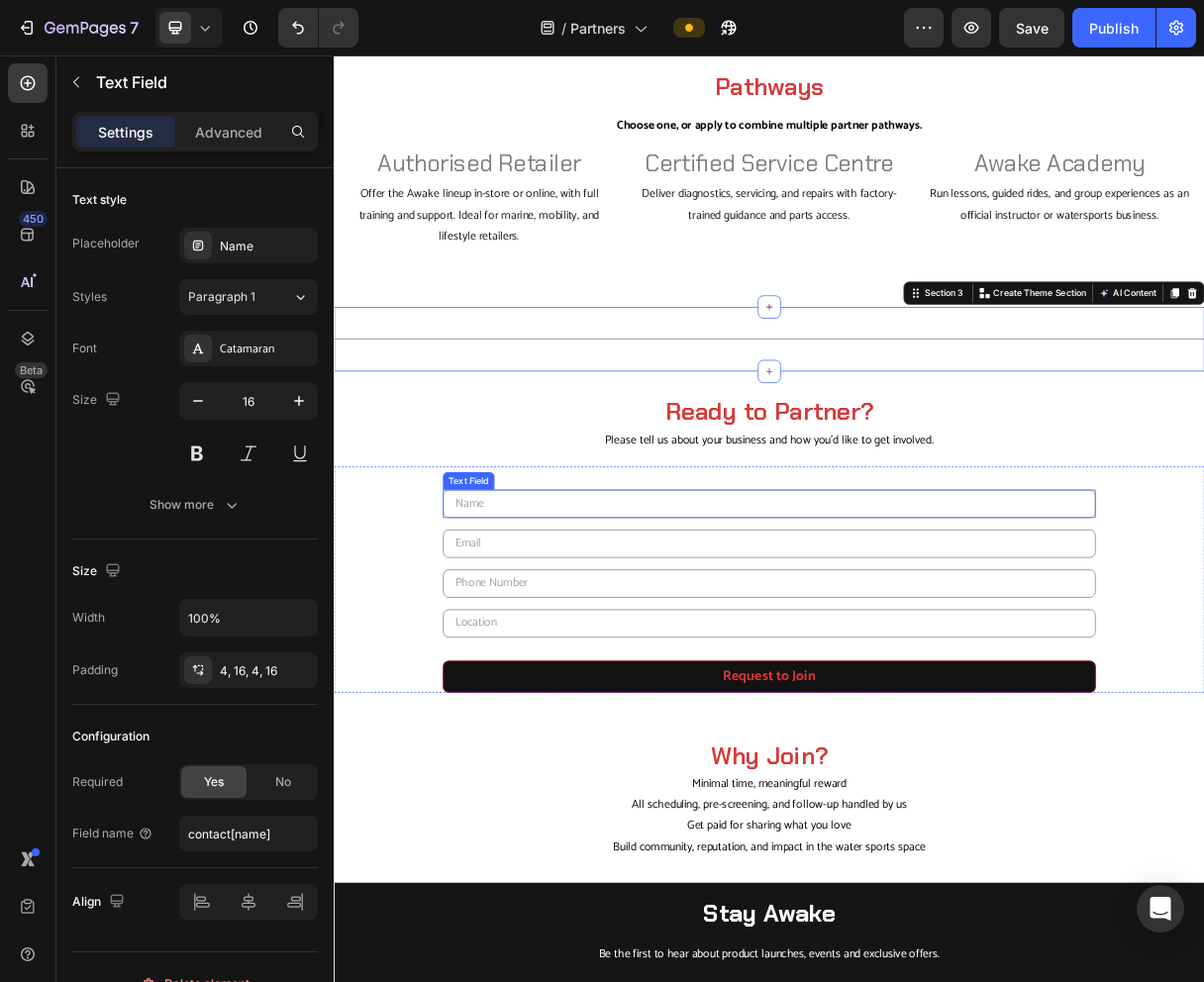 click at bounding box center (928, 667) 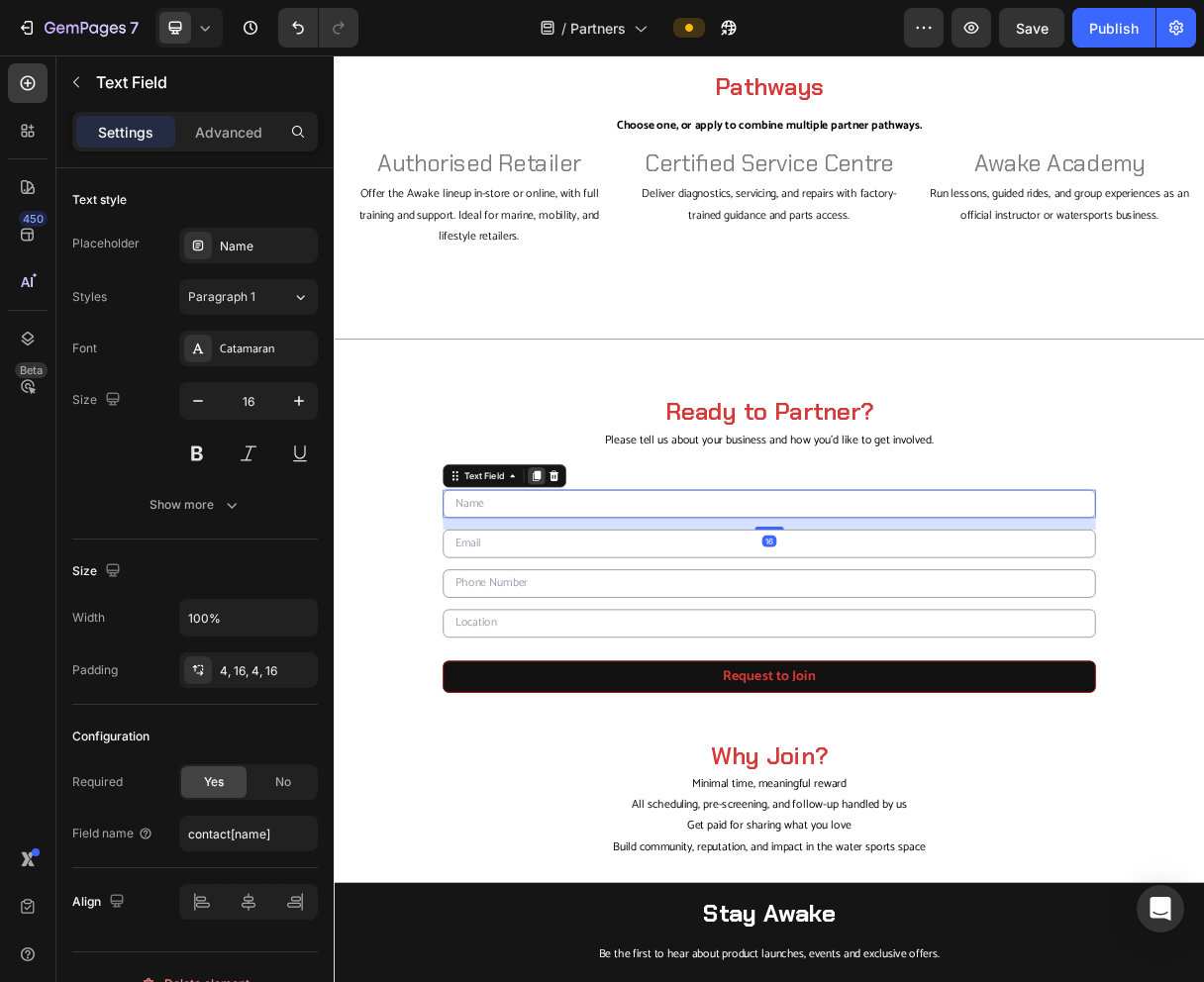 click 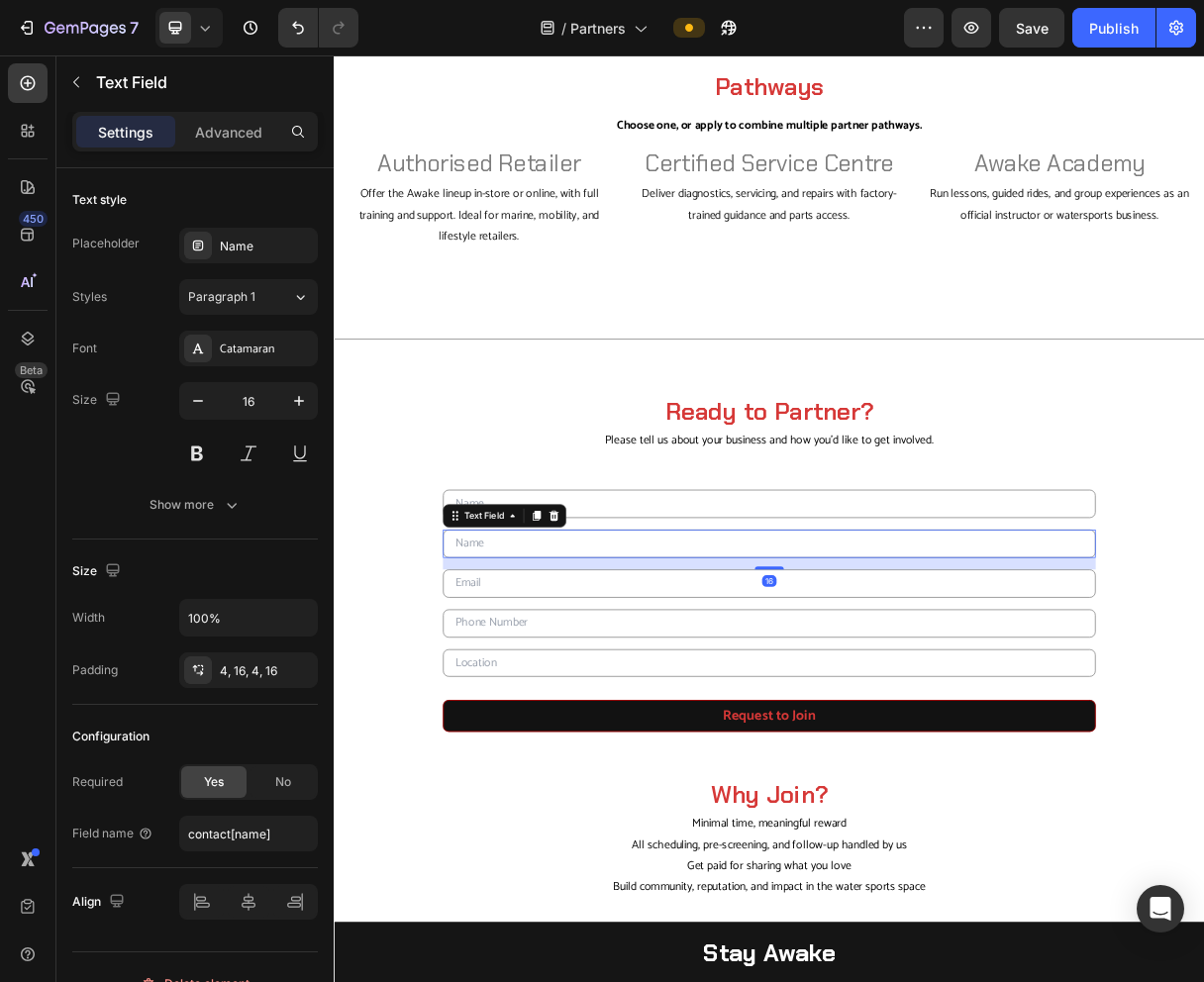click at bounding box center (928, 722) 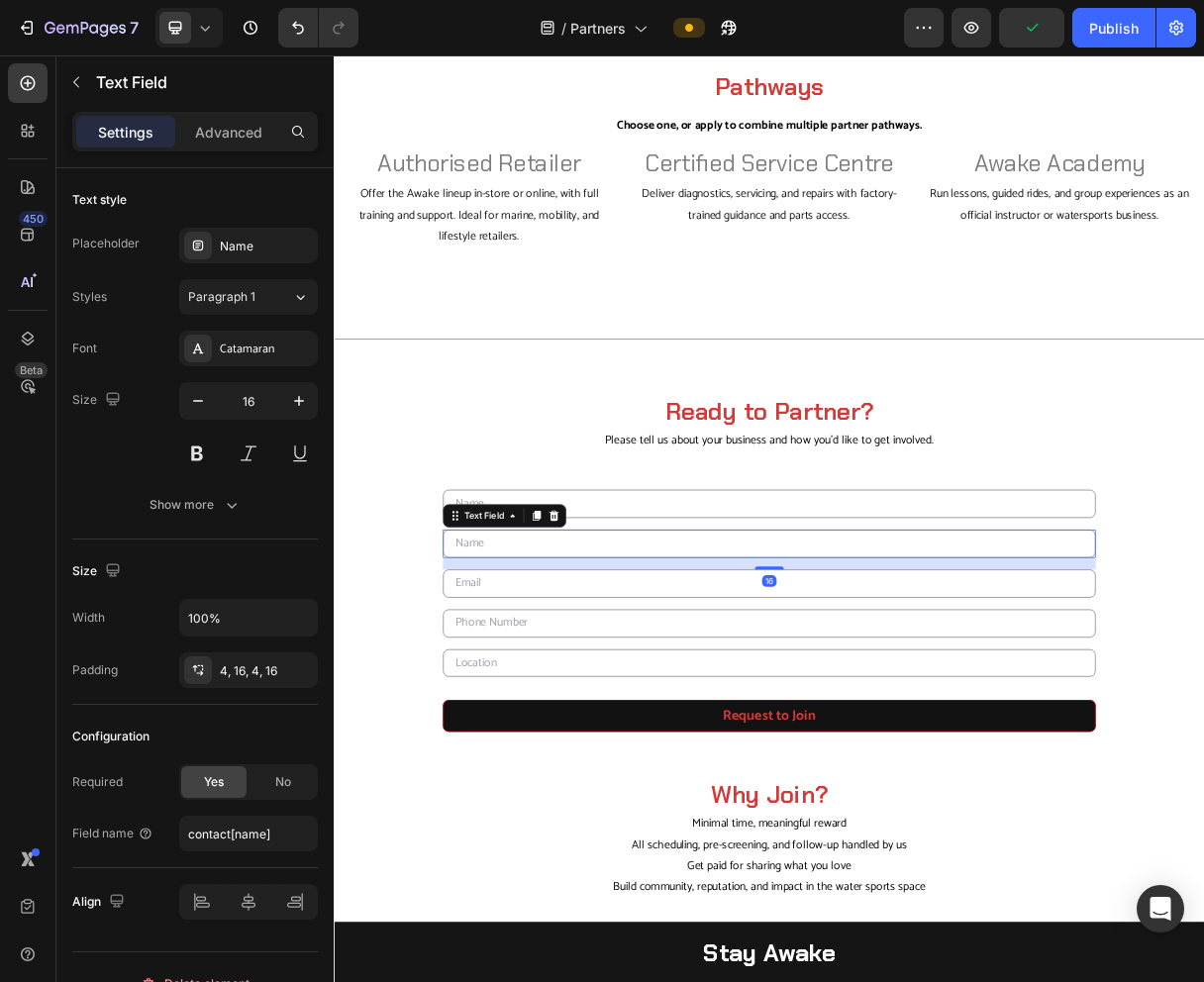 type on "B" 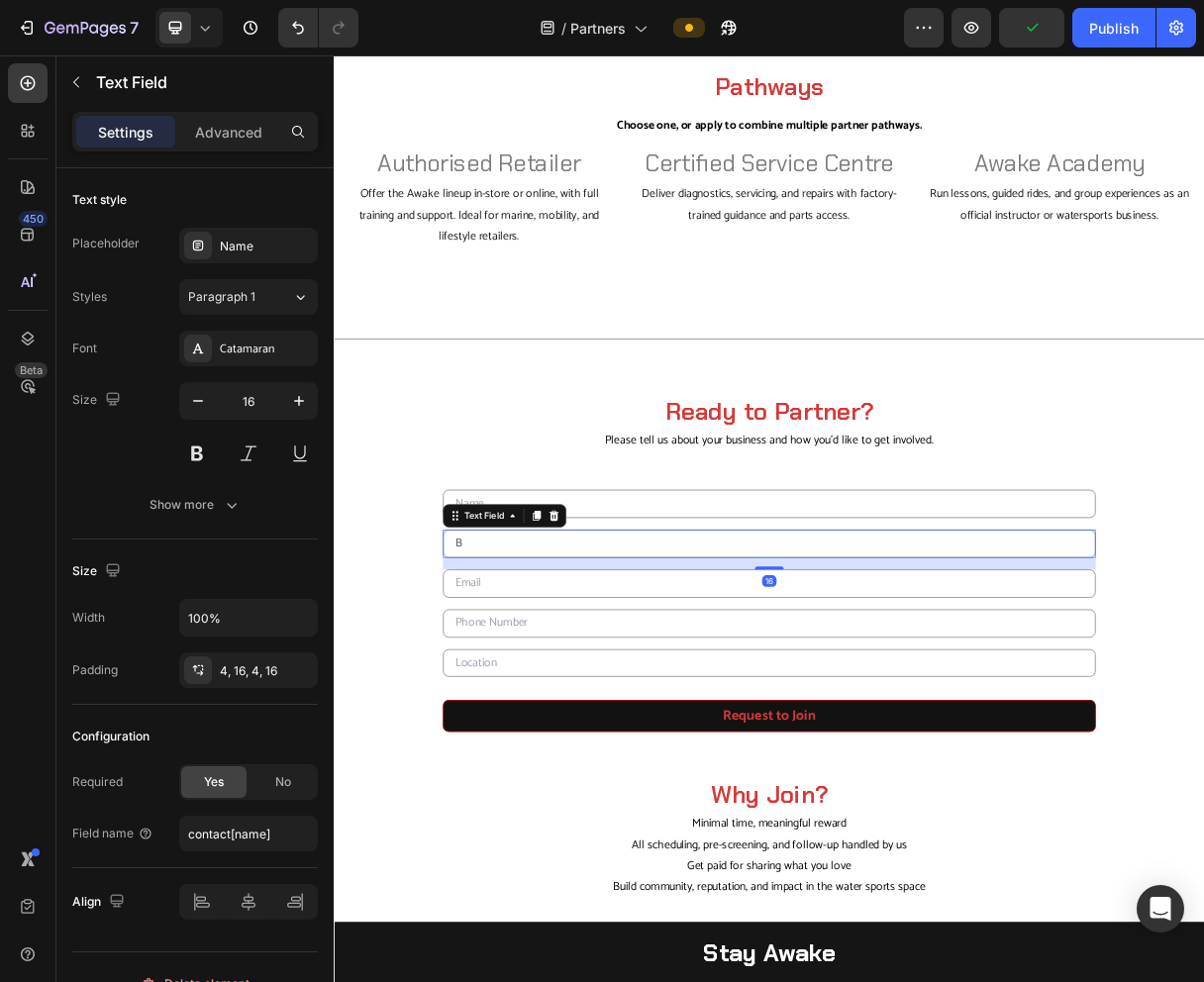 type 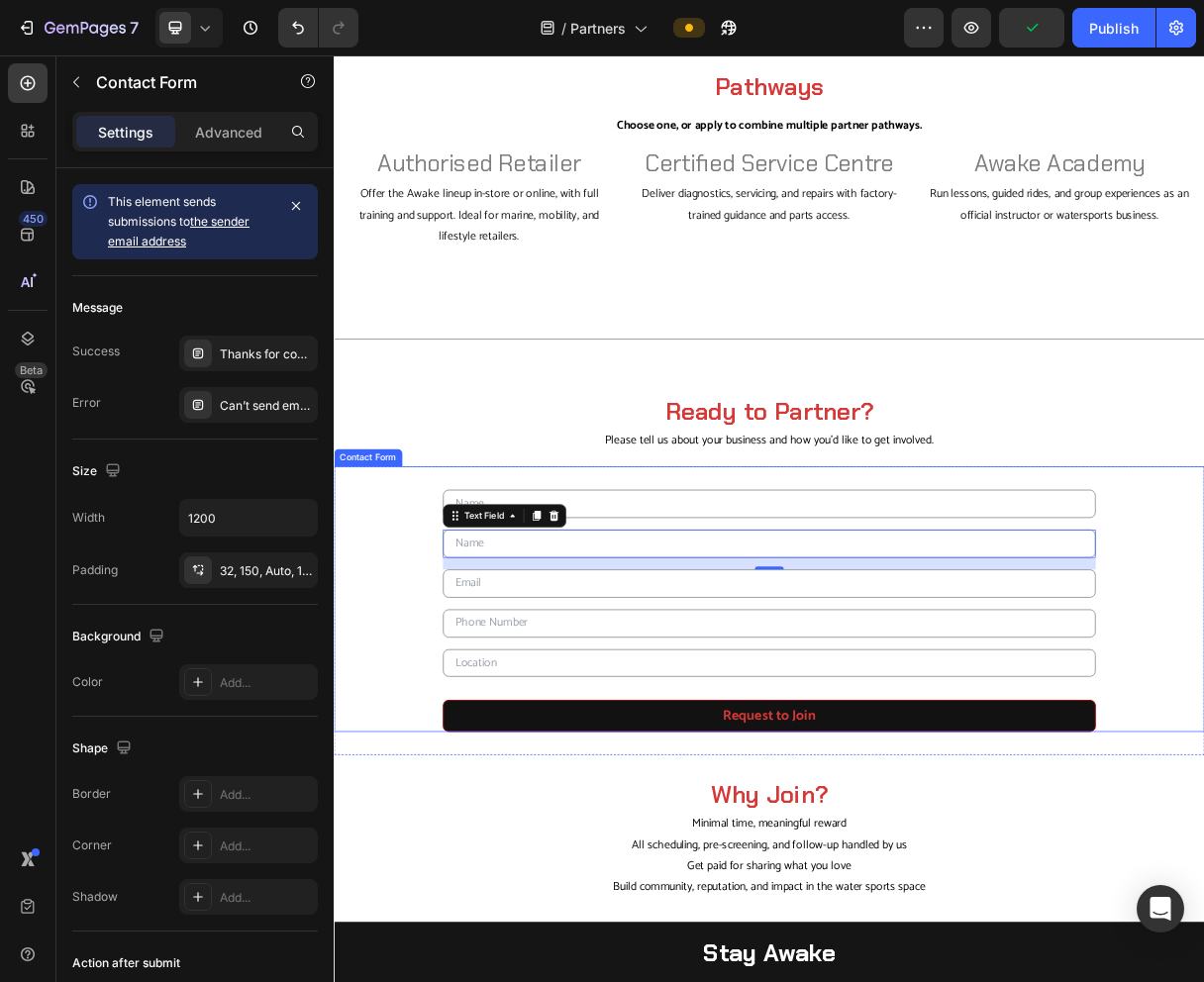 click on "Text Field Text Field   16 Email Field Text Field Text Field Request to Join Submit Button Contact Form" at bounding box center [928, 798] 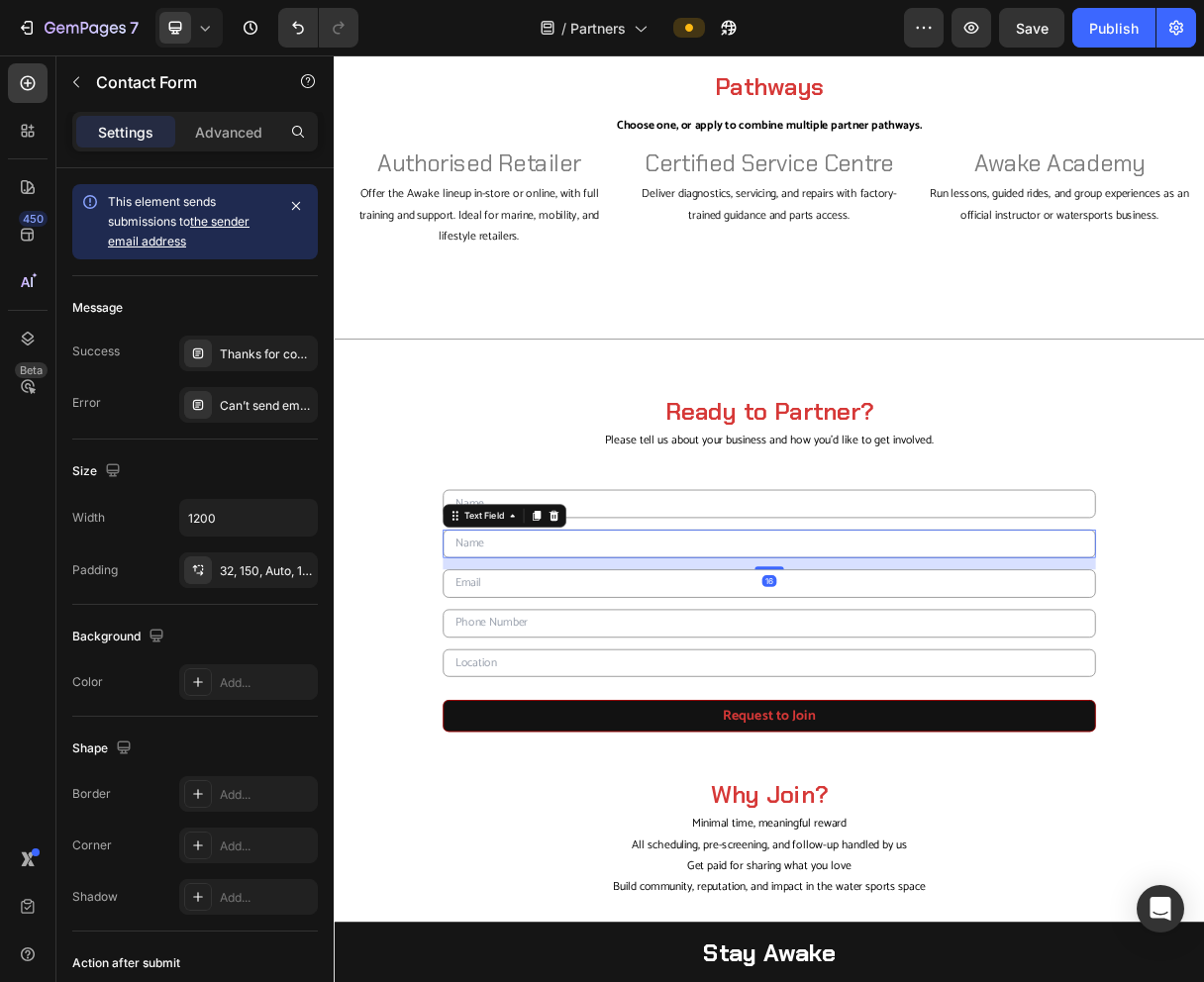 click at bounding box center (928, 722) 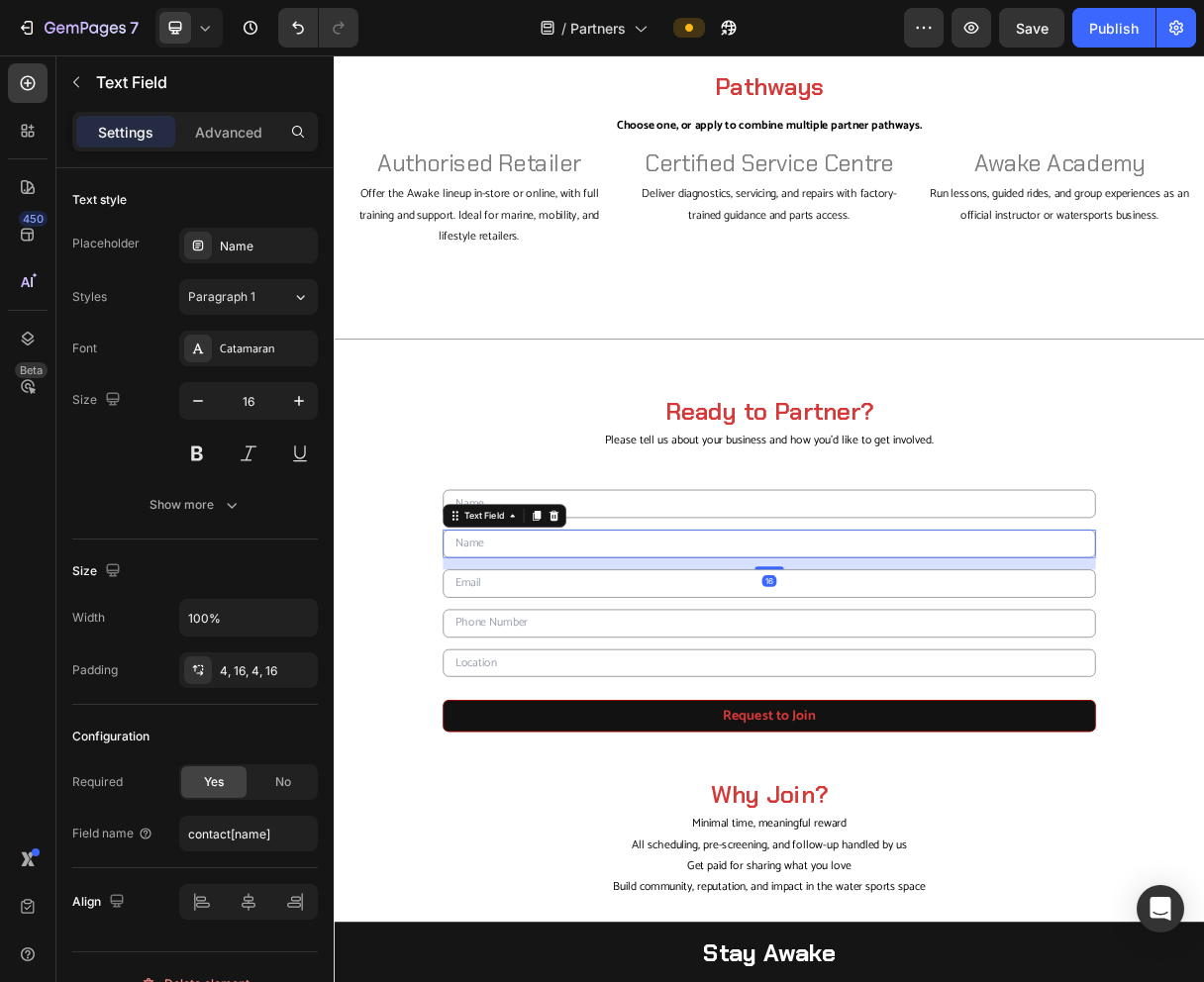 click on "Text Field" at bounding box center [566, 684] 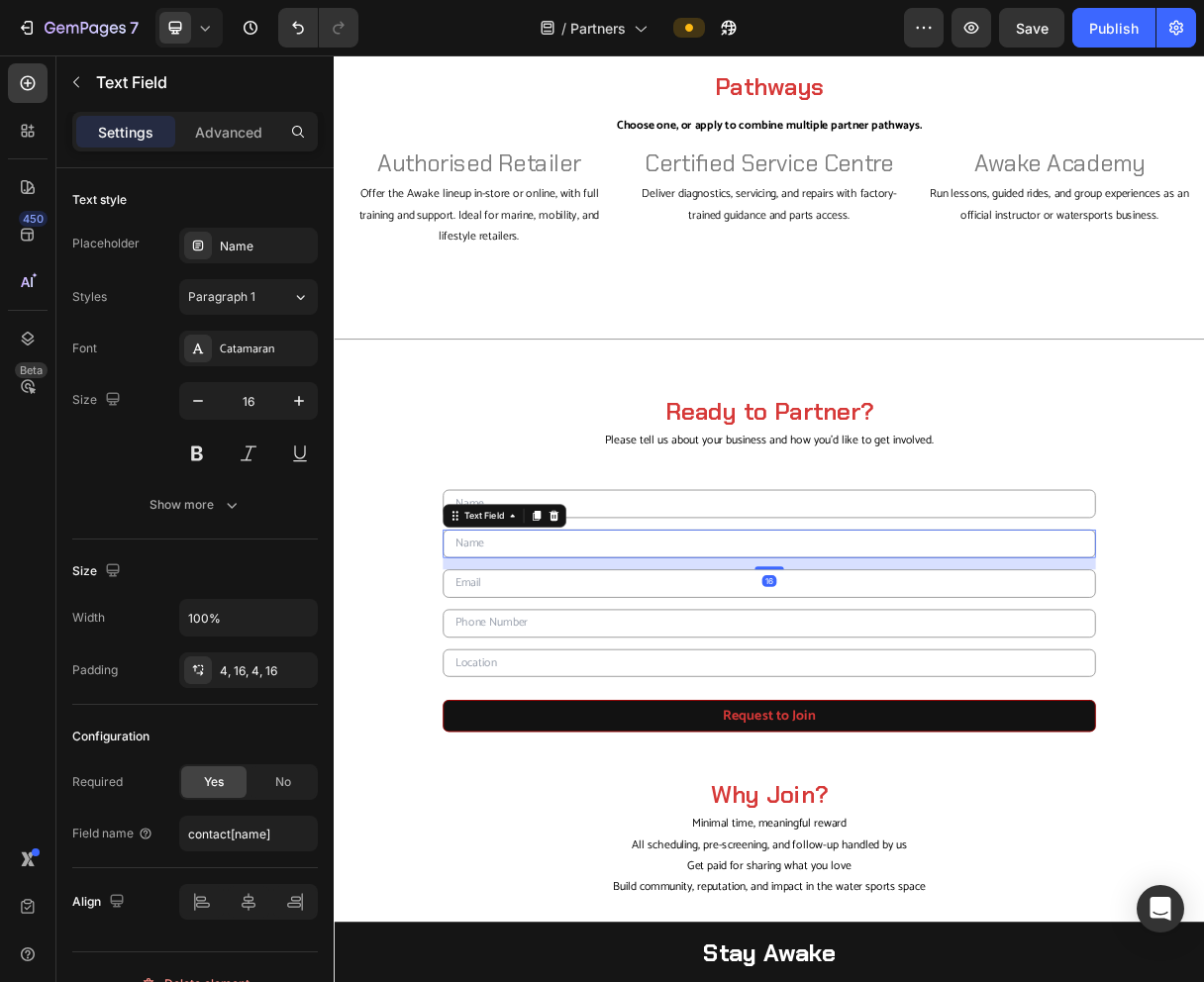 click at bounding box center [928, 722] 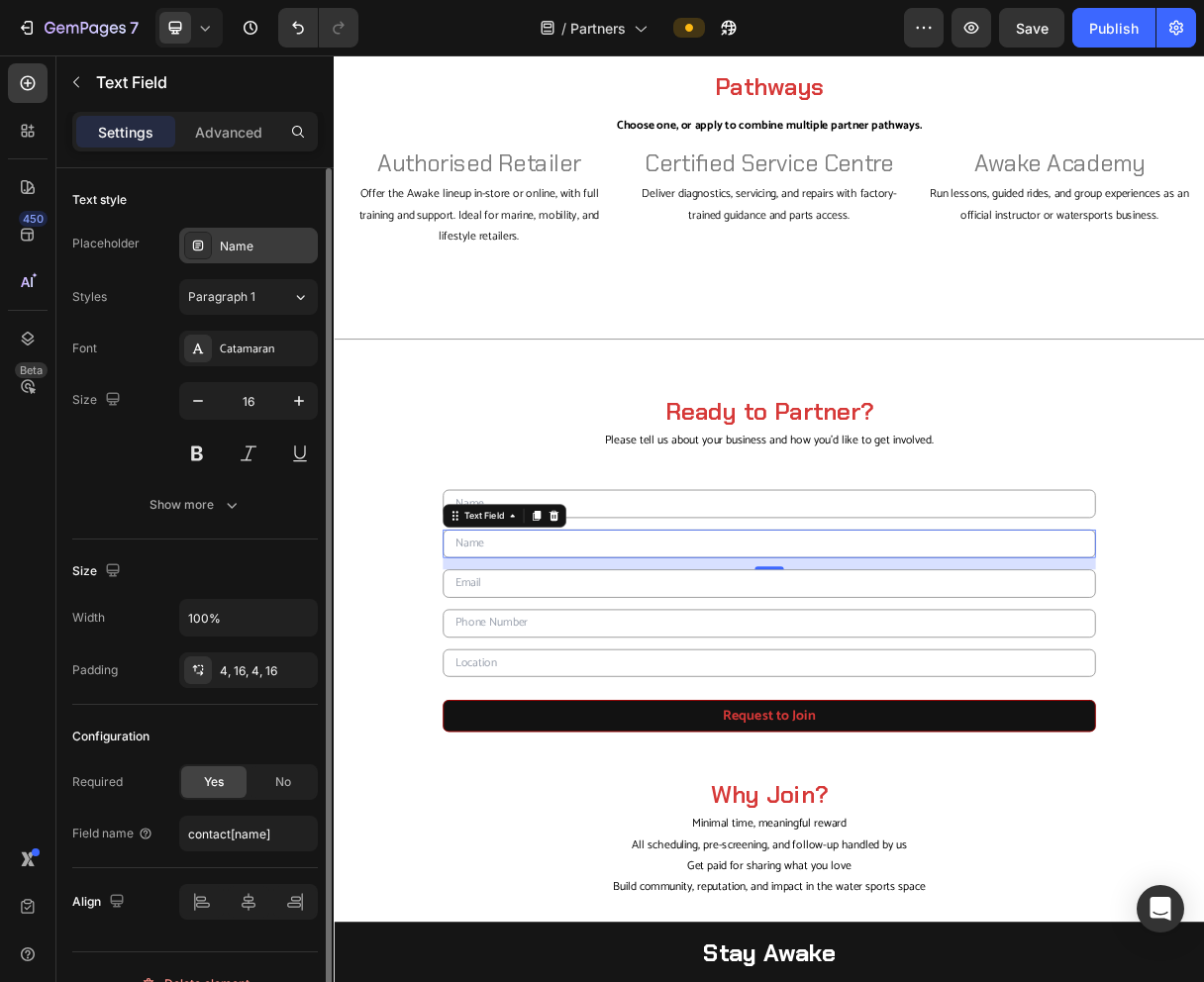 click on "Name" at bounding box center (249, 246) 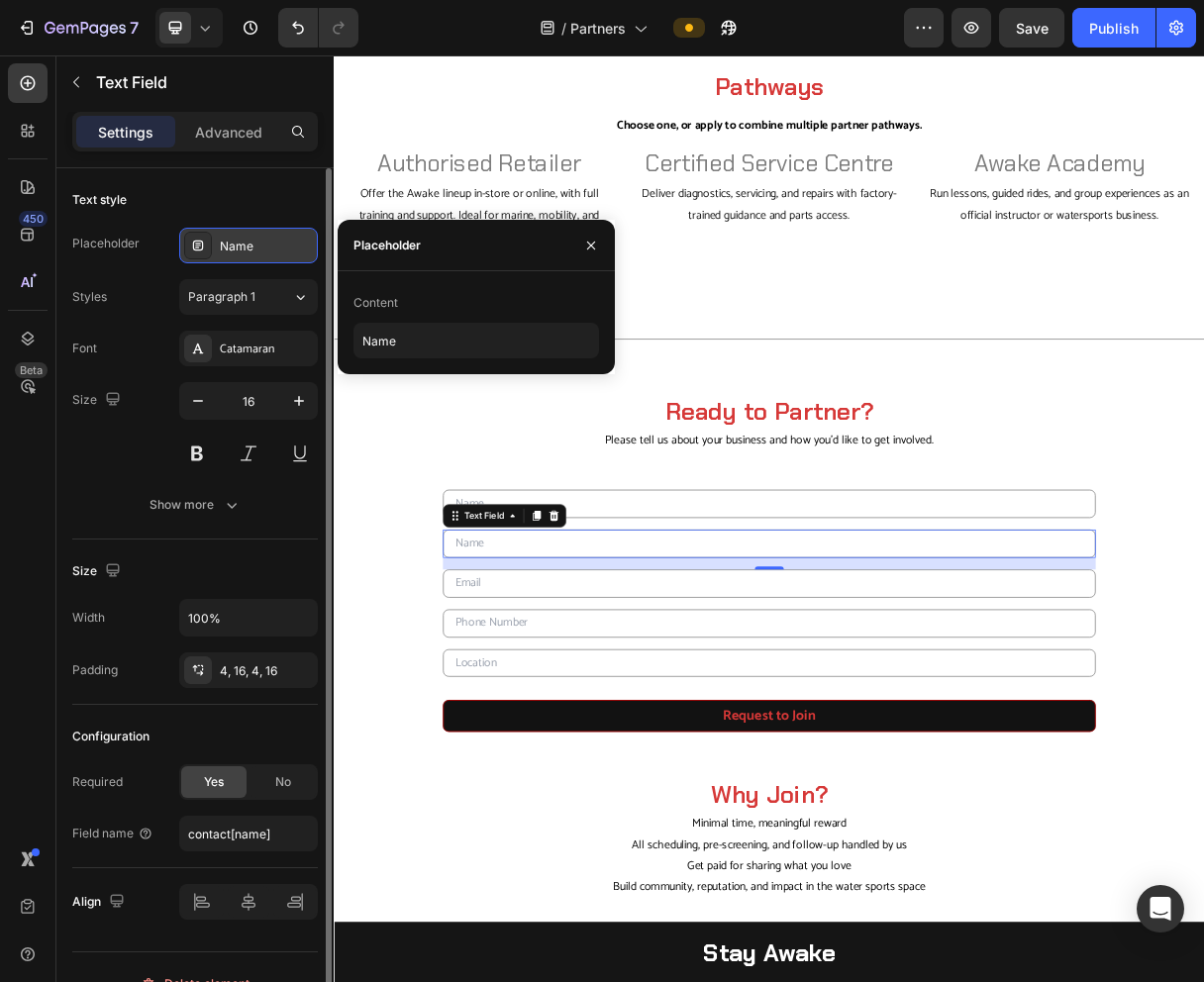 click at bounding box center [198, 246] 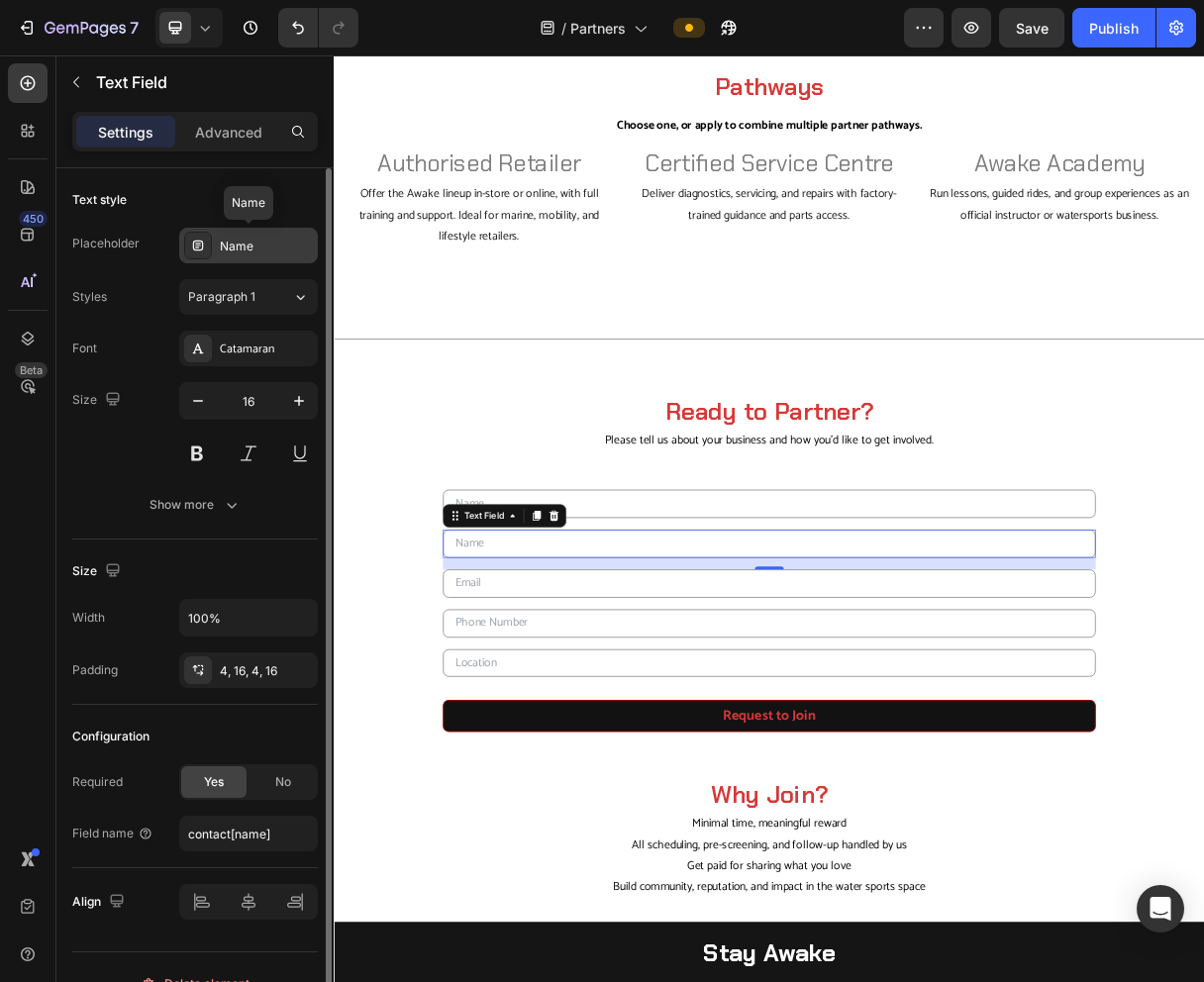 click 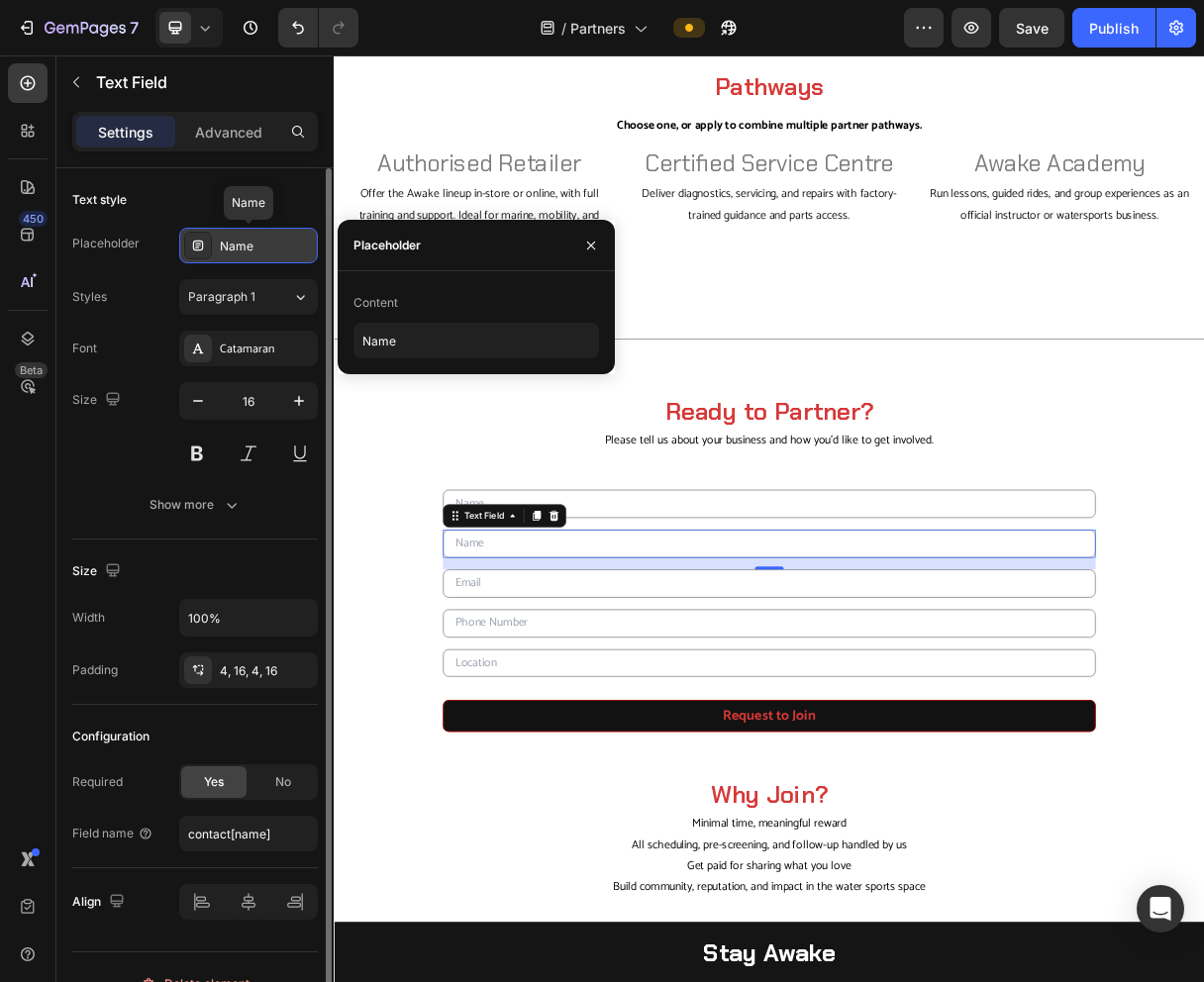 click on "Name" at bounding box center (266, 246) 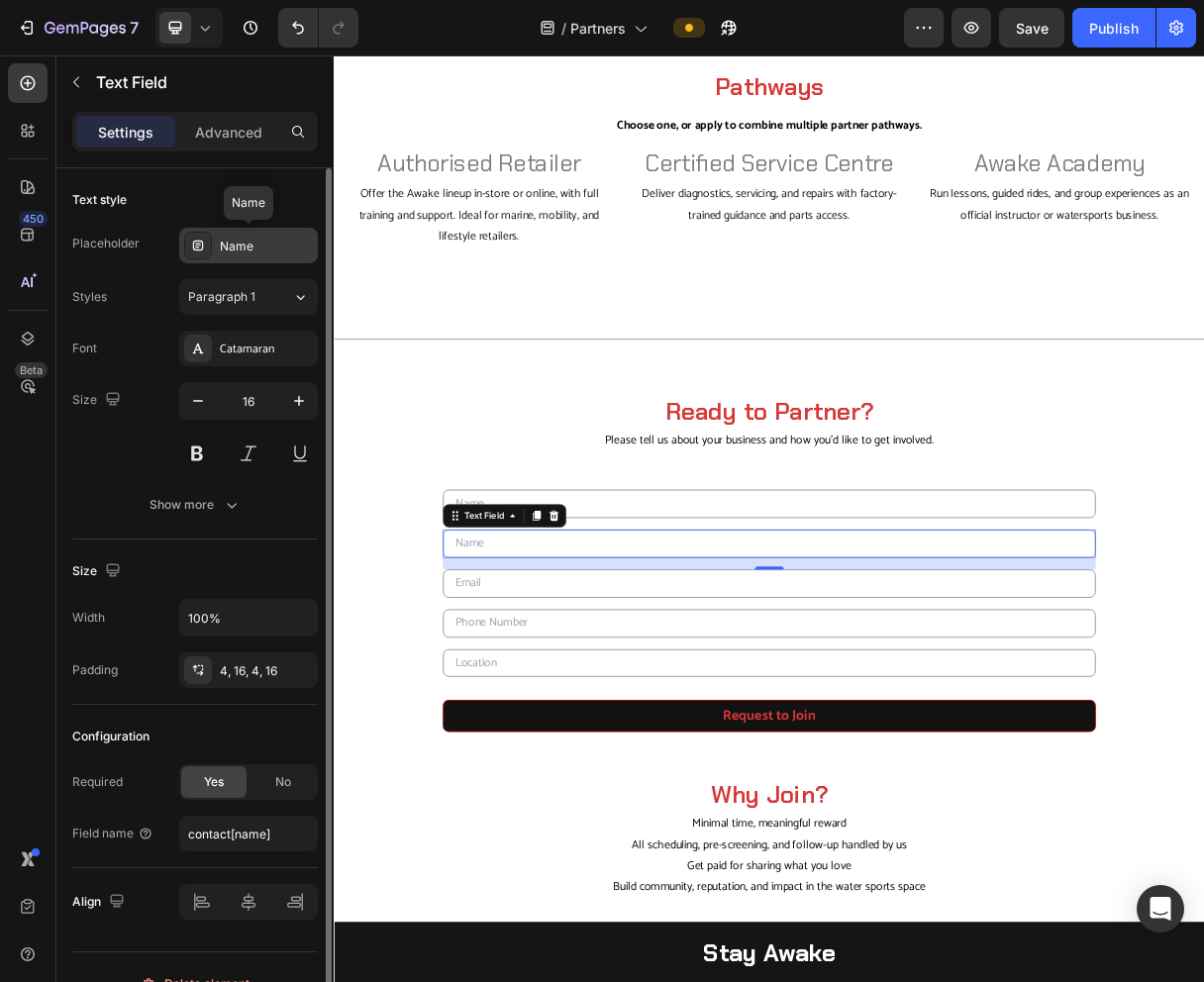 click on "Name" at bounding box center (266, 246) 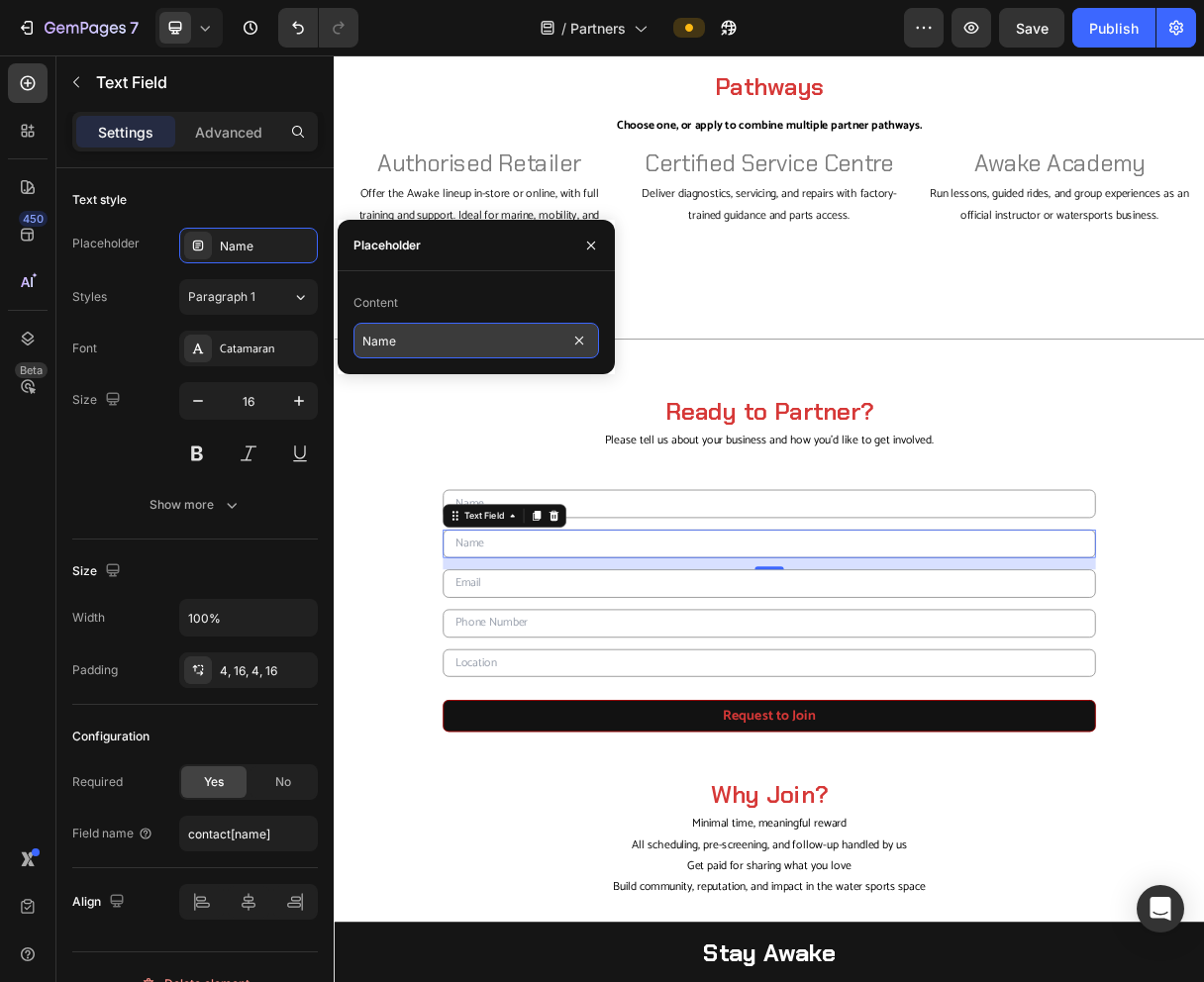 click on "Name" at bounding box center (476, 341) 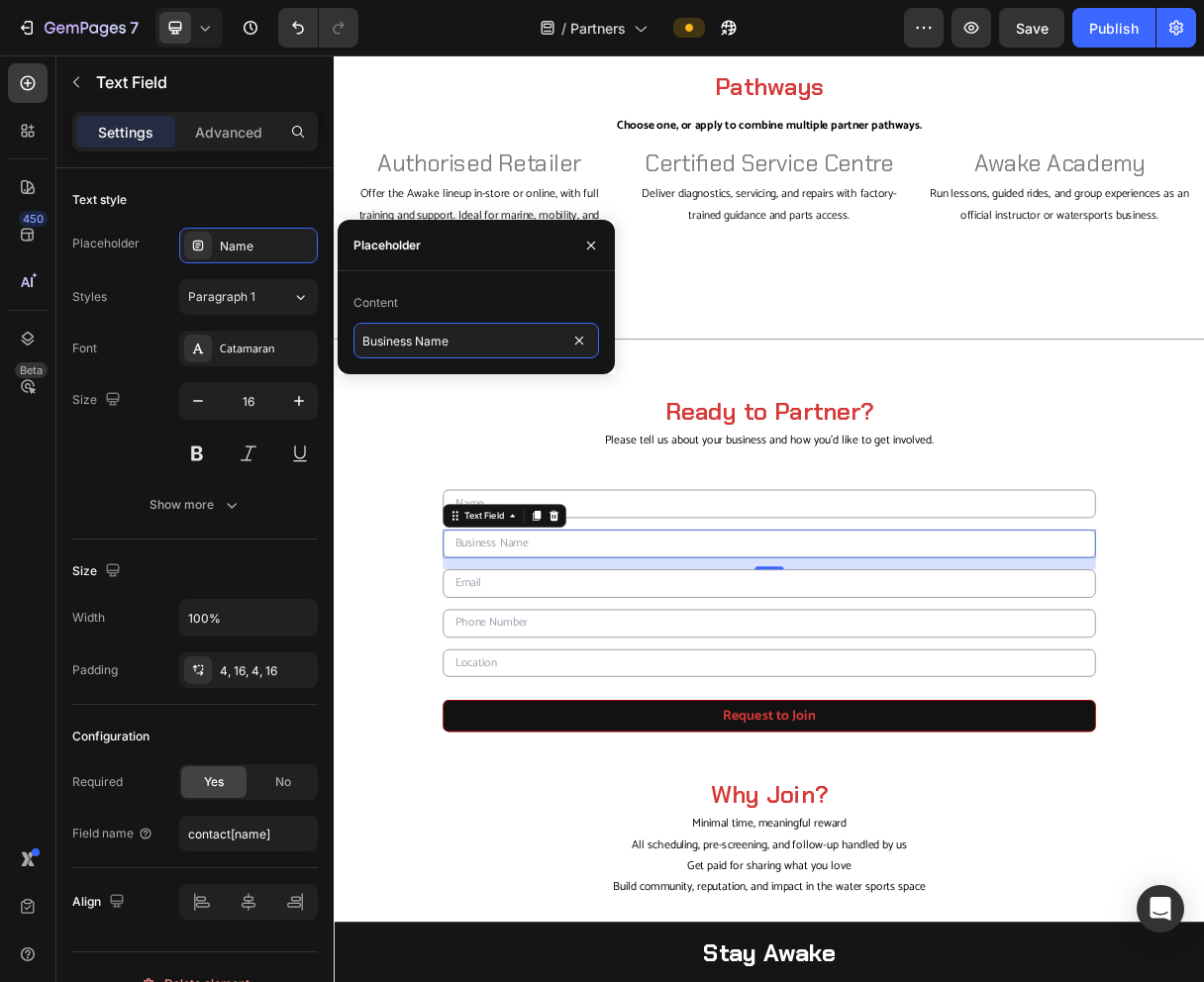 type on "Business Name" 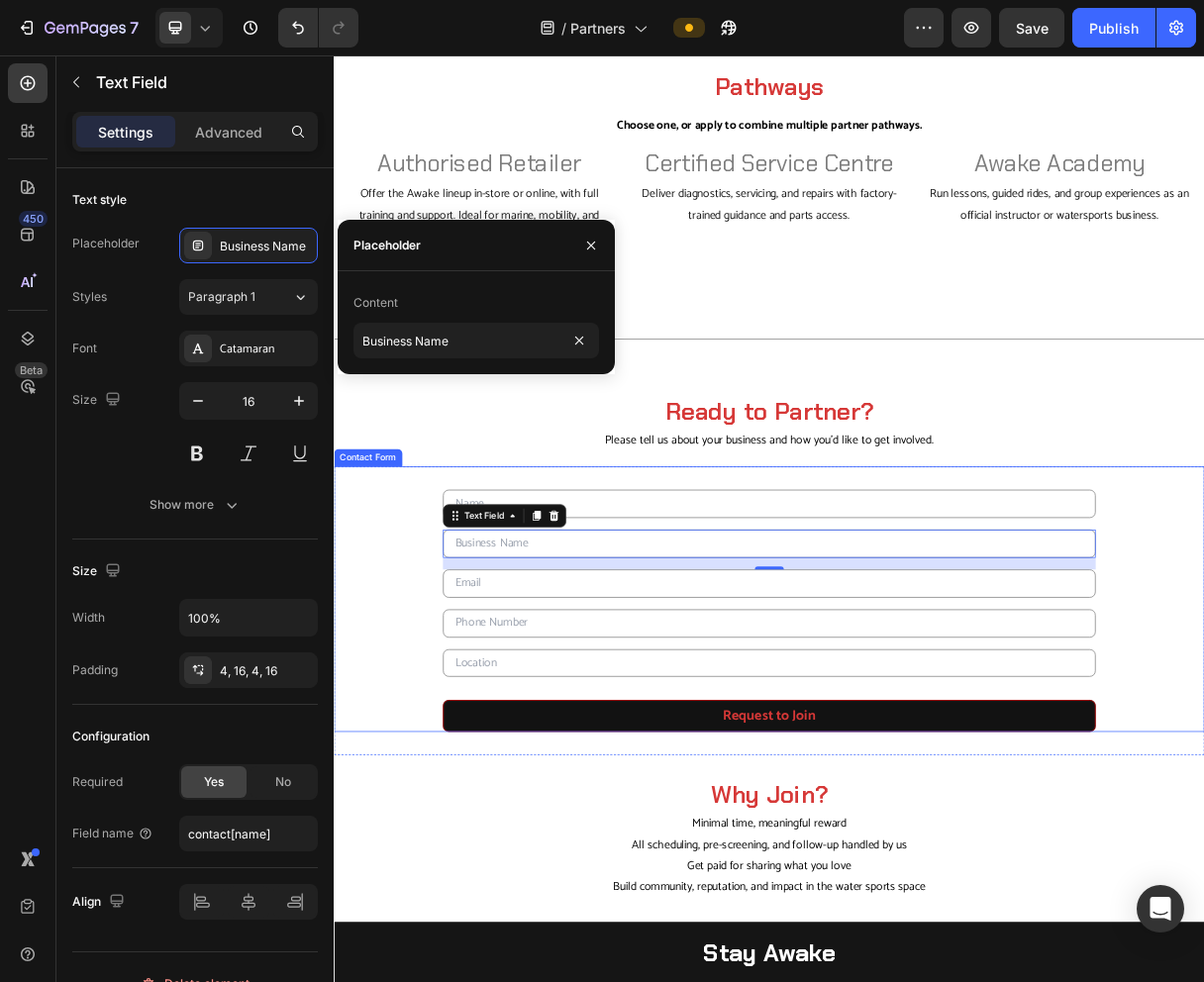 click on "Text Field Text Field   16 Email Field Text Field Text Field Request to Join Submit Button Contact Form" at bounding box center [928, 798] 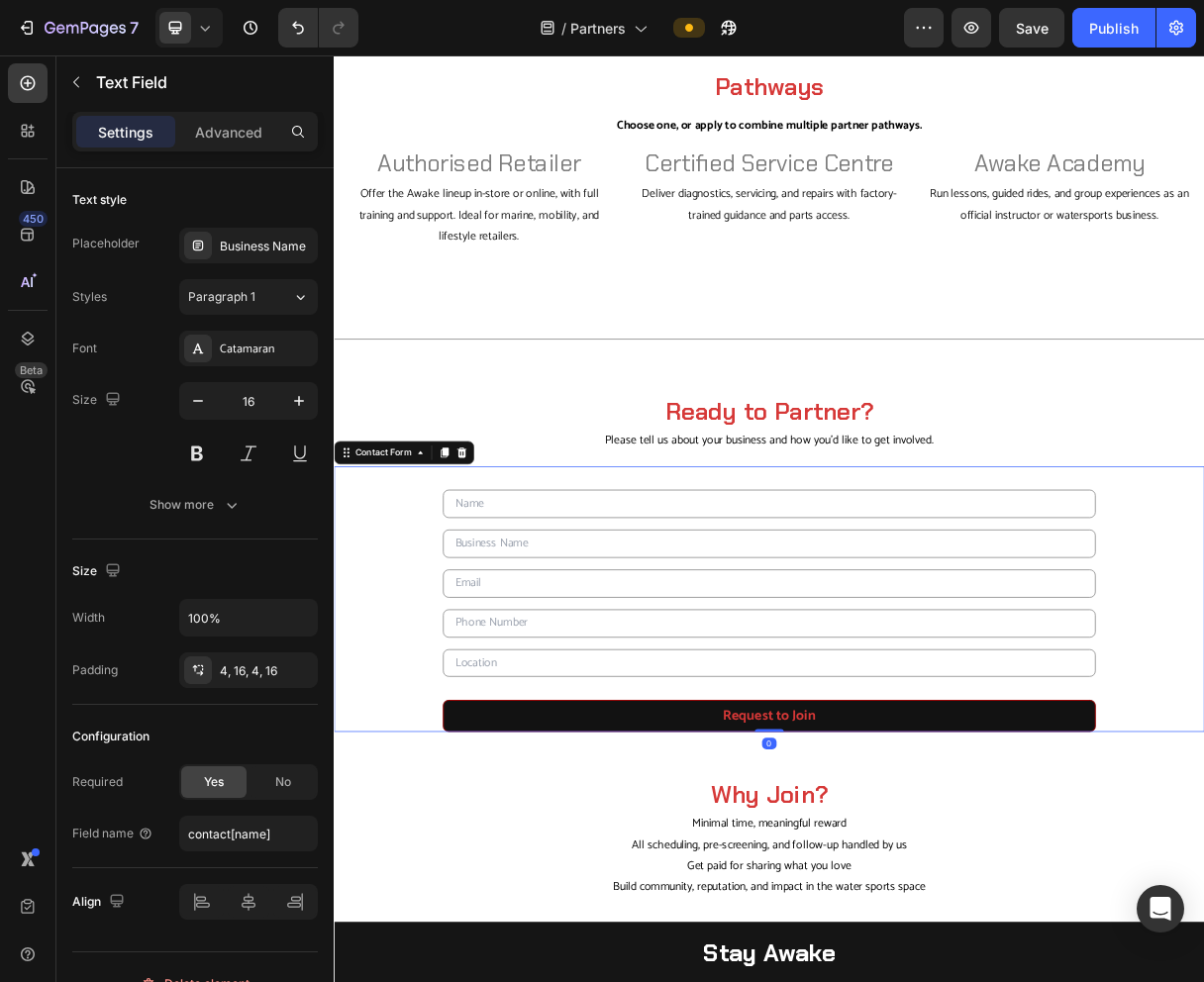 click at bounding box center [928, 722] 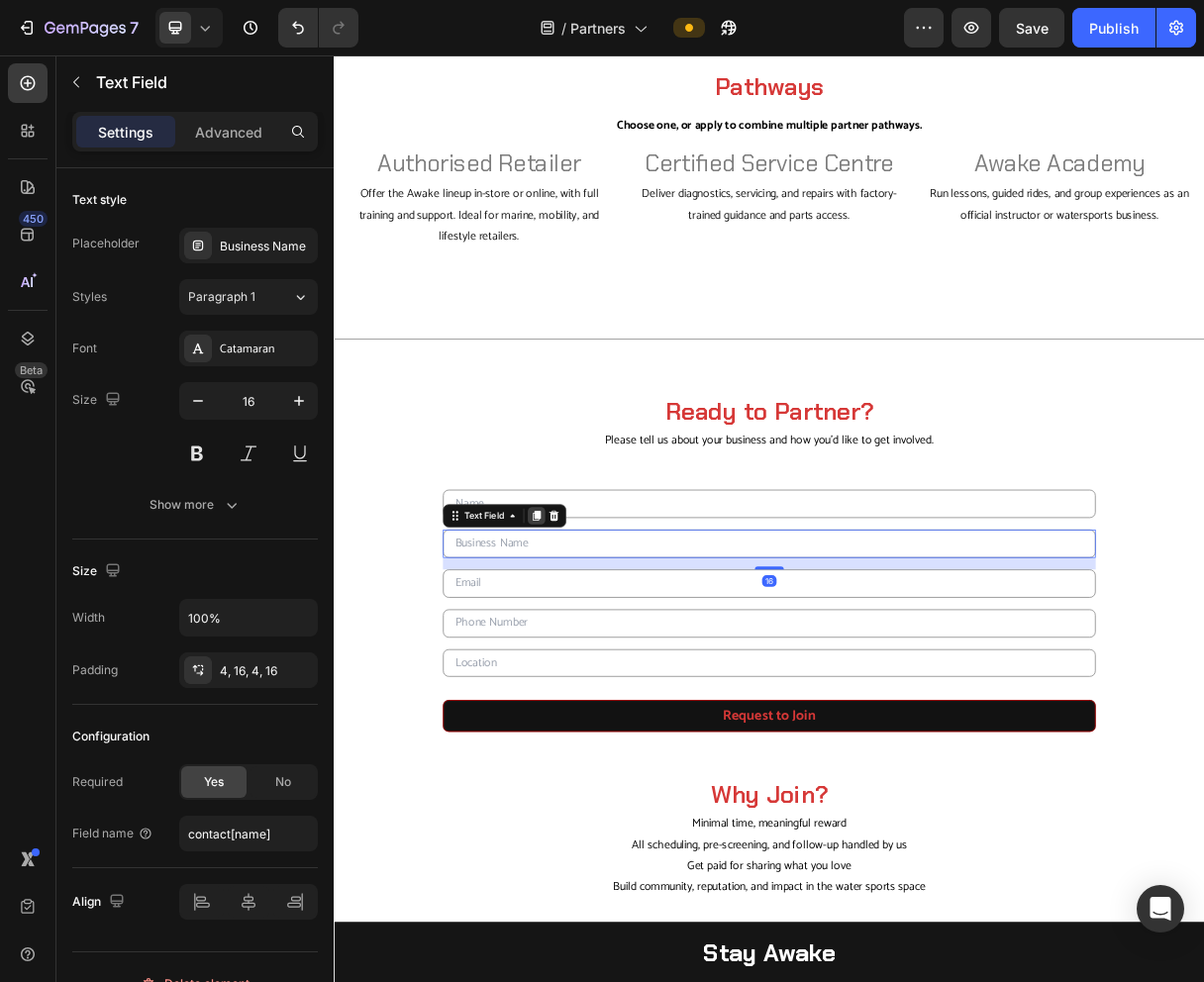 click 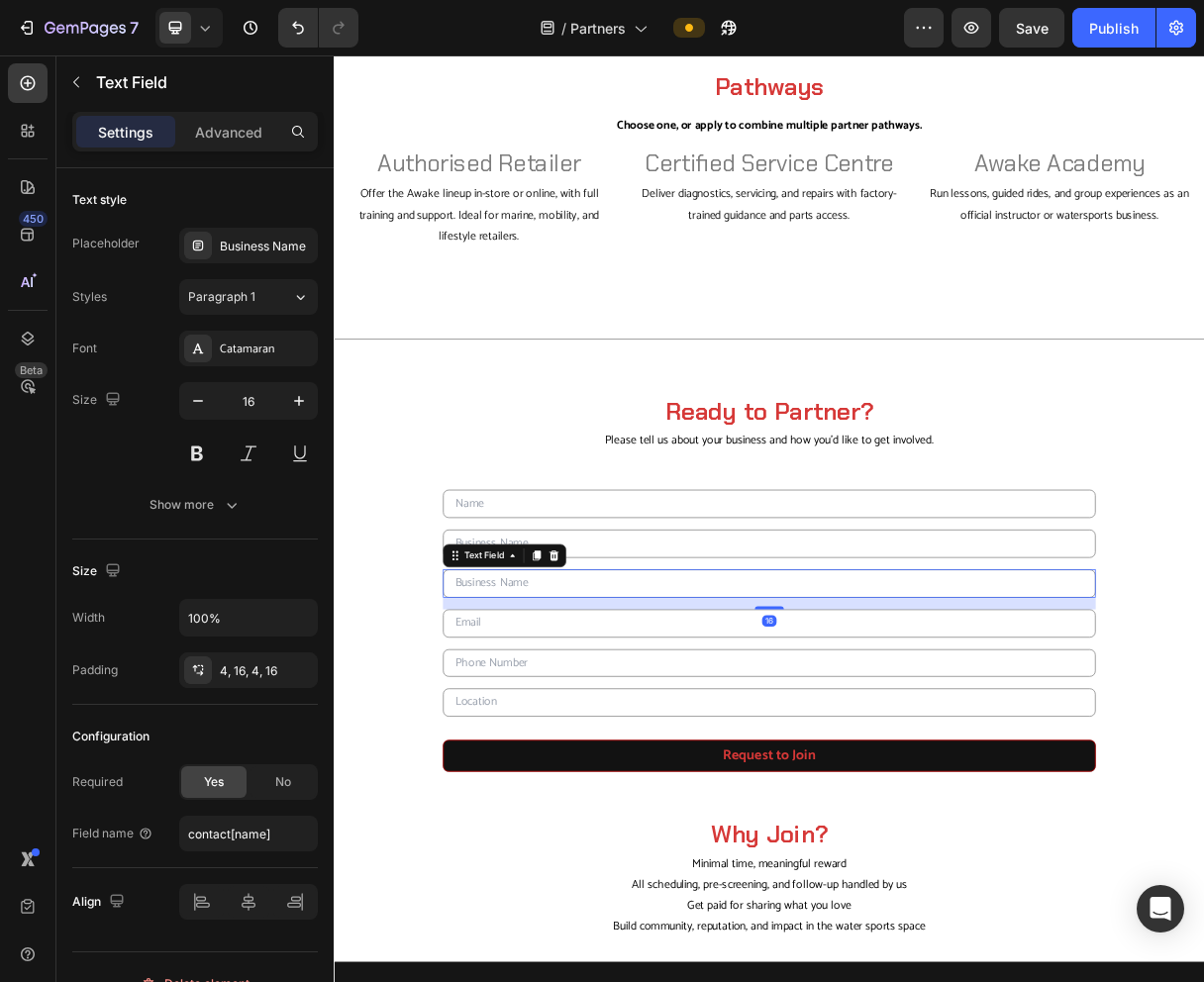 click at bounding box center (928, 776) 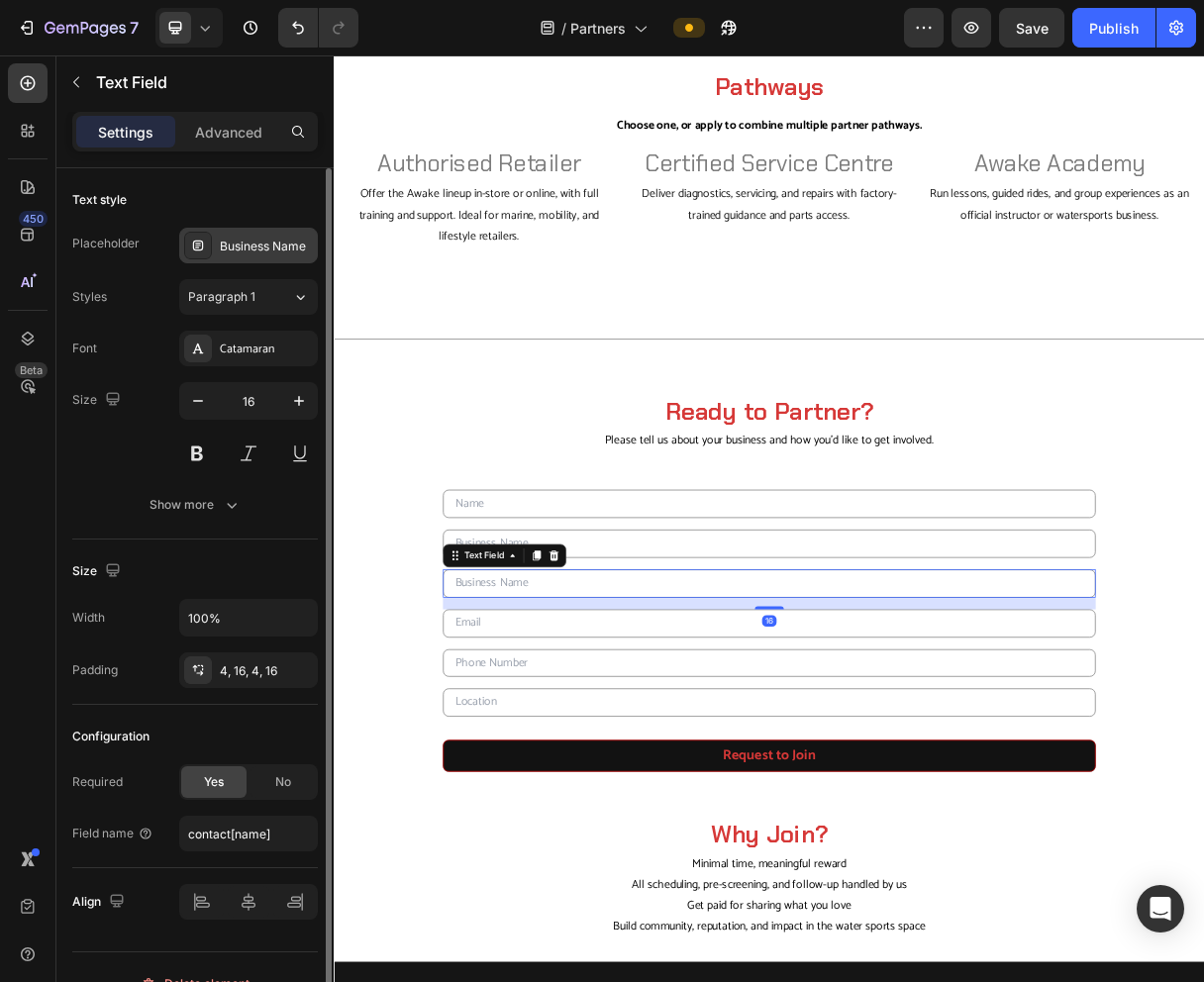 click 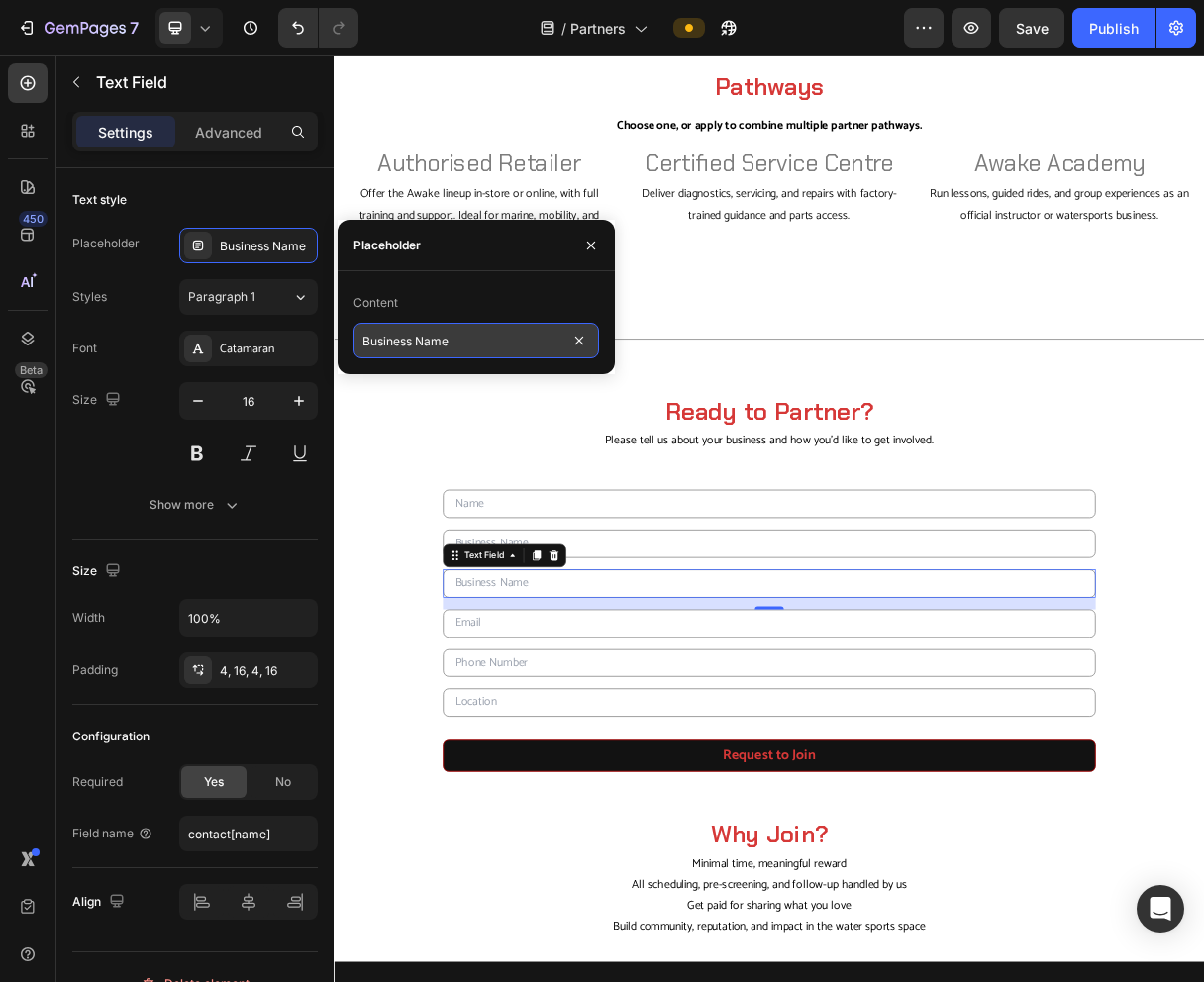 click on "Business Name" at bounding box center [476, 341] 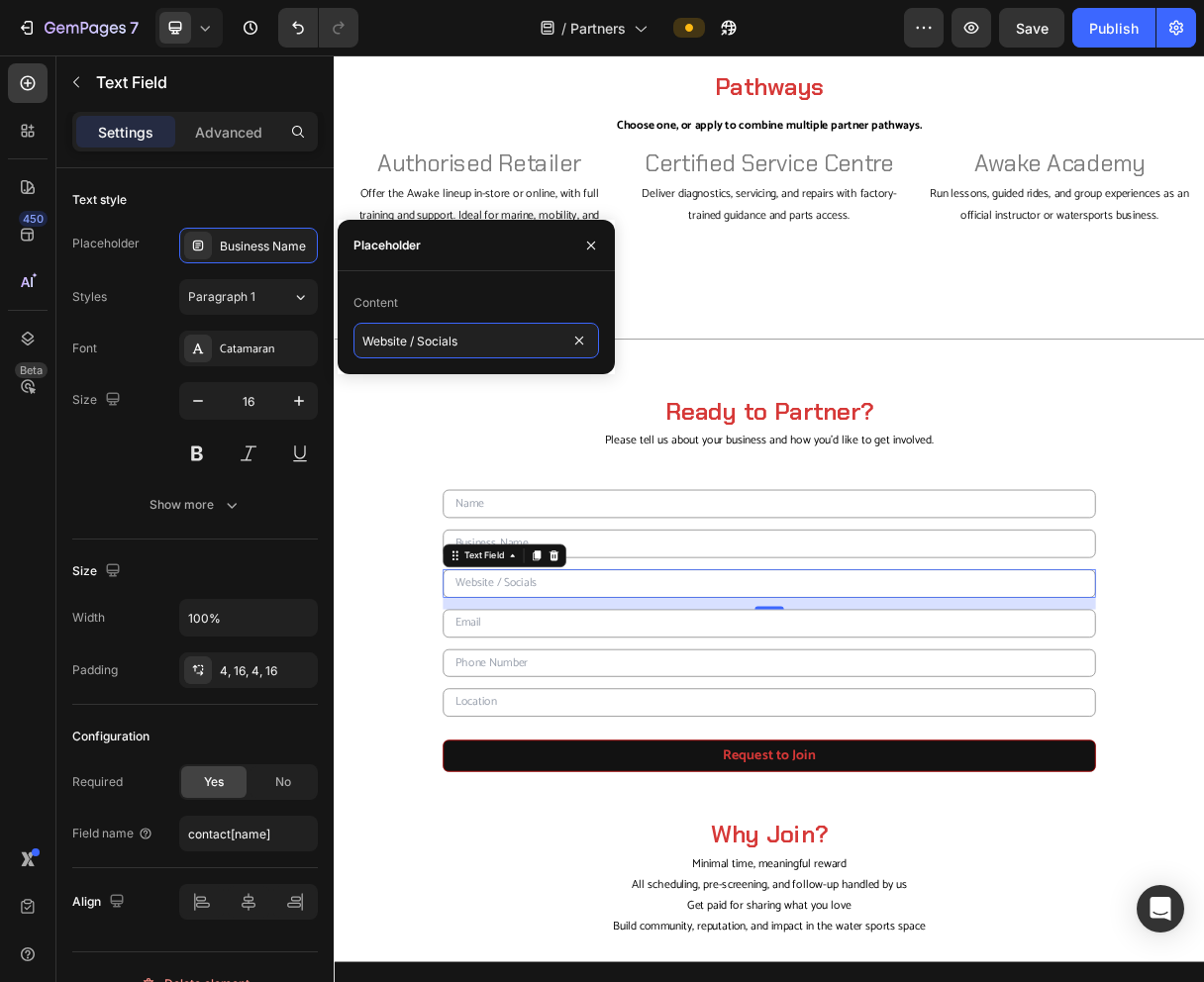 type on "Website / Socials" 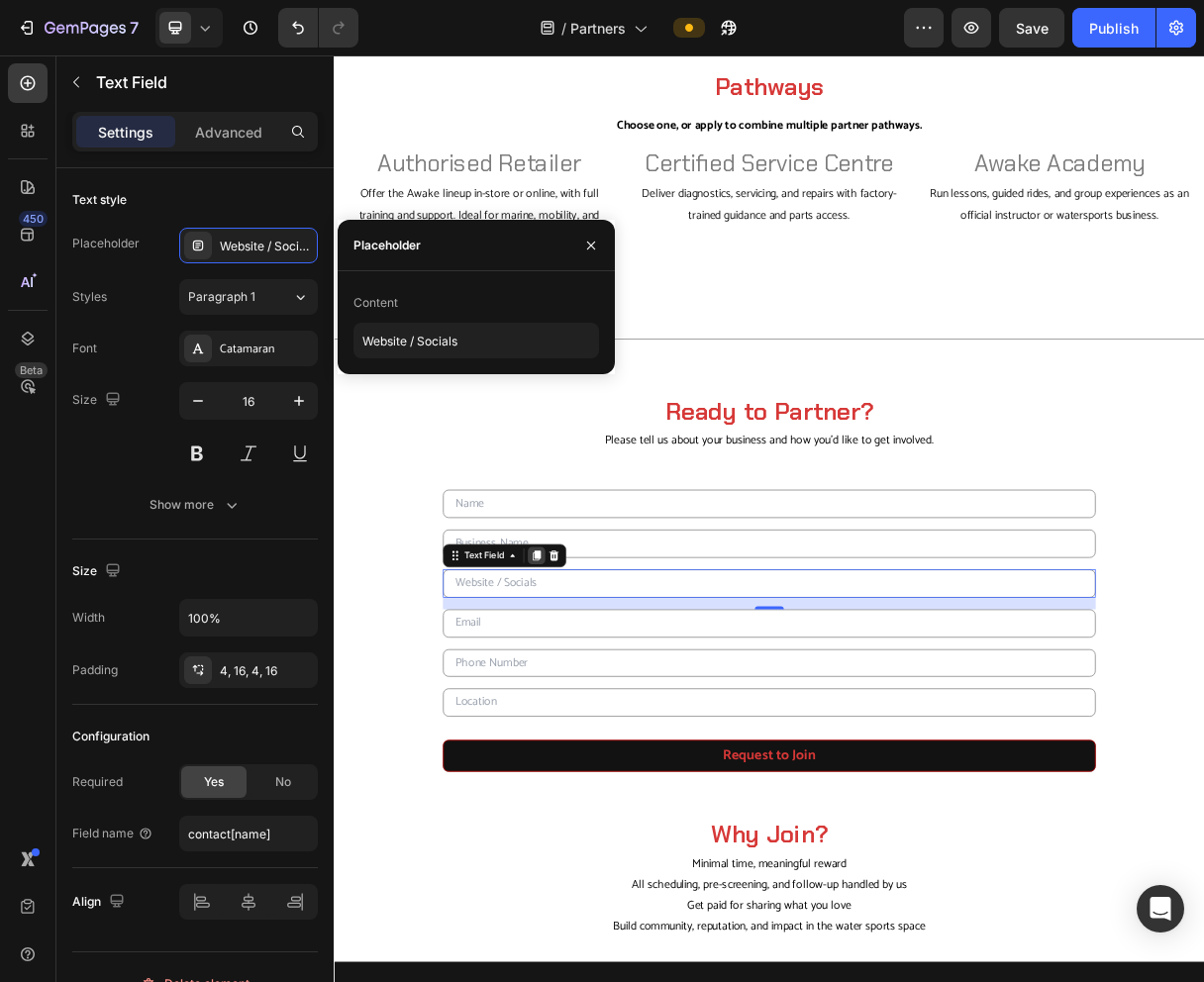 click 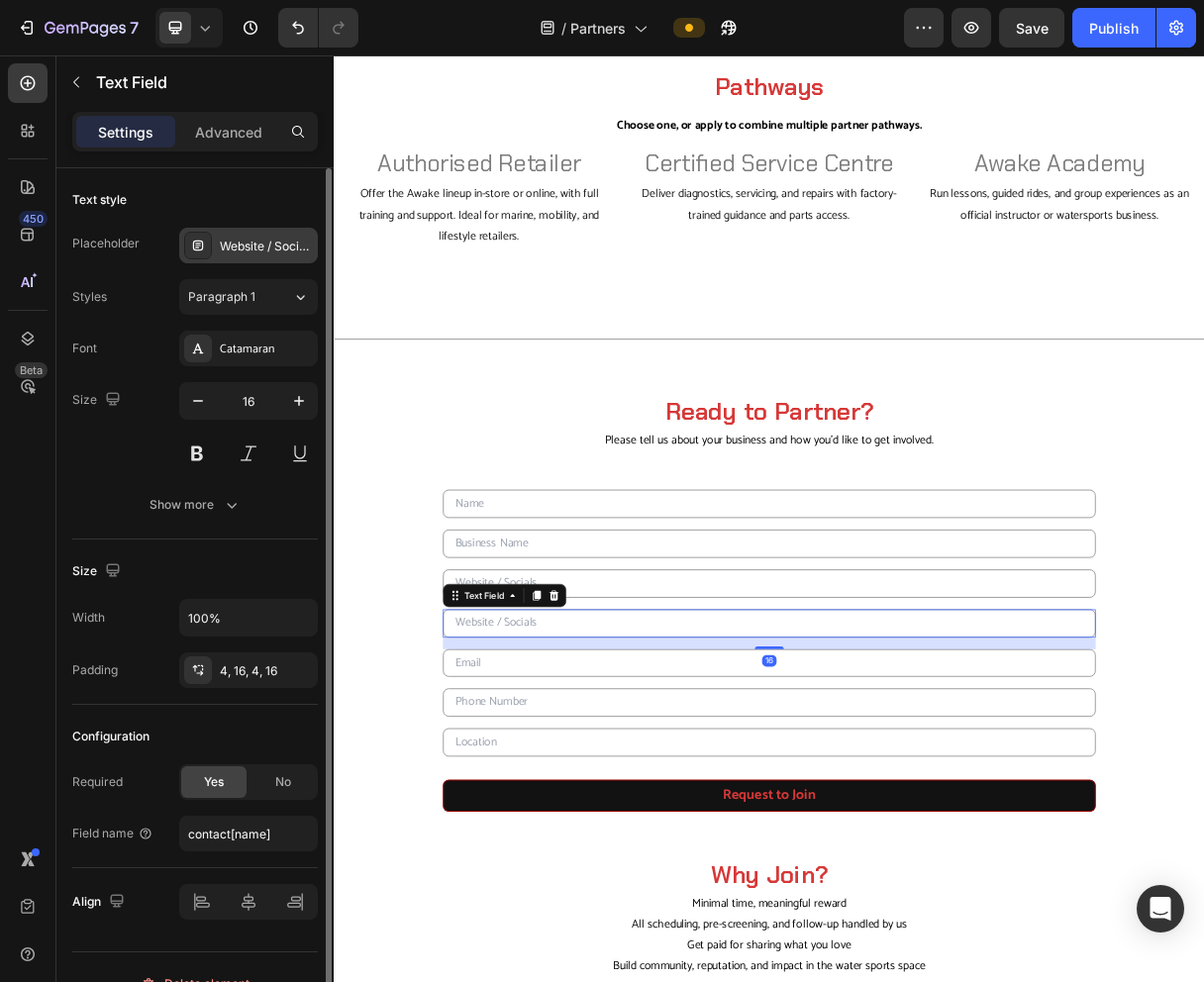 click on "Website / Socials" at bounding box center (266, 246) 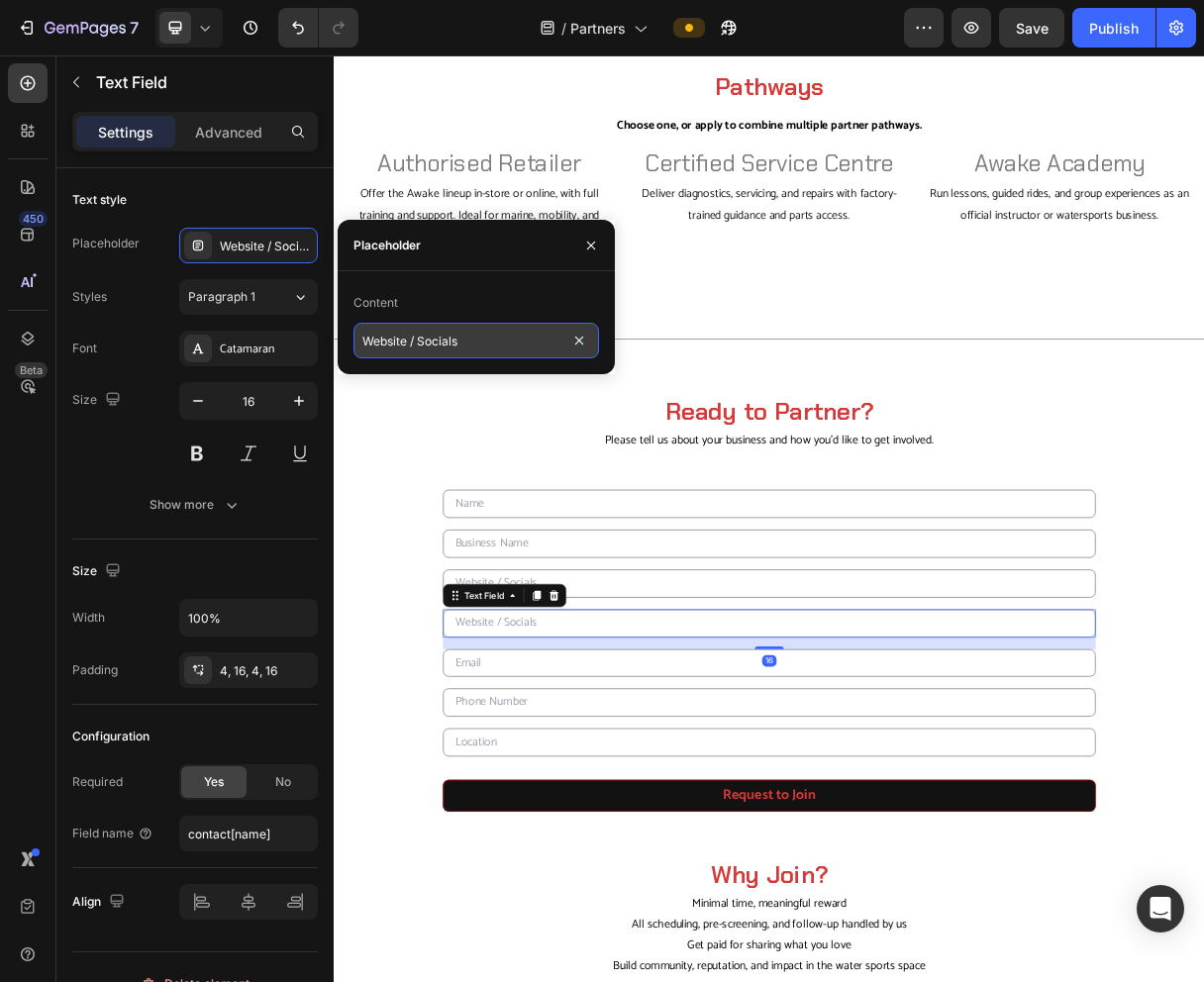 click on "Website / Socials" at bounding box center [476, 341] 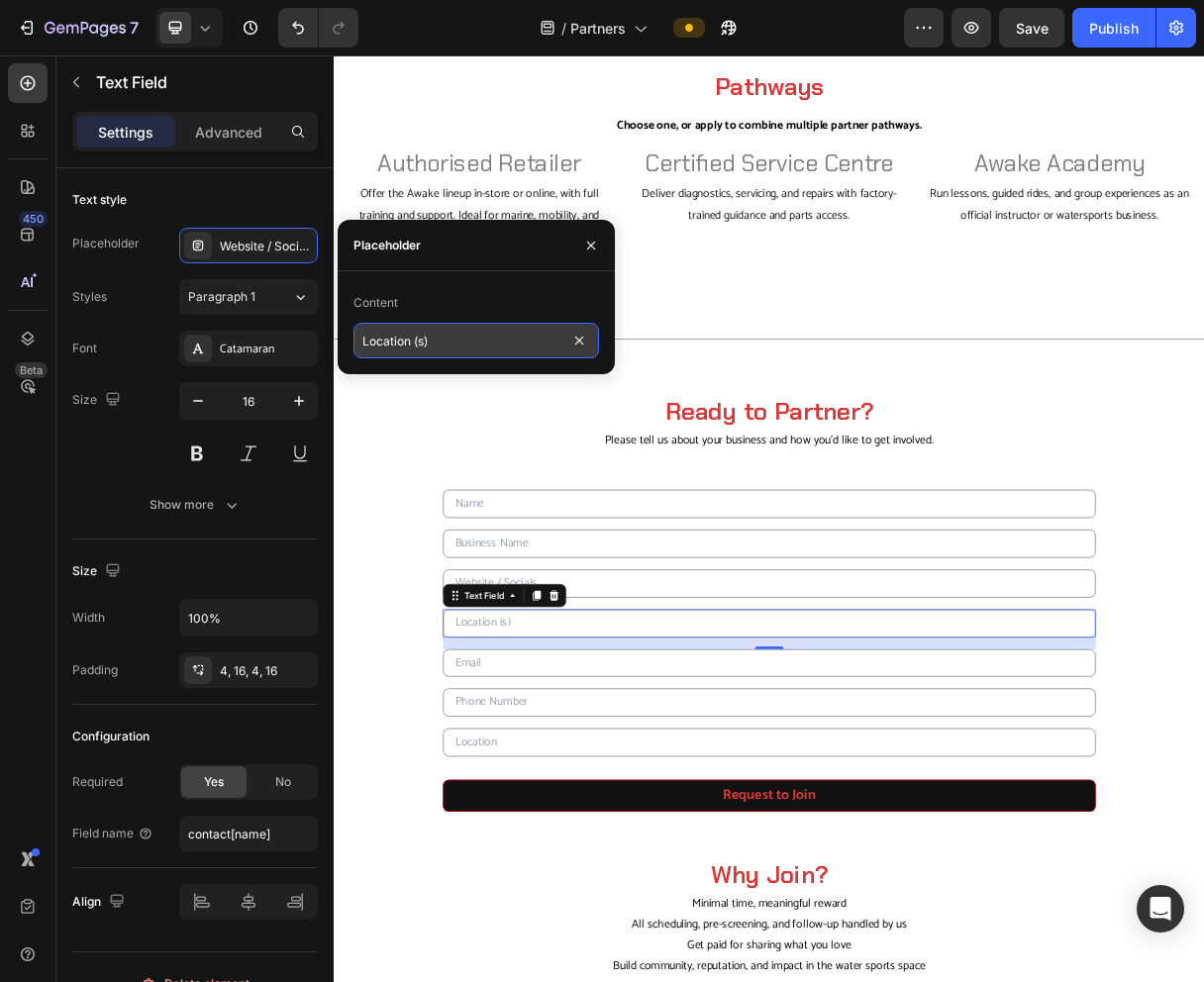 click on "Location (s)" at bounding box center (476, 341) 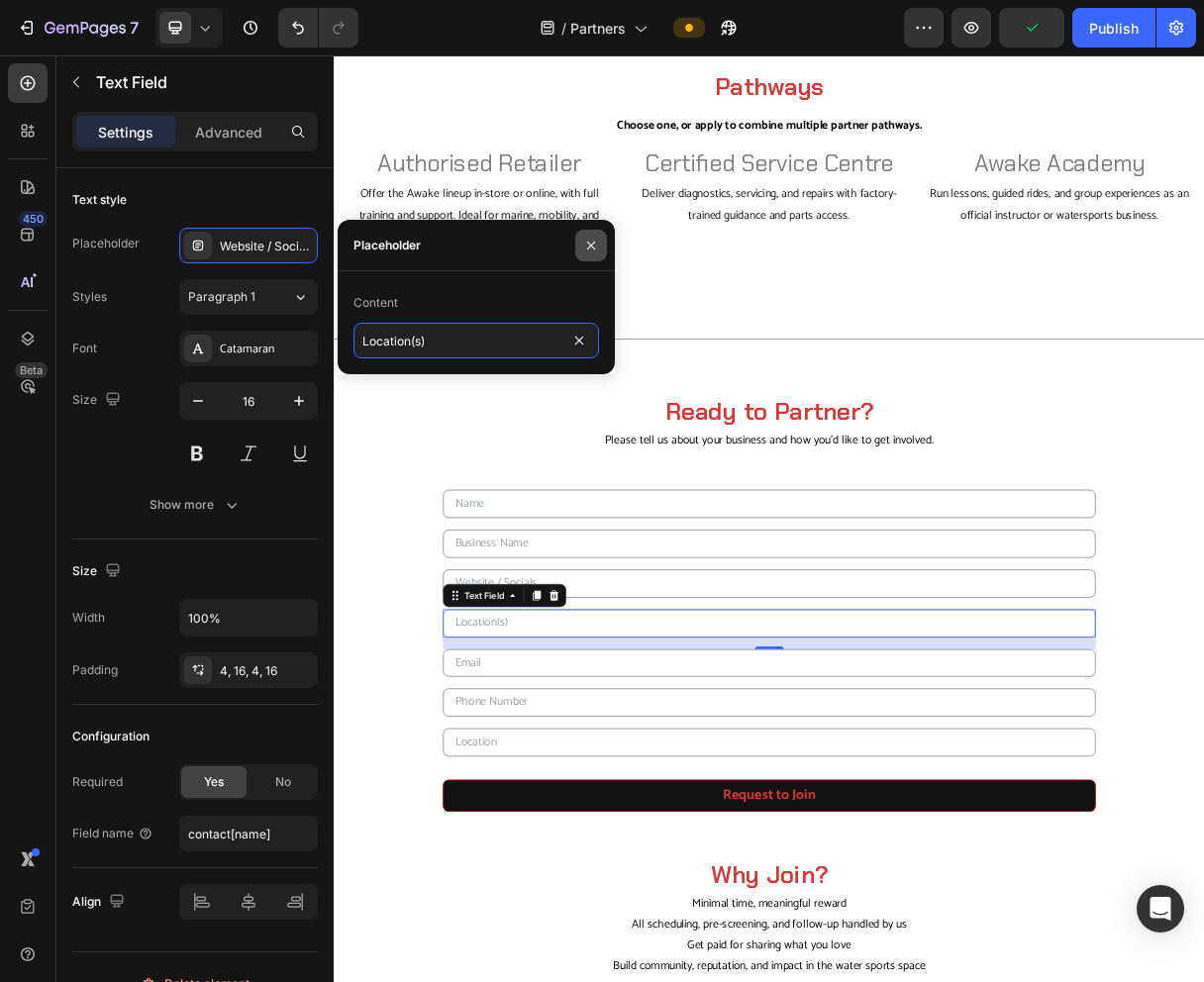 type on "Location(s)" 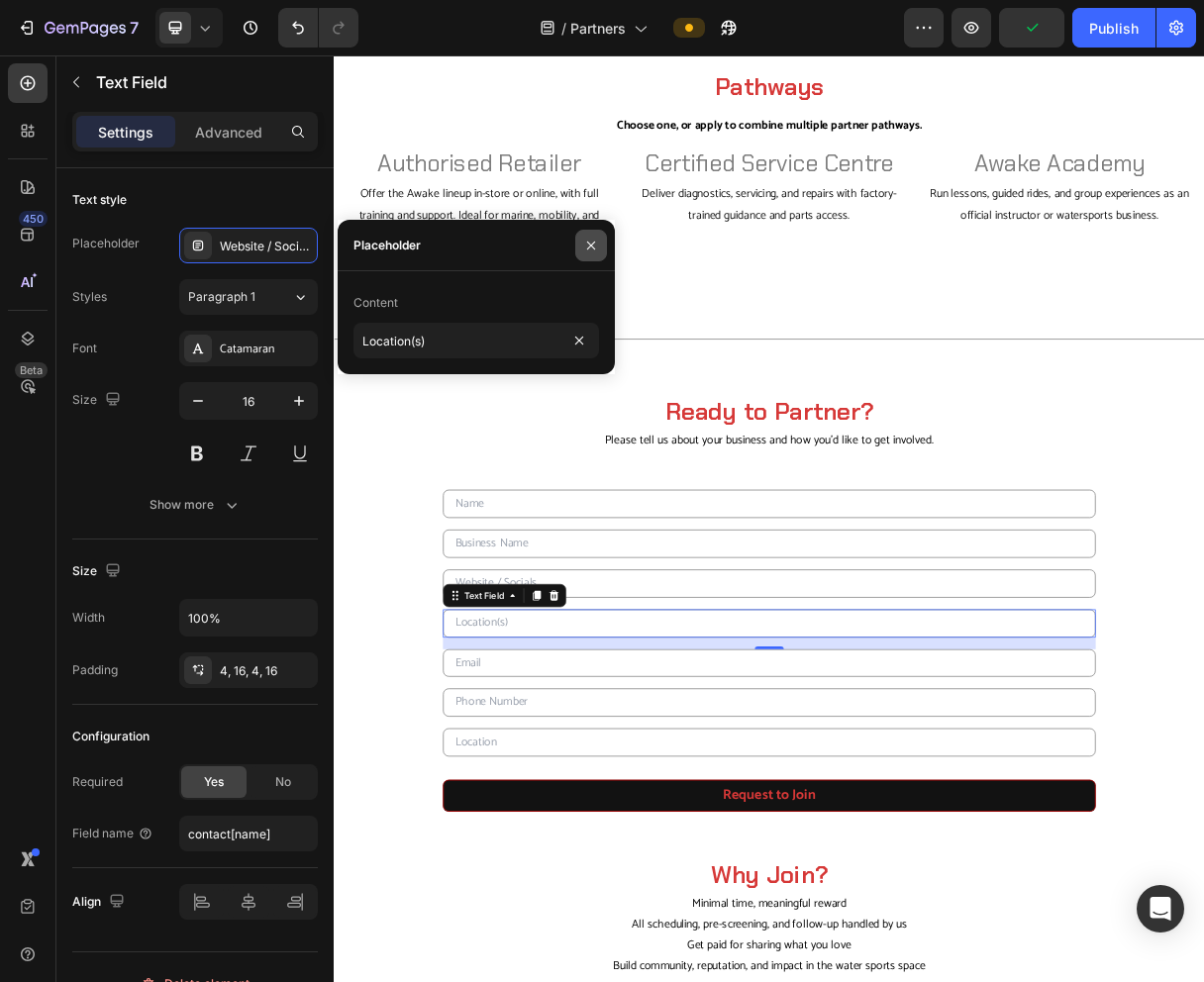 click at bounding box center [591, 246] 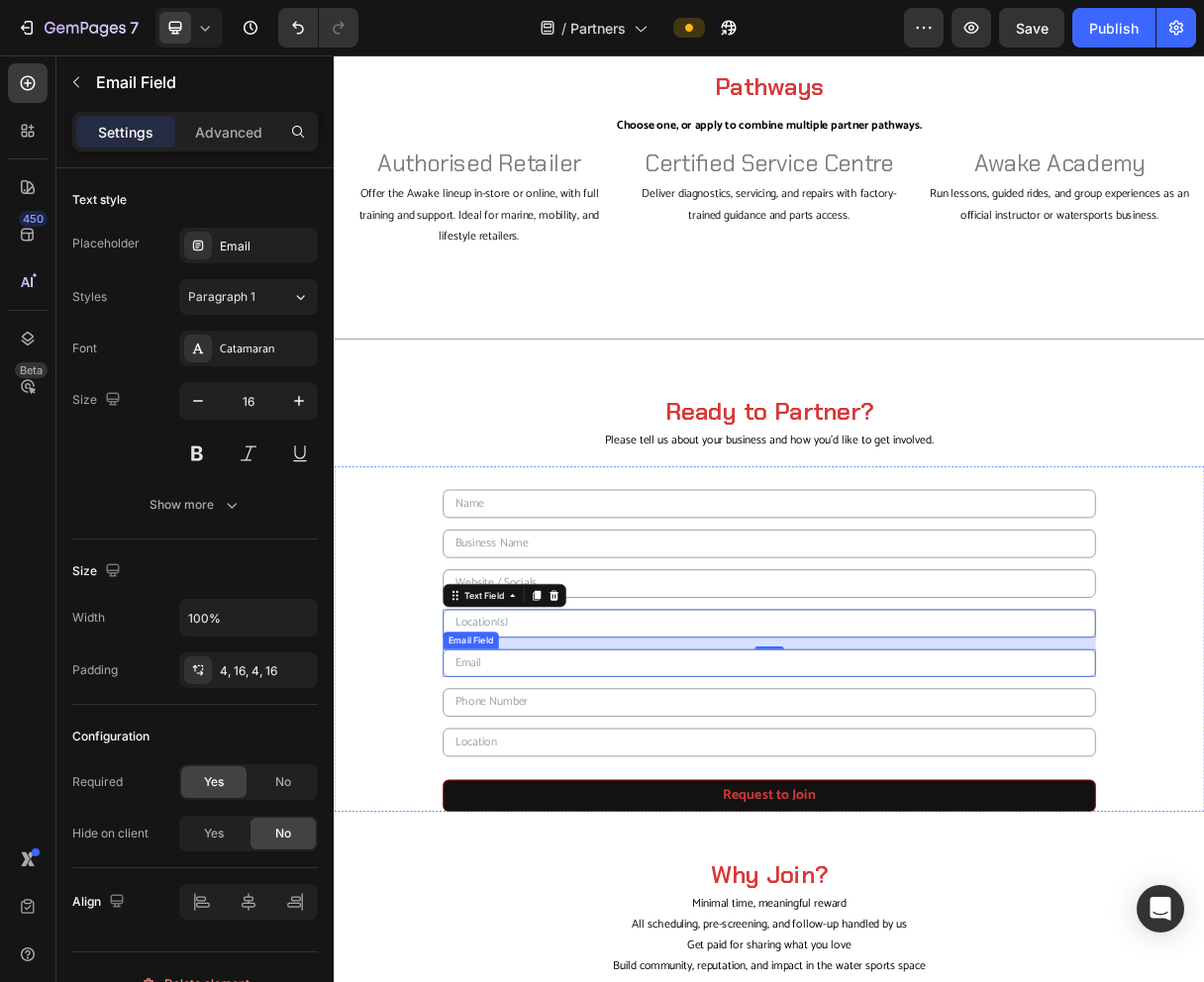 click at bounding box center (928, 885) 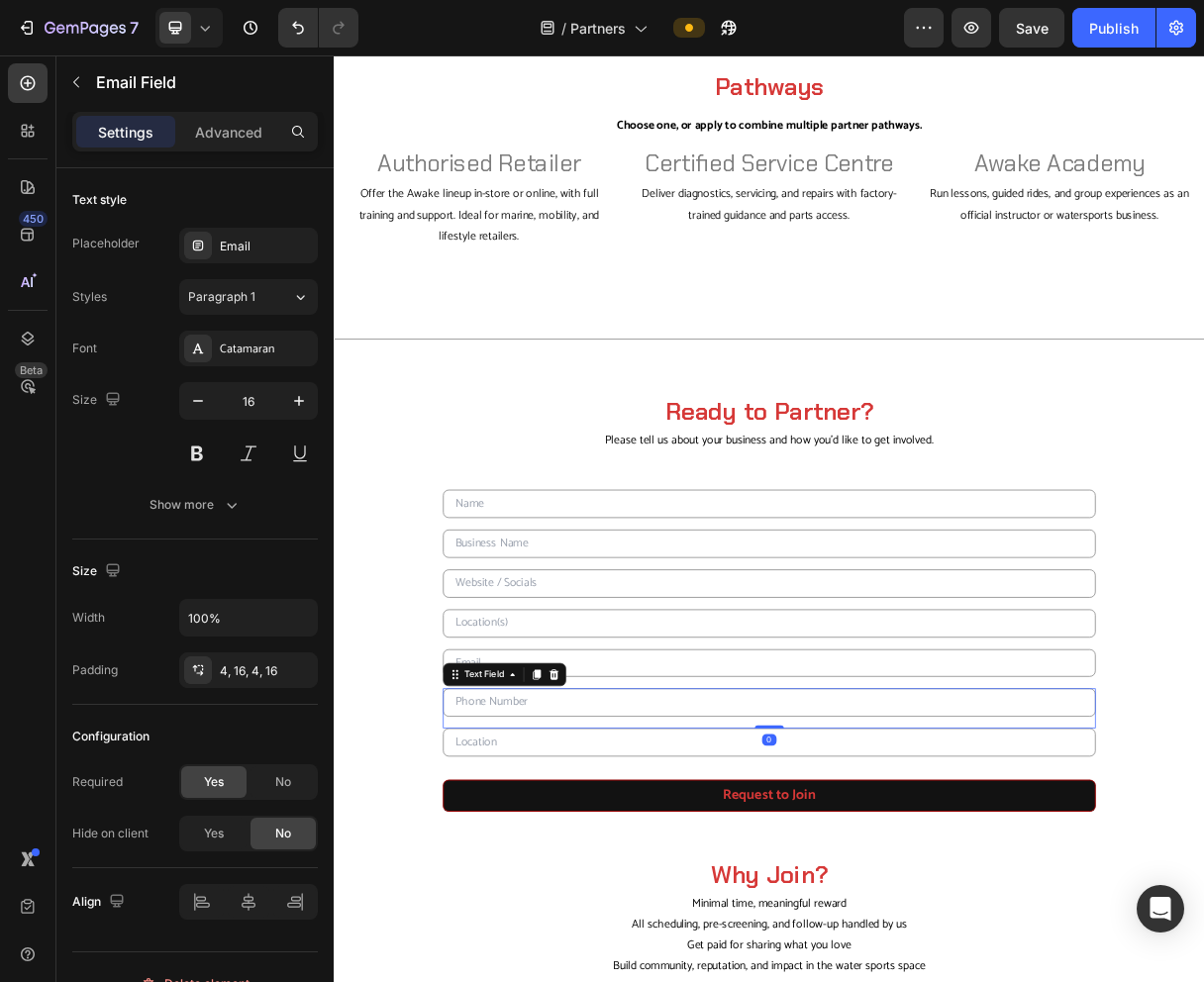 click at bounding box center [928, 938] 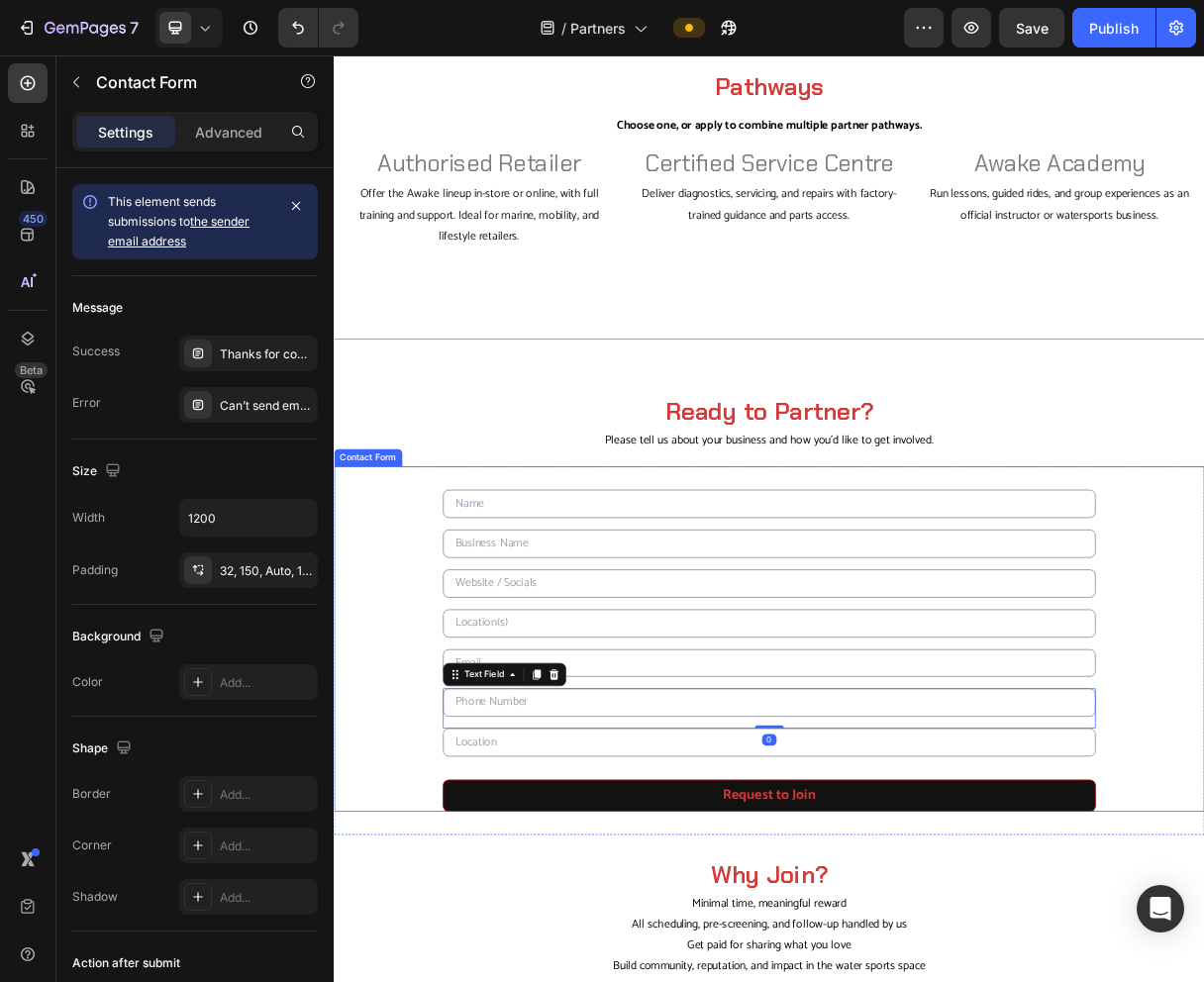 click on "Text Field Text Field Text Field Text Field Email Field Text Field   0 Text Field Request to Join Submit Button Contact Form" at bounding box center (928, 852) 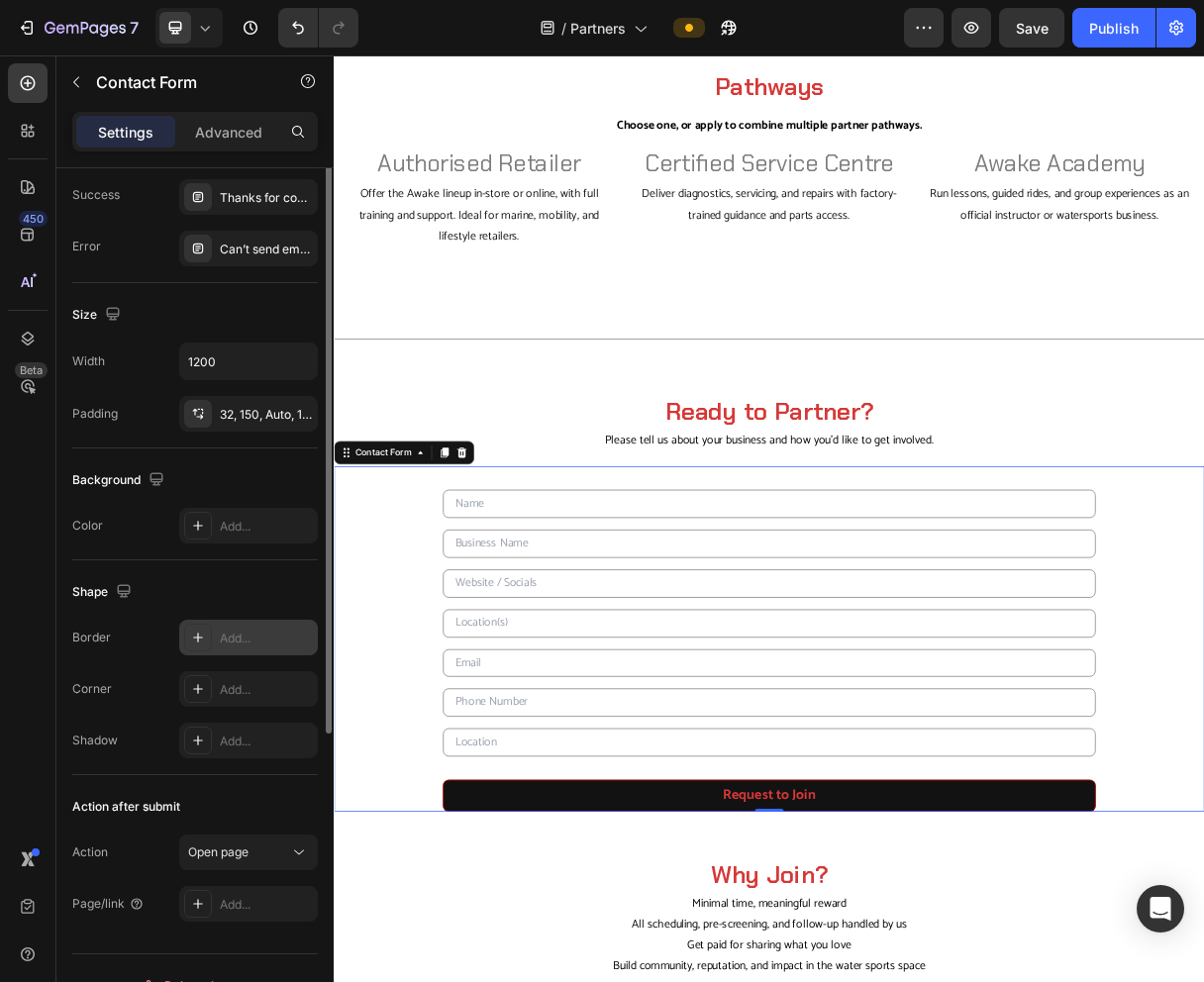 scroll, scrollTop: 191, scrollLeft: 0, axis: vertical 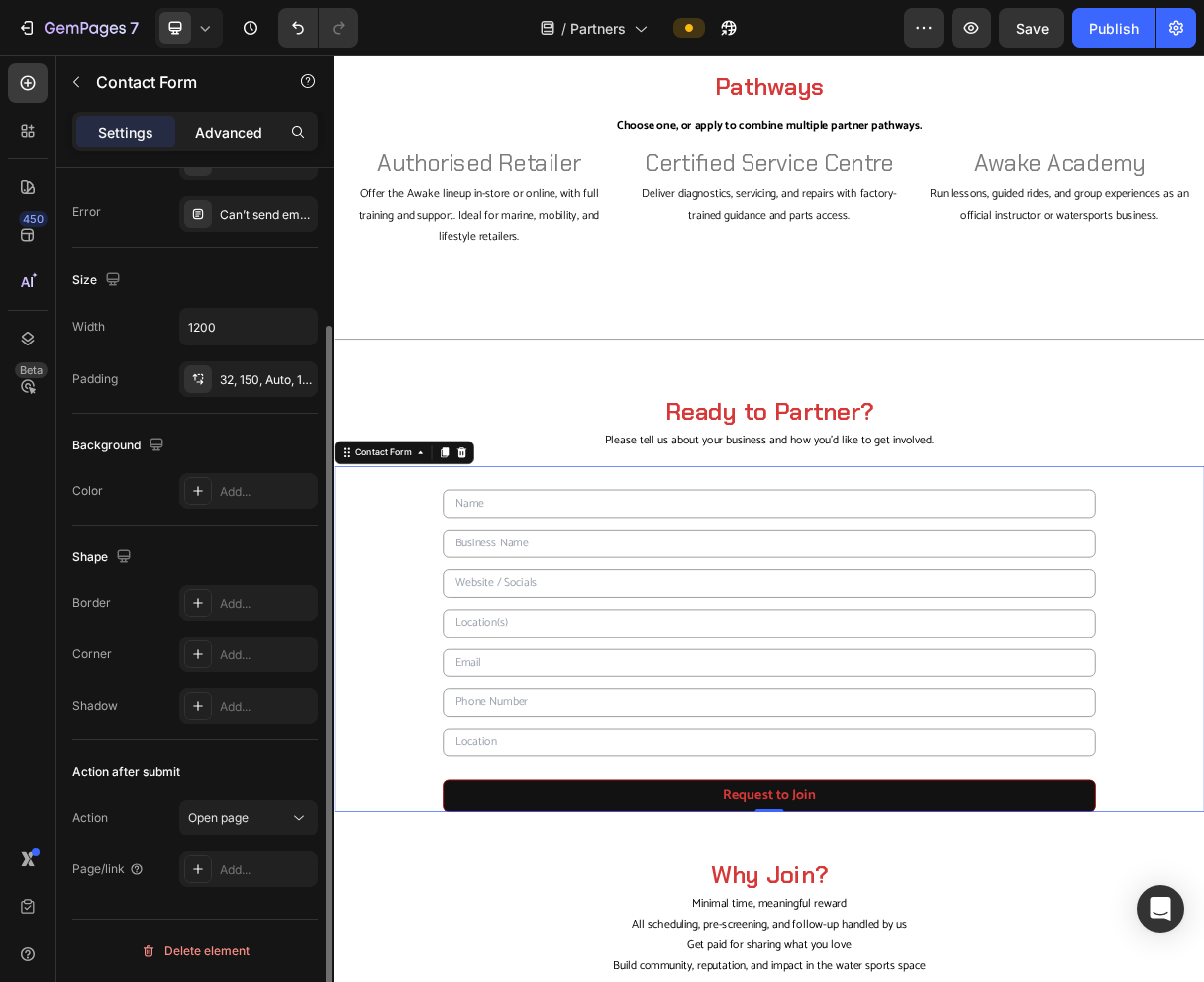 click on "Advanced" 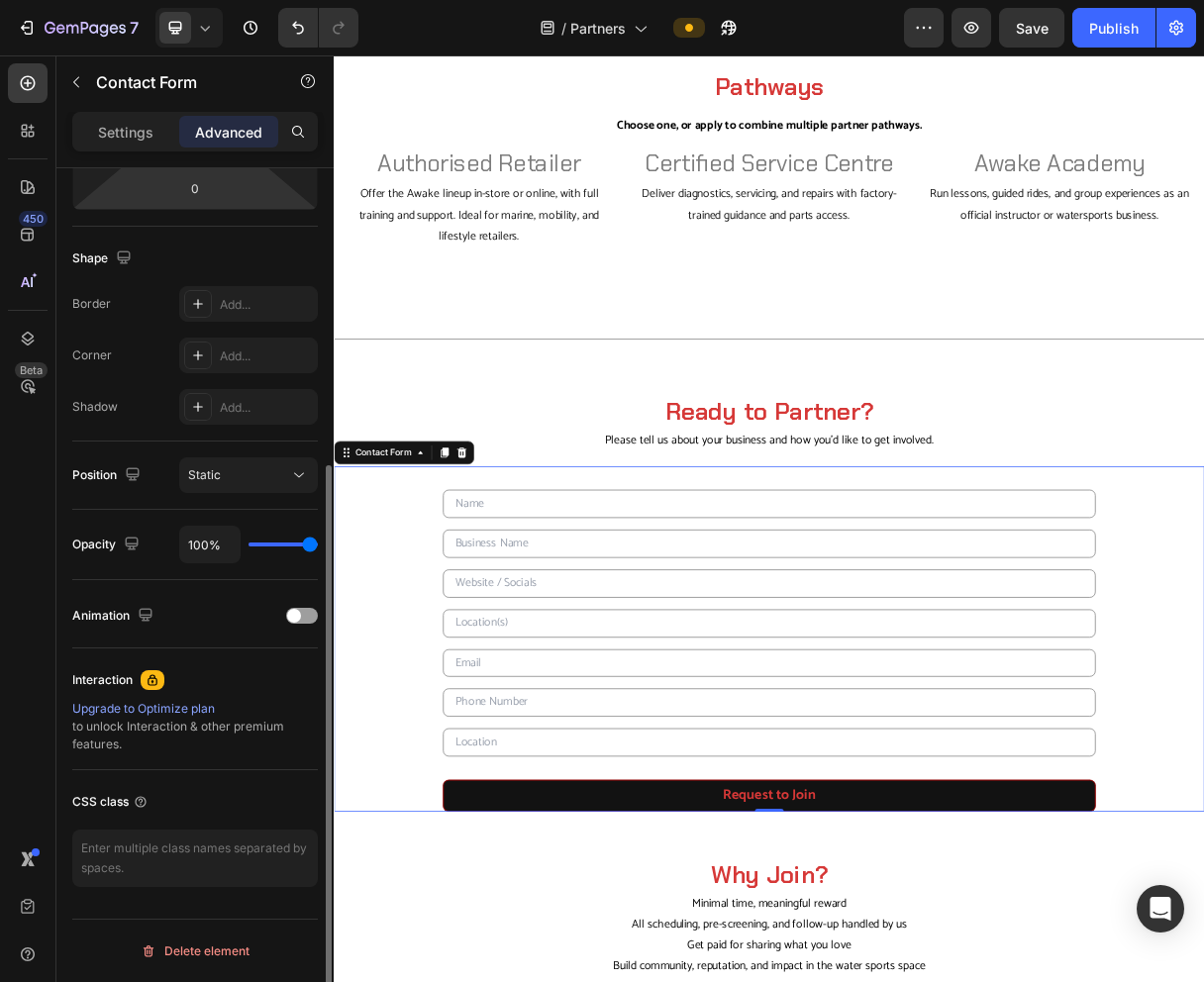 scroll, scrollTop: 0, scrollLeft: 0, axis: both 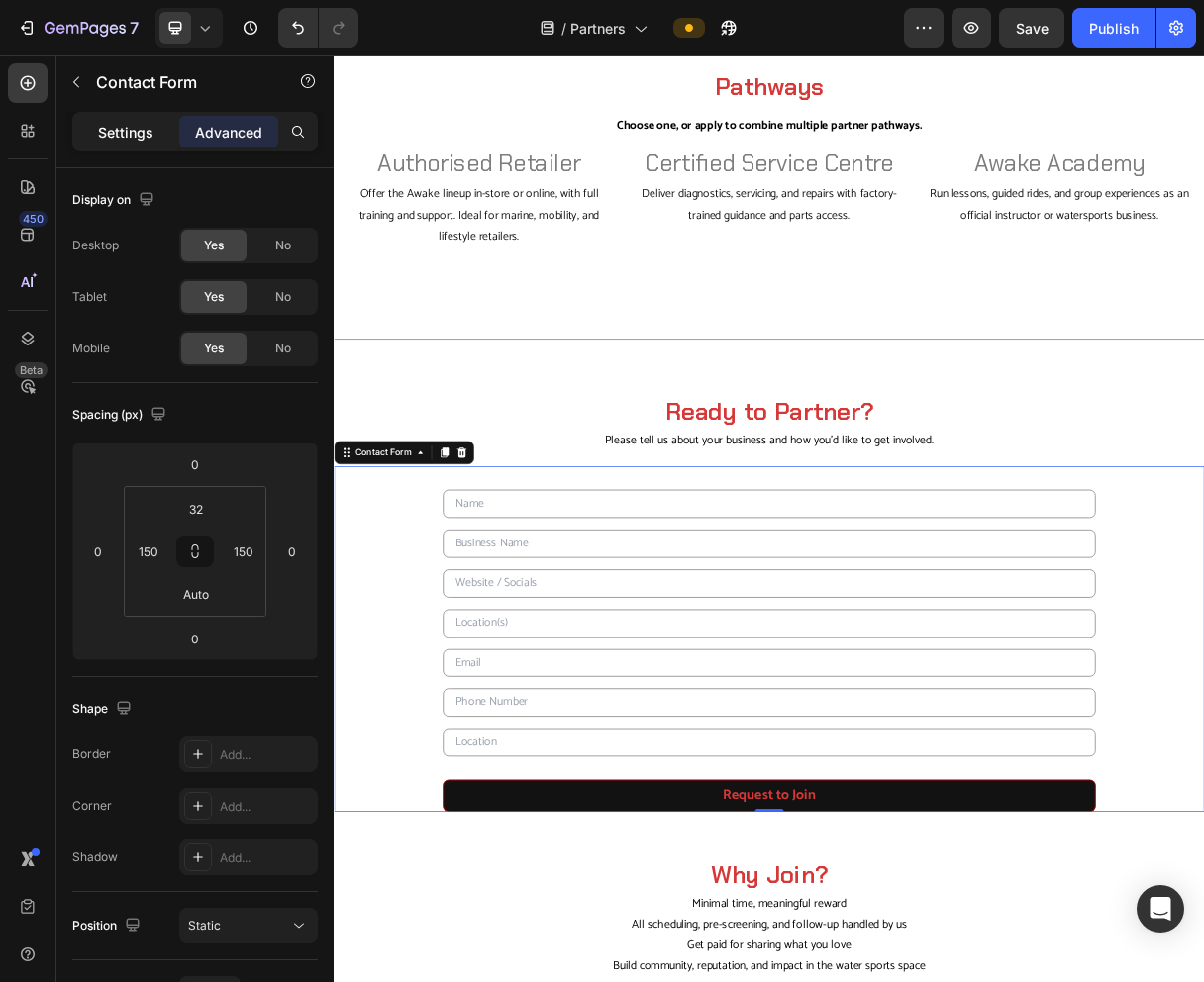 click on "Settings" 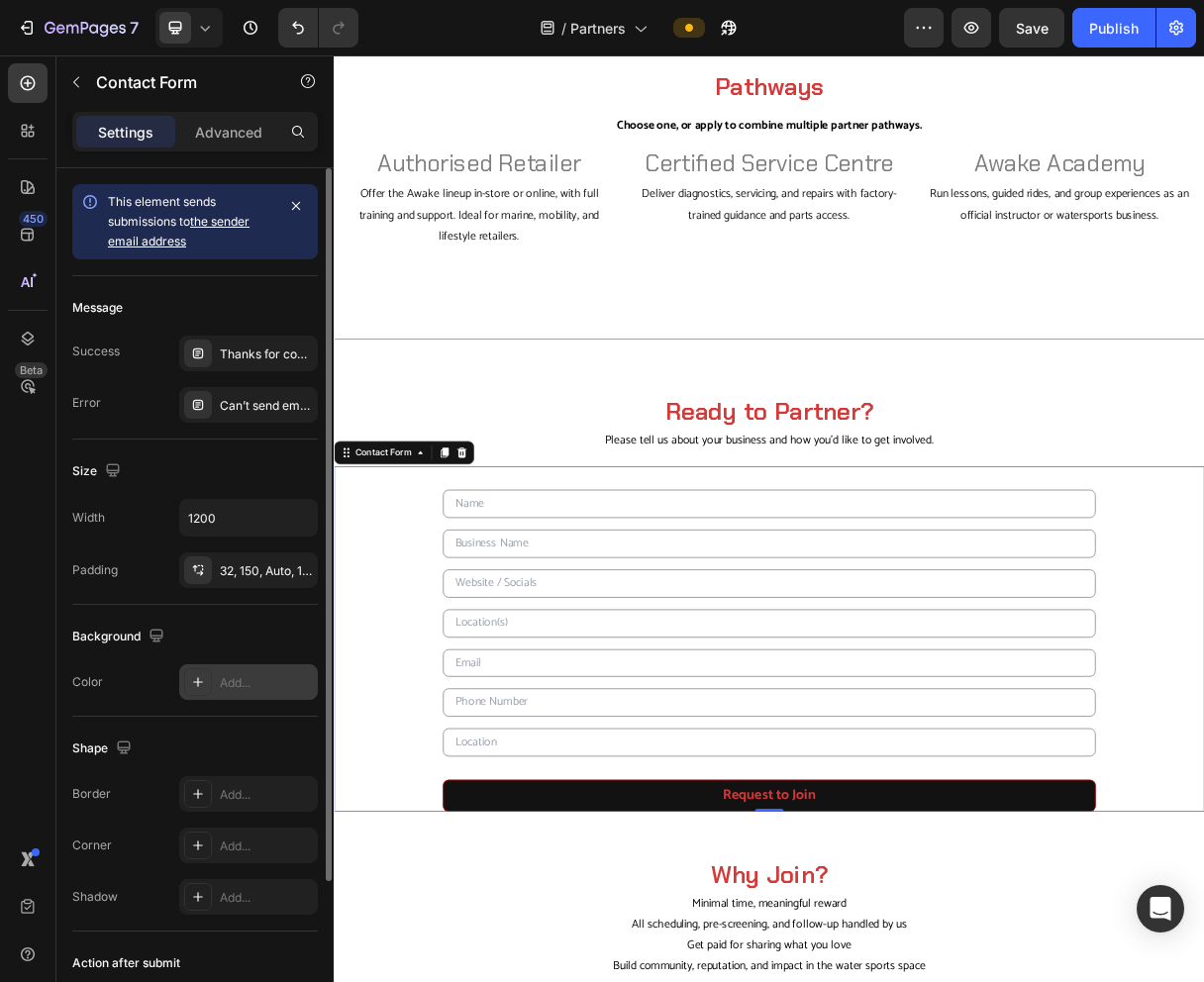 scroll, scrollTop: 191, scrollLeft: 0, axis: vertical 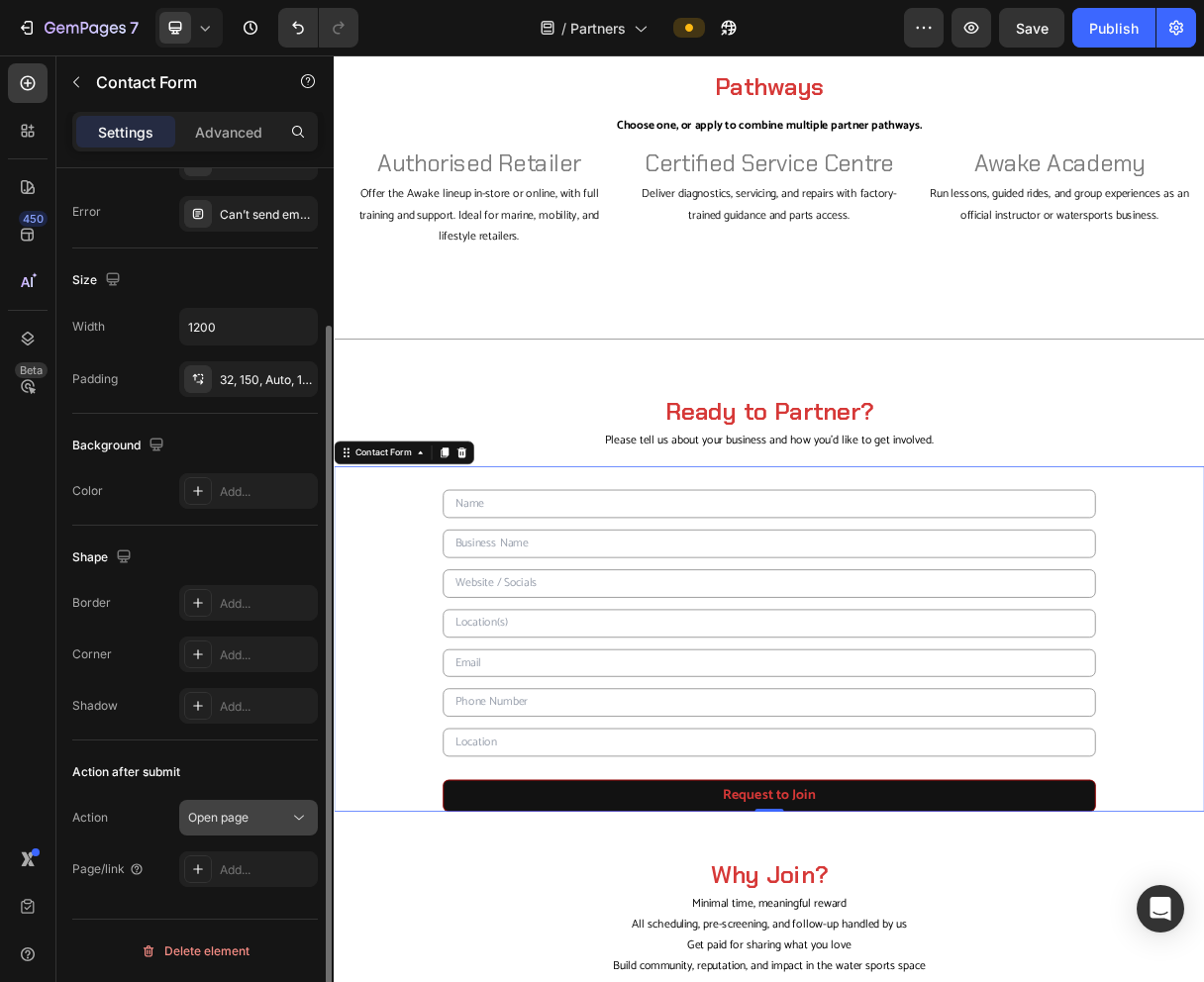 click on "Open page" at bounding box center [239, 818] 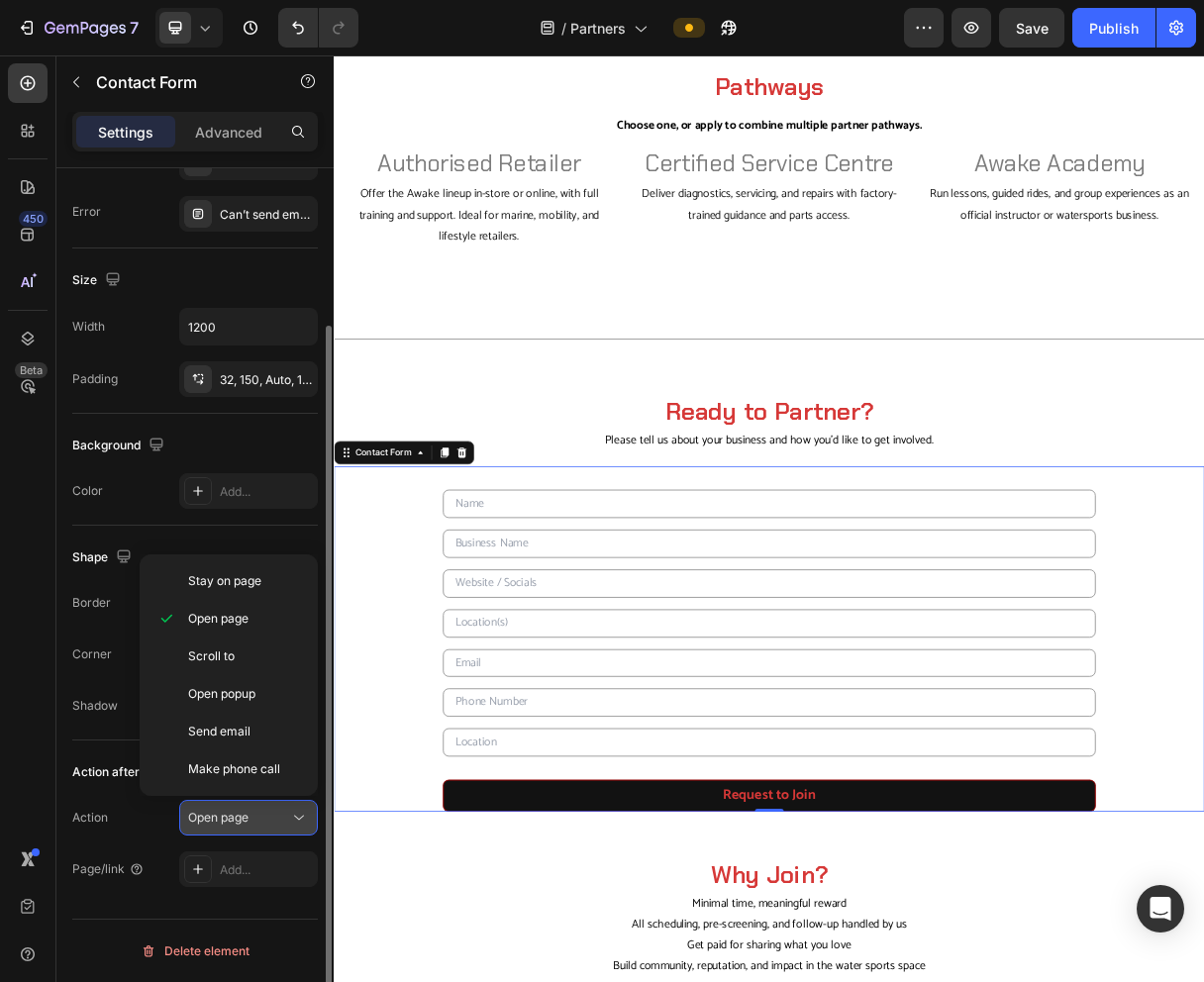 click on "Open page" at bounding box center (239, 818) 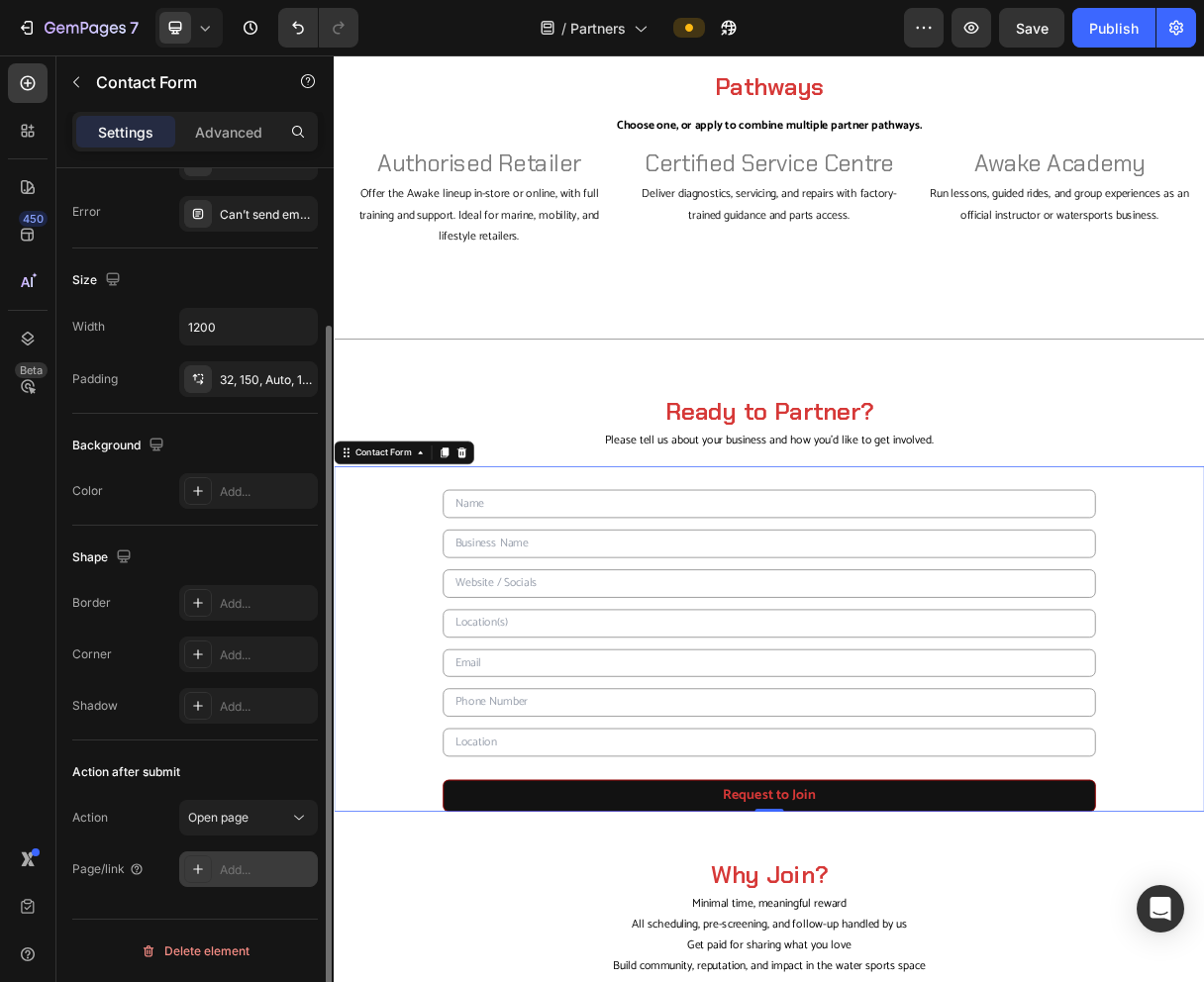 click on "Add..." at bounding box center (249, 869) 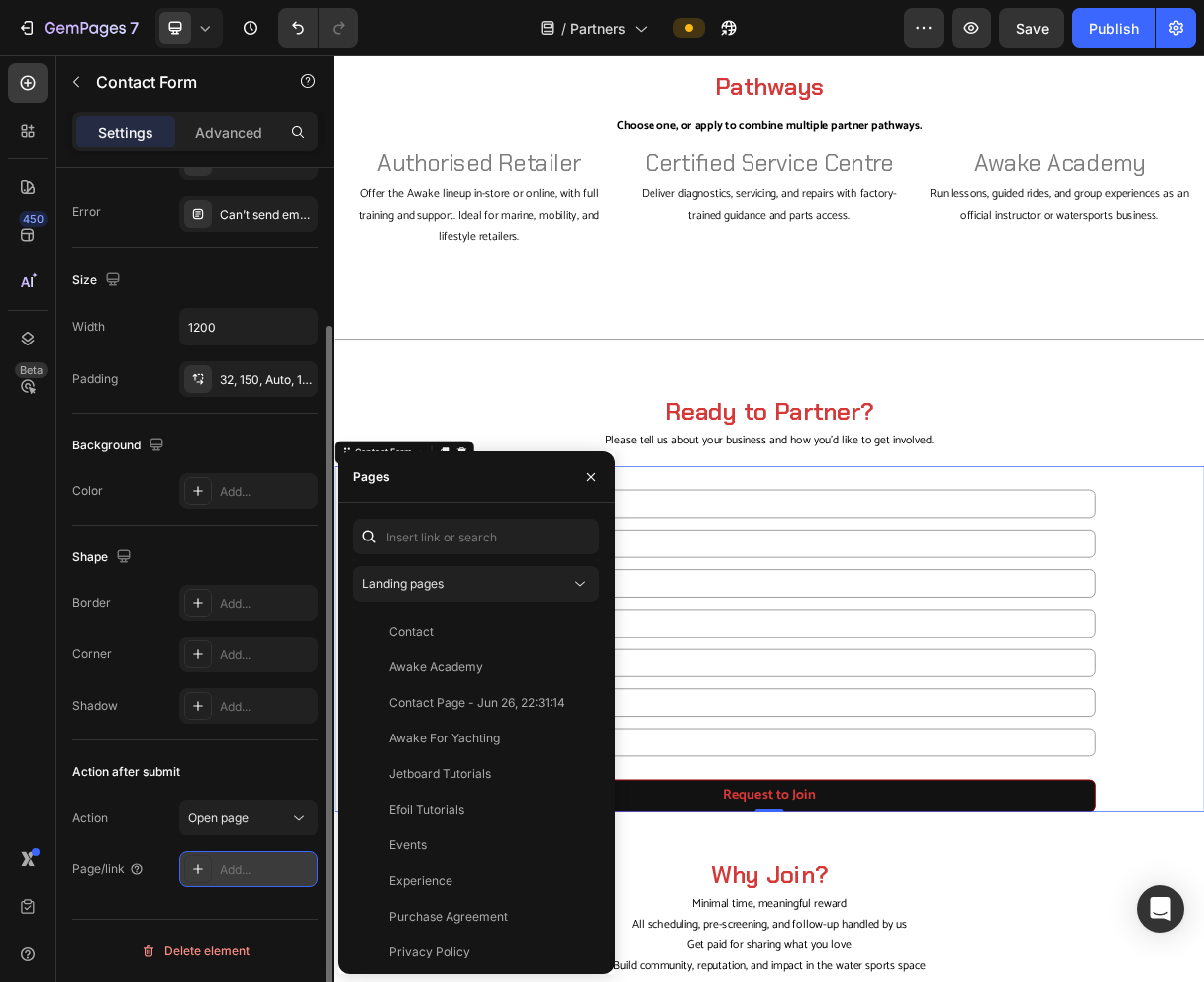 click on "Add..." at bounding box center [249, 869] 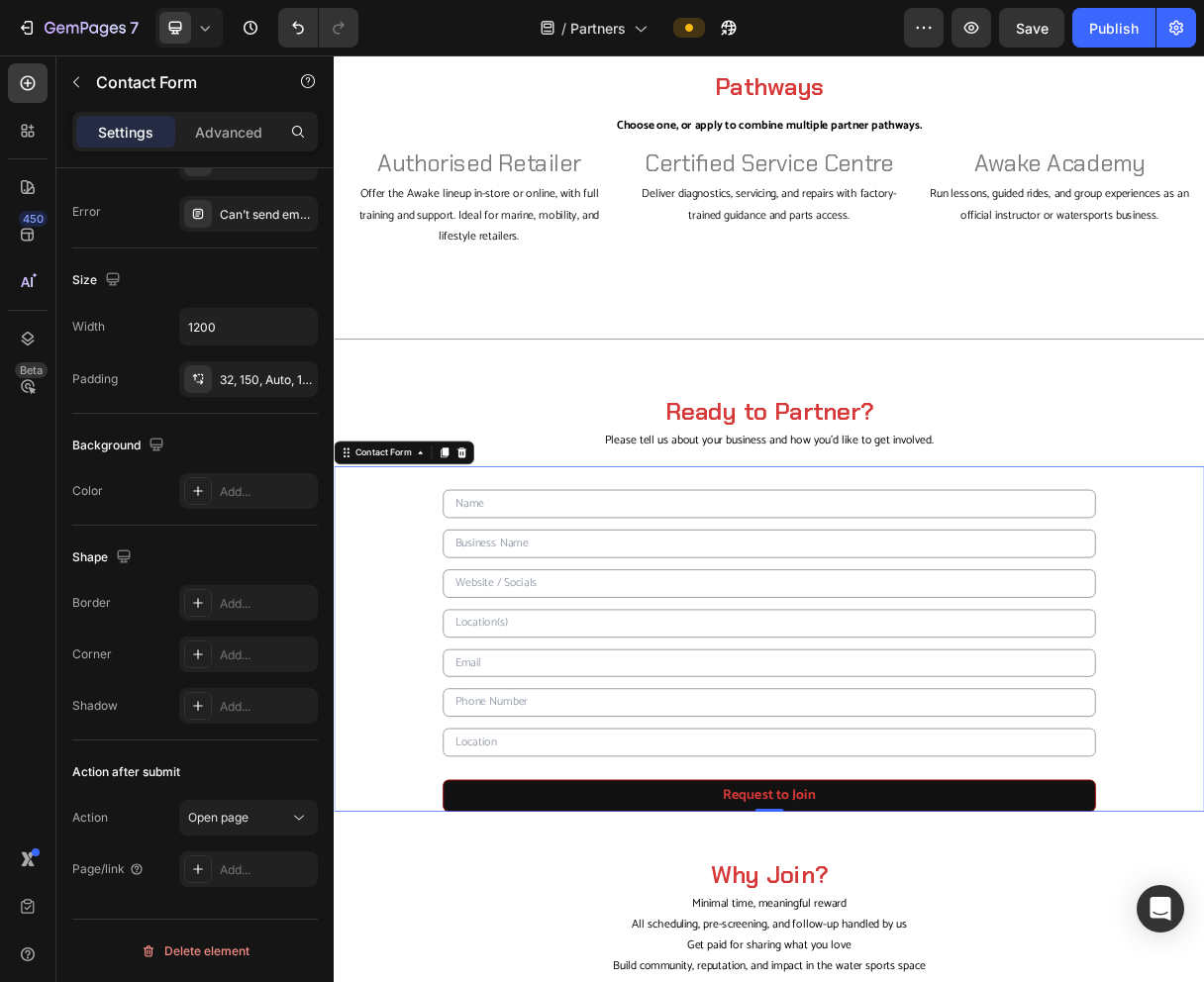 click on "Text Field Text Field Text Field Text Field Email Field Text Field Text Field Request to Join Submit Button Contact Form   0" at bounding box center (928, 852) 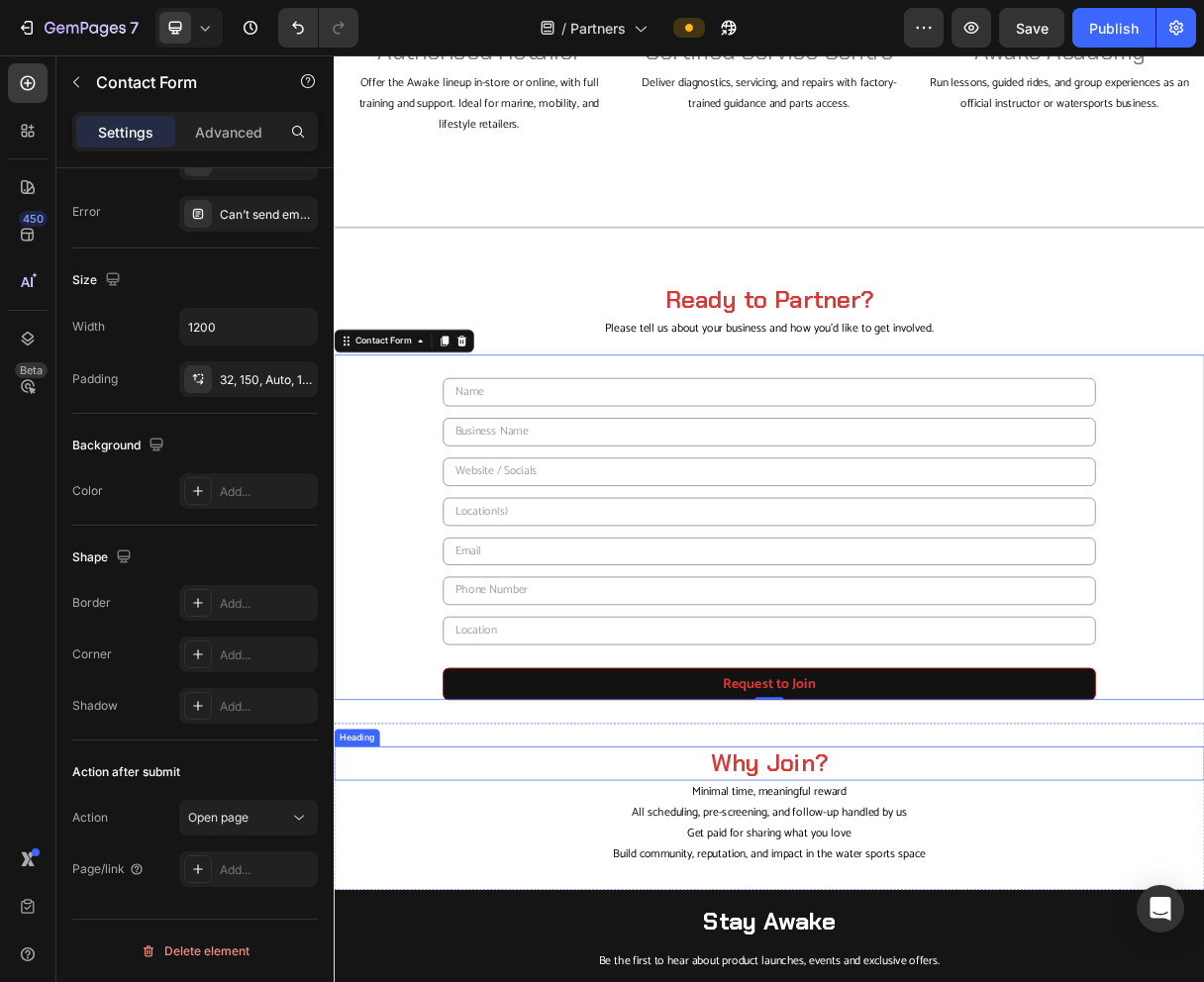 scroll, scrollTop: 946, scrollLeft: 0, axis: vertical 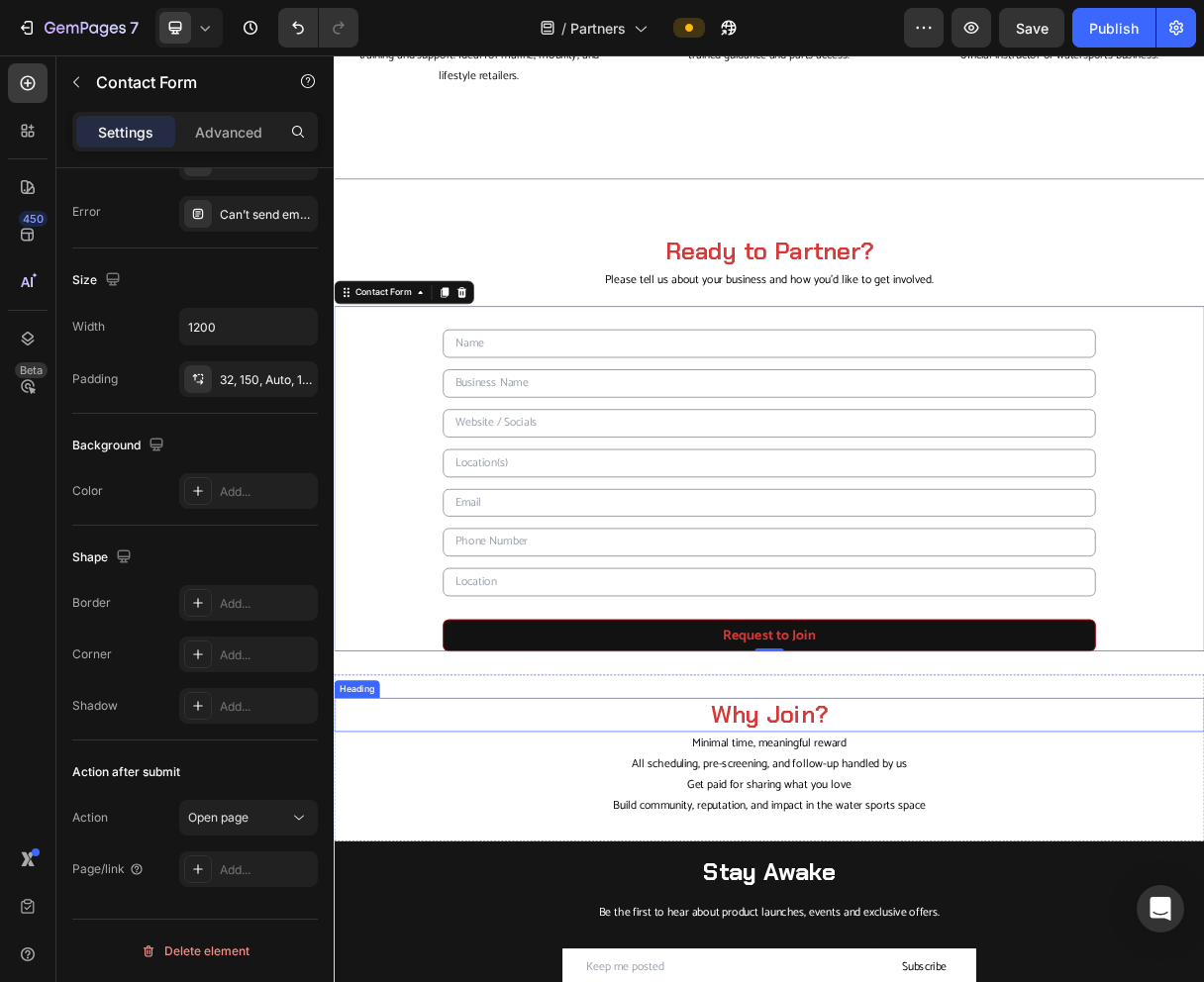 click on "Why Join?" at bounding box center [928, 955] 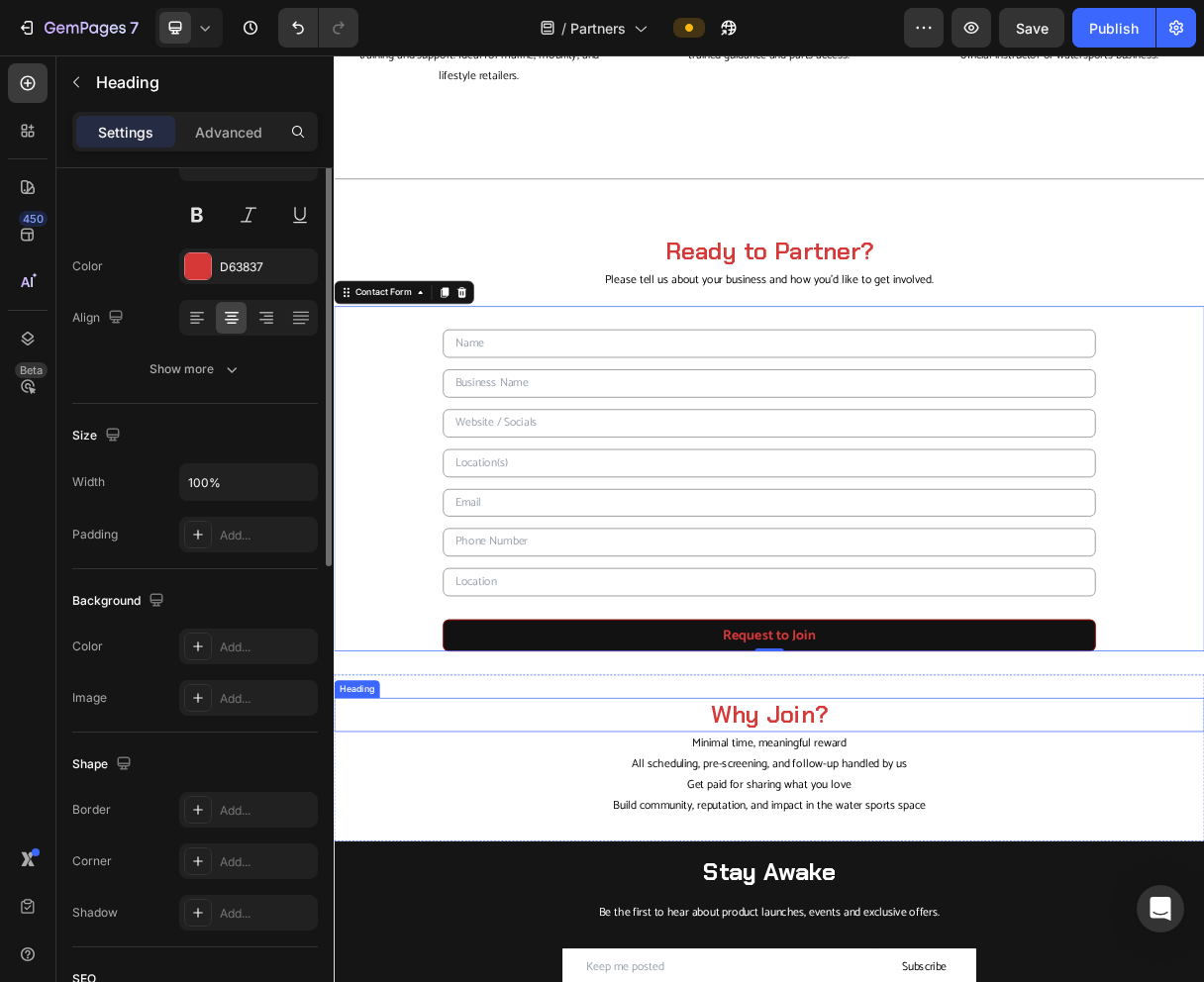 scroll, scrollTop: 0, scrollLeft: 0, axis: both 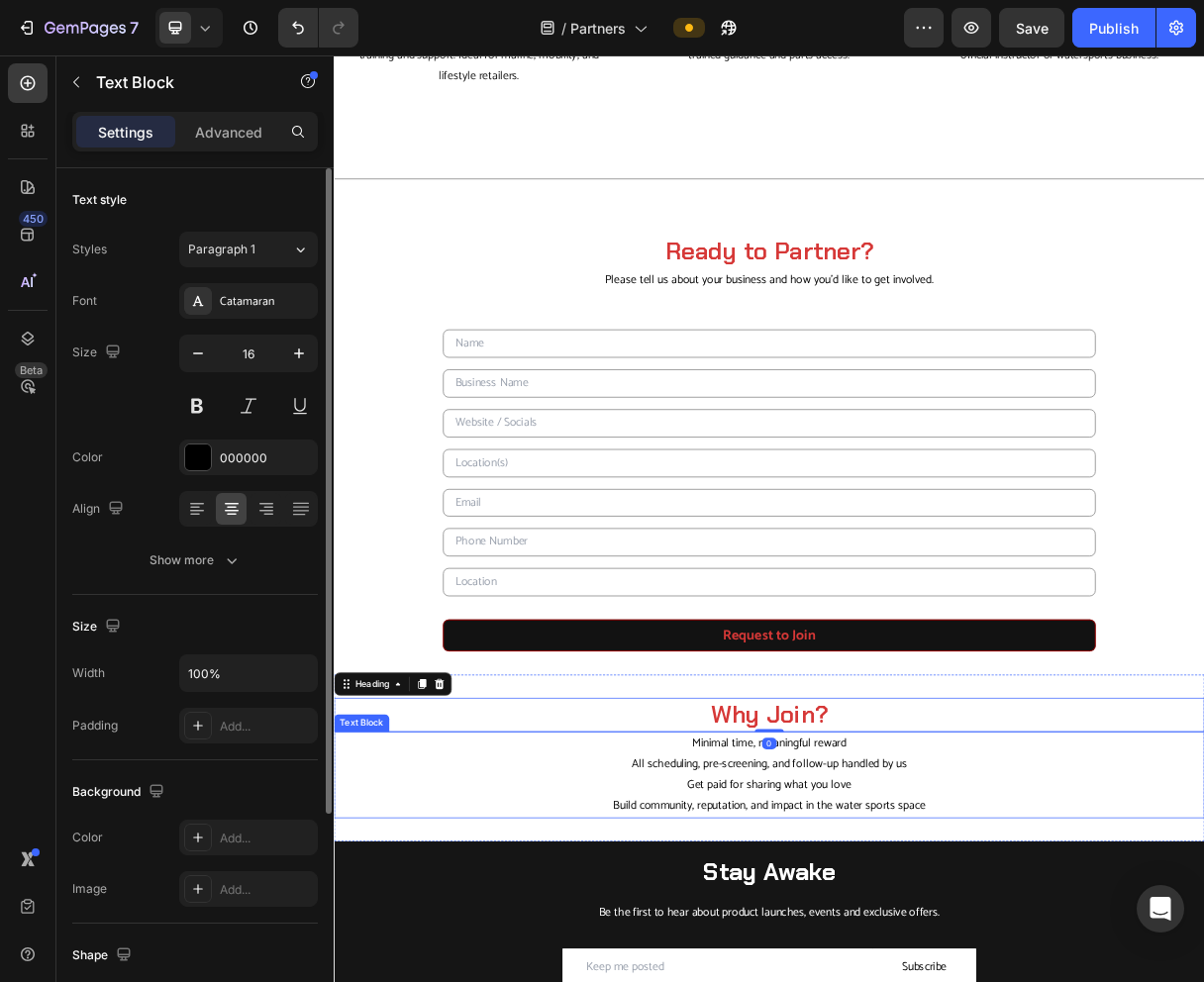 click on "Get paid for sharing what you love" at bounding box center (928, 1051) 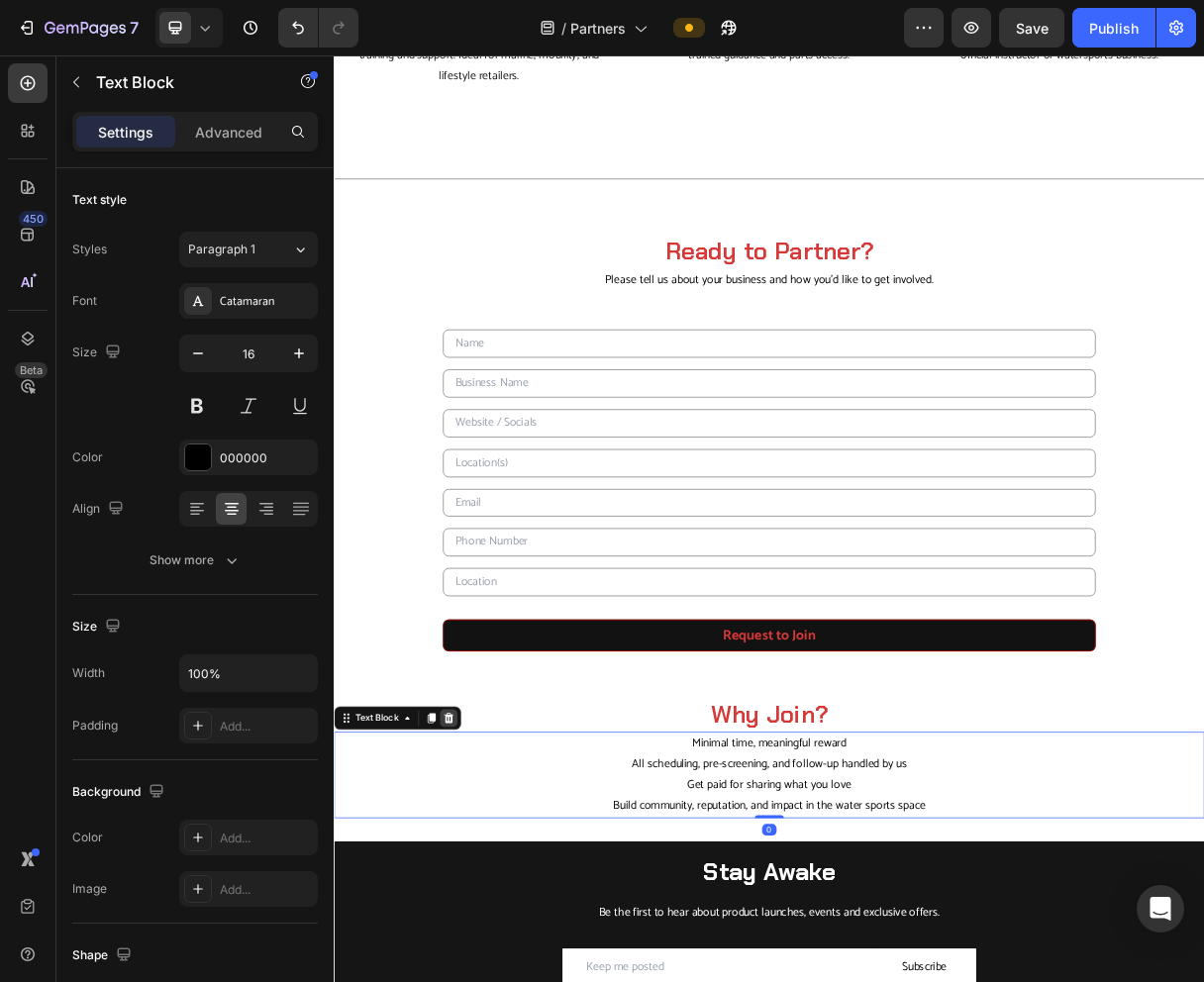click at bounding box center [490, 960] 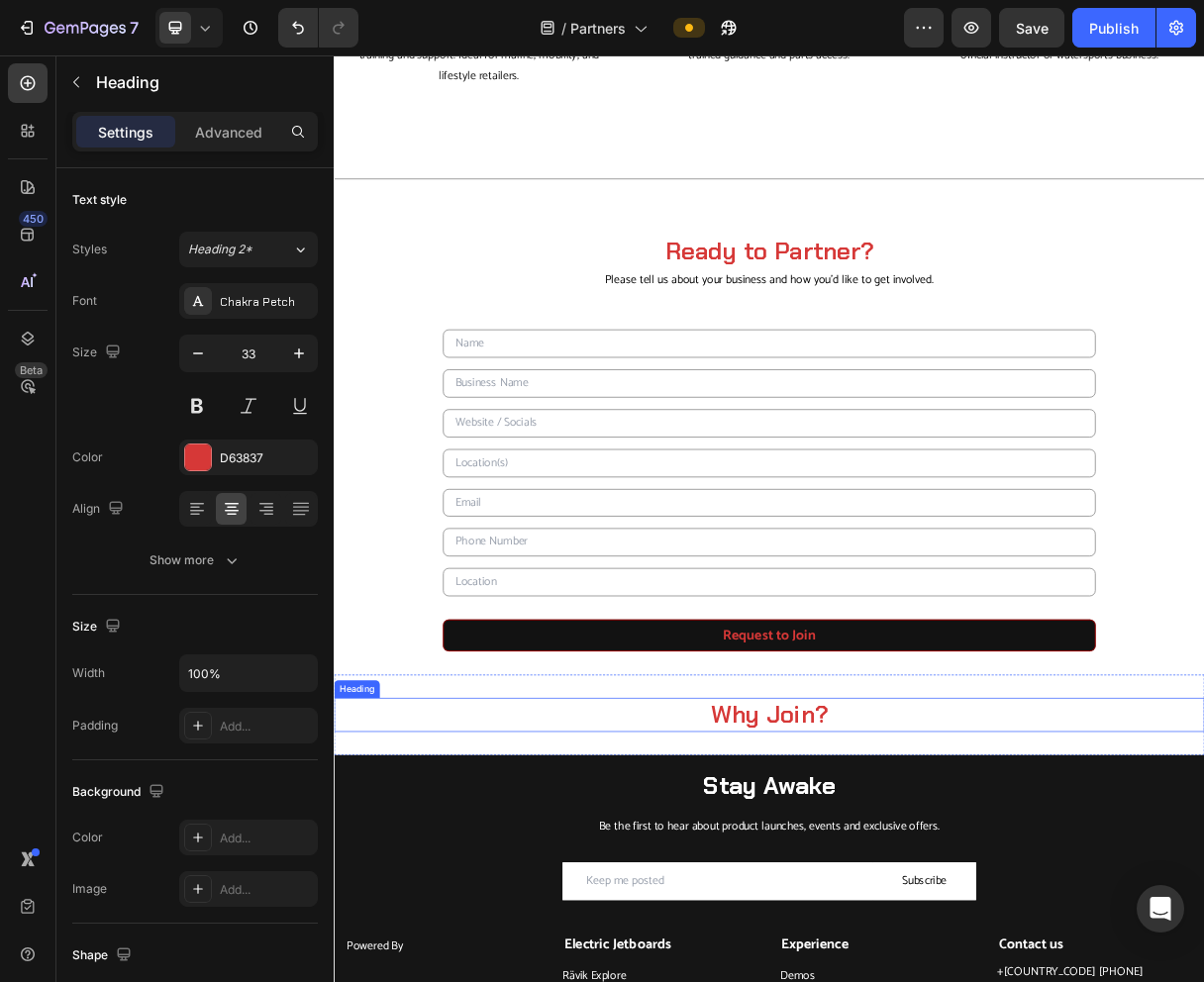 click on "Why Join?" at bounding box center [928, 955] 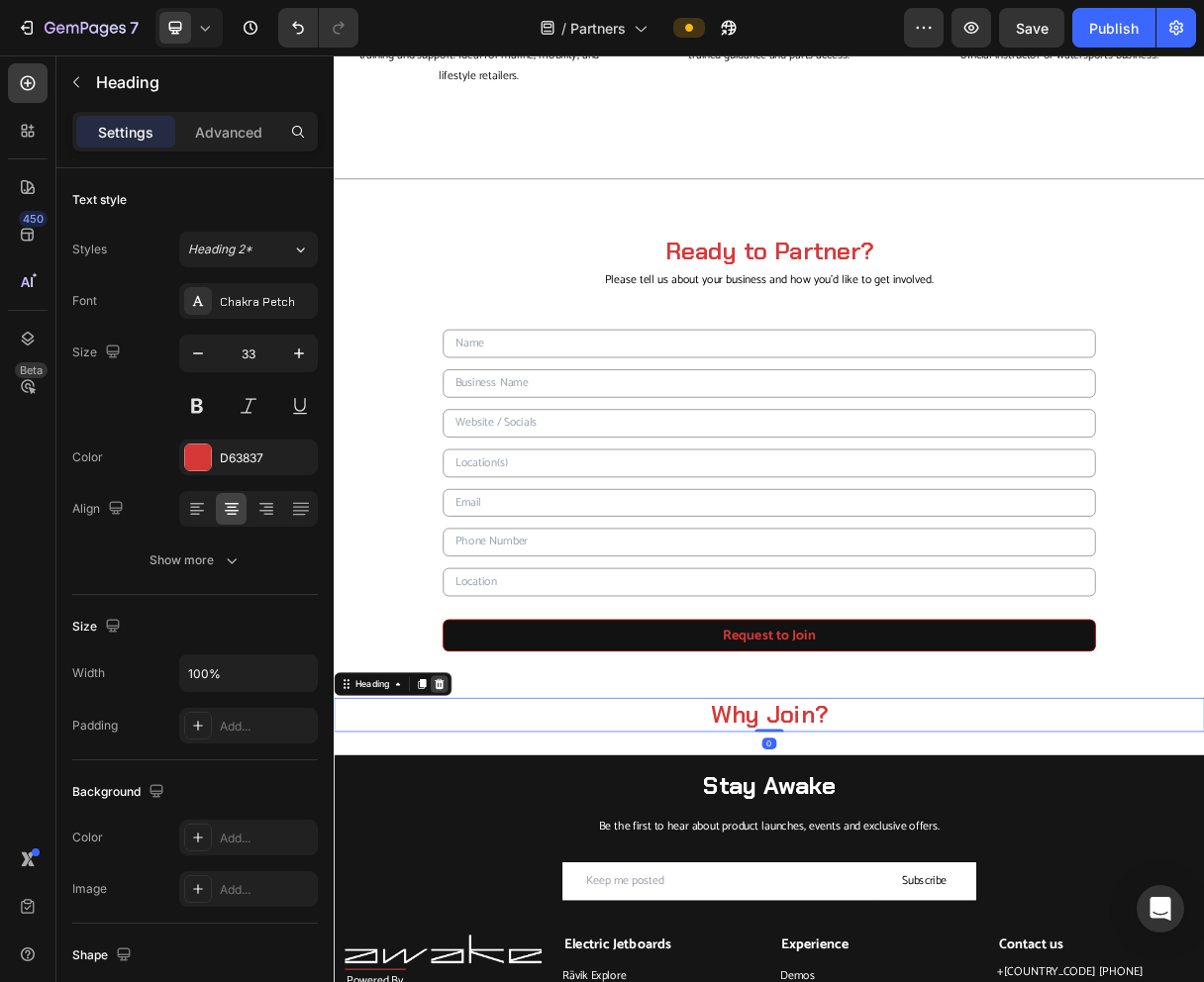 click at bounding box center [477, 914] 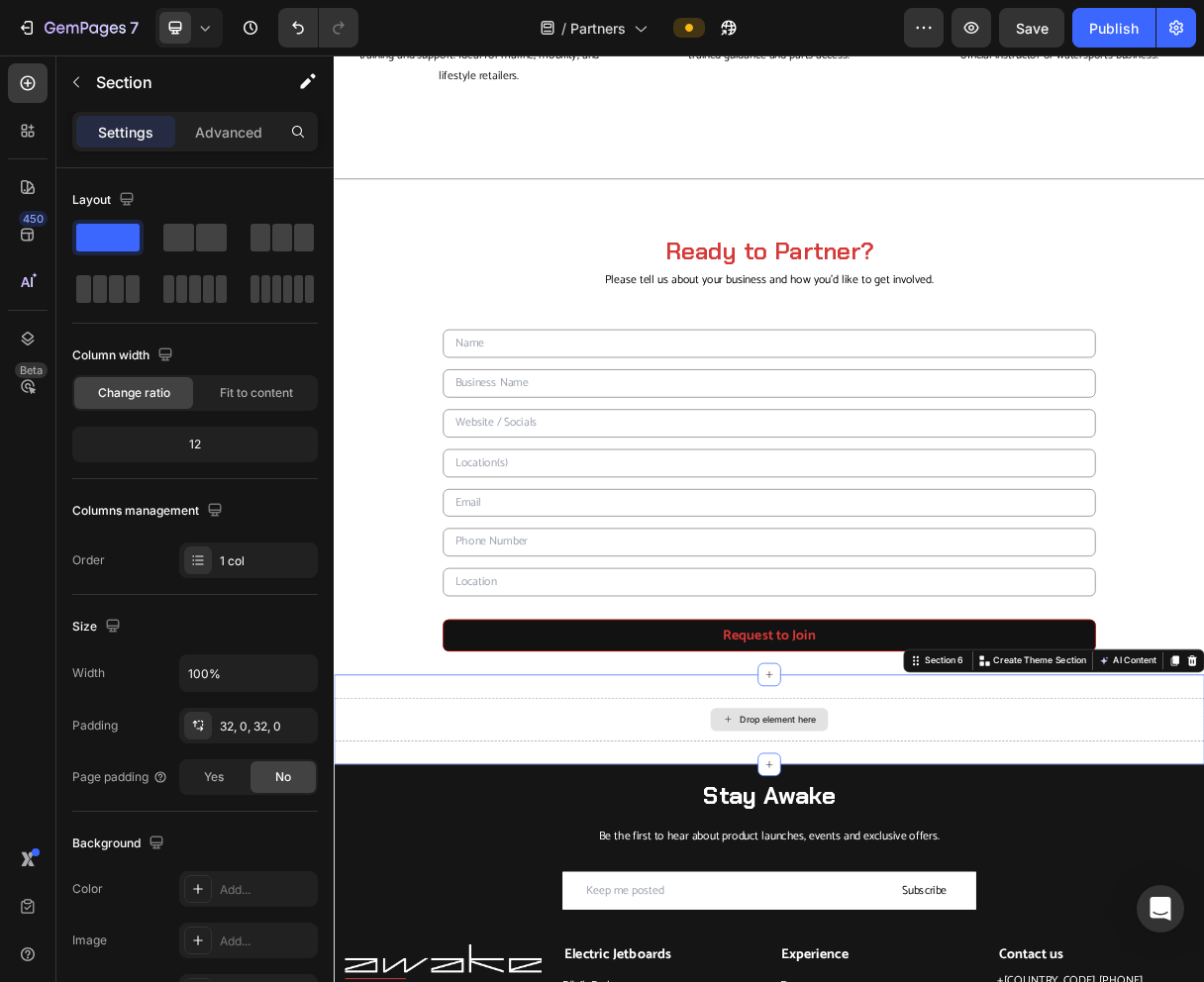 click on "Drop element here" at bounding box center (928, 962) 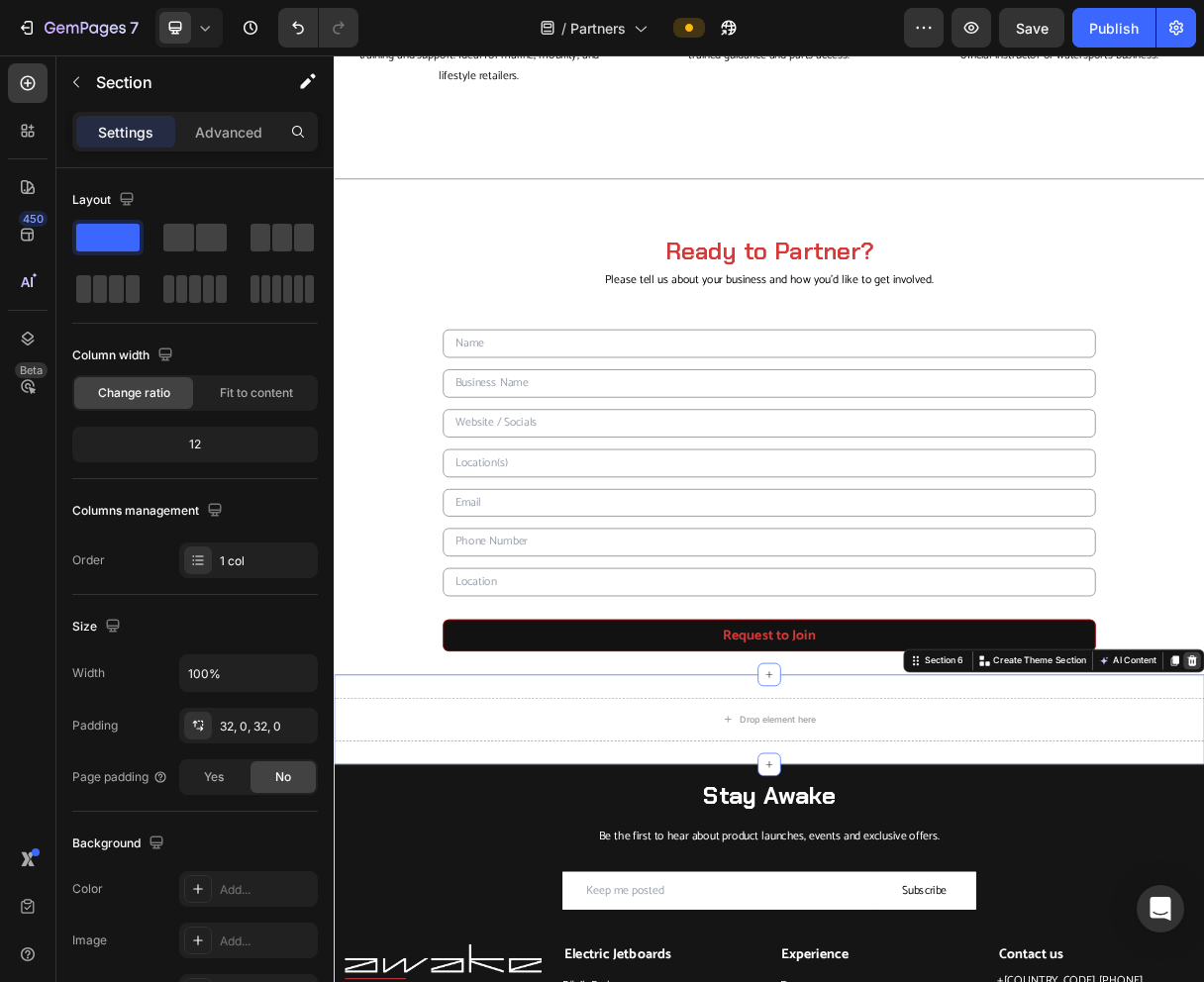 click 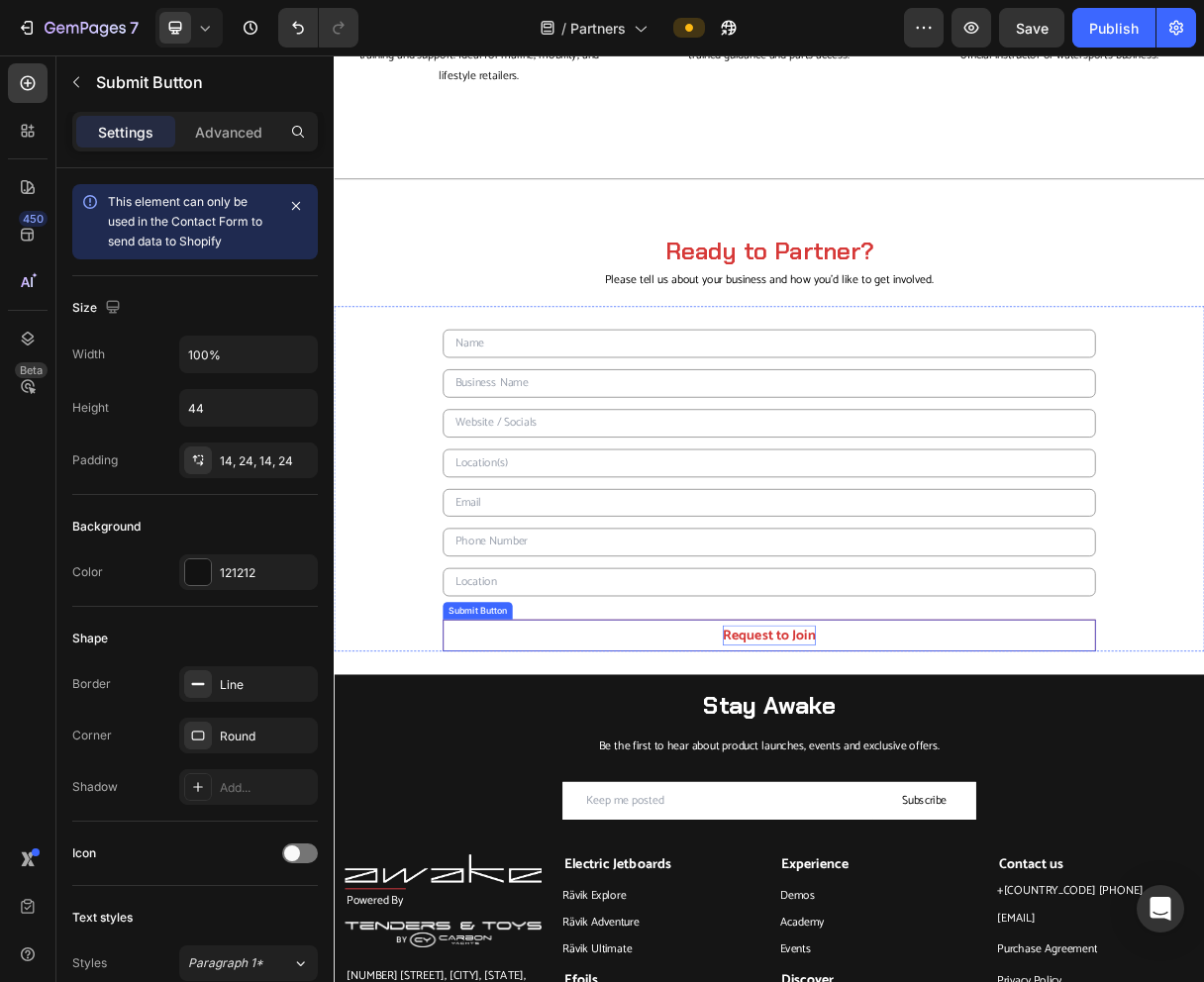 click on "Request to Join" at bounding box center (928, 847) 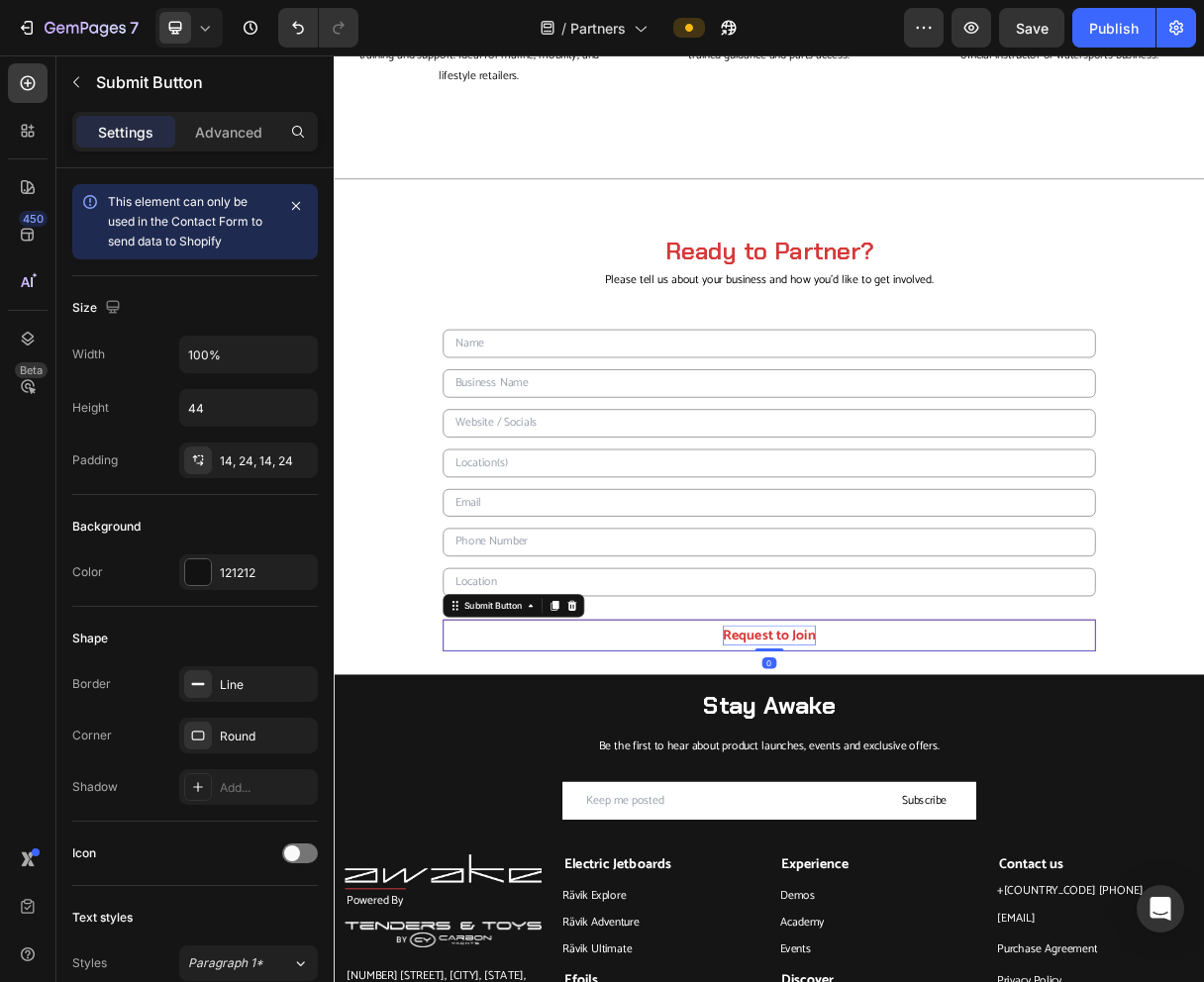click on "Request to Join" at bounding box center [928, 847] 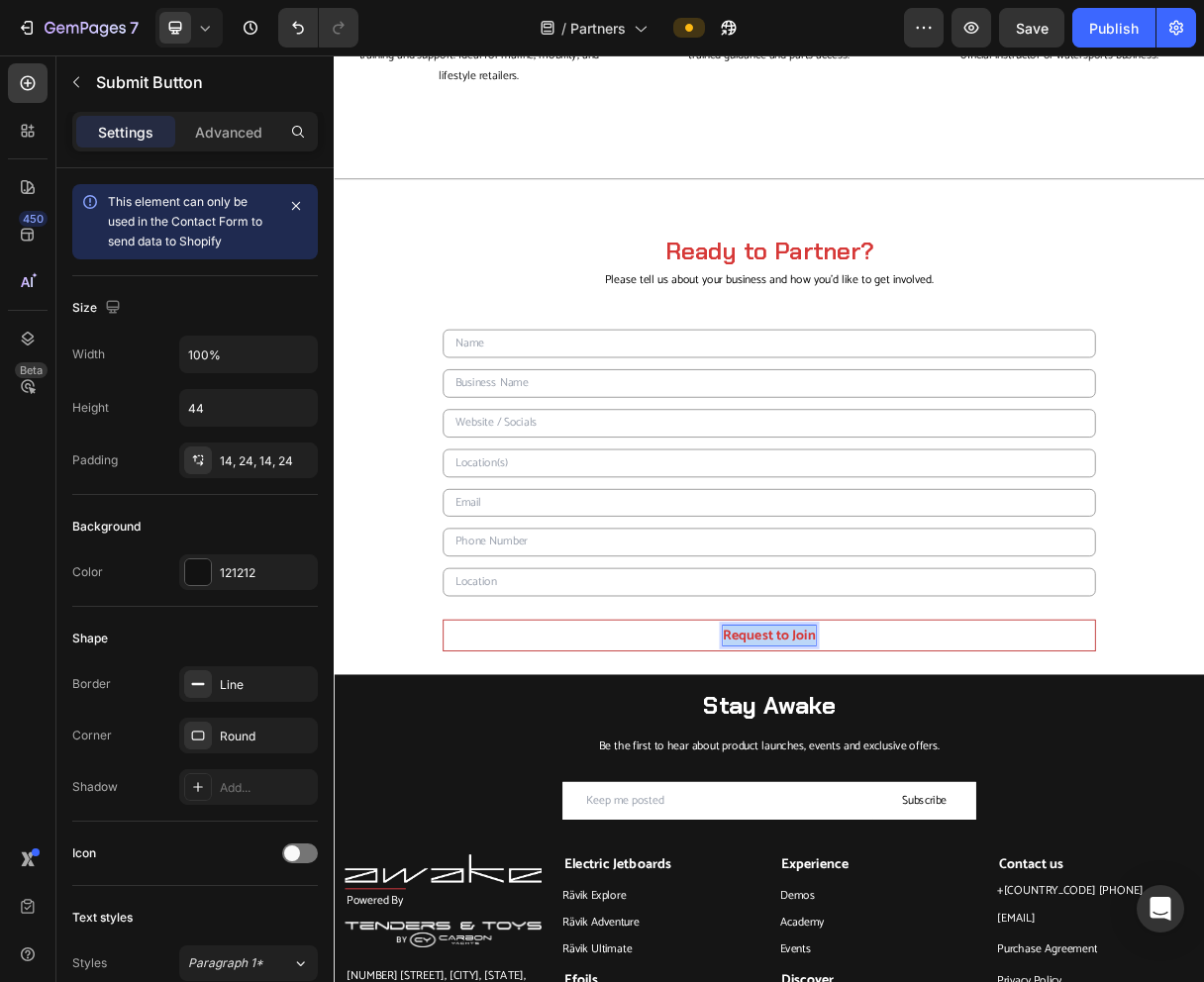 click on "Request to Join" at bounding box center [928, 847] 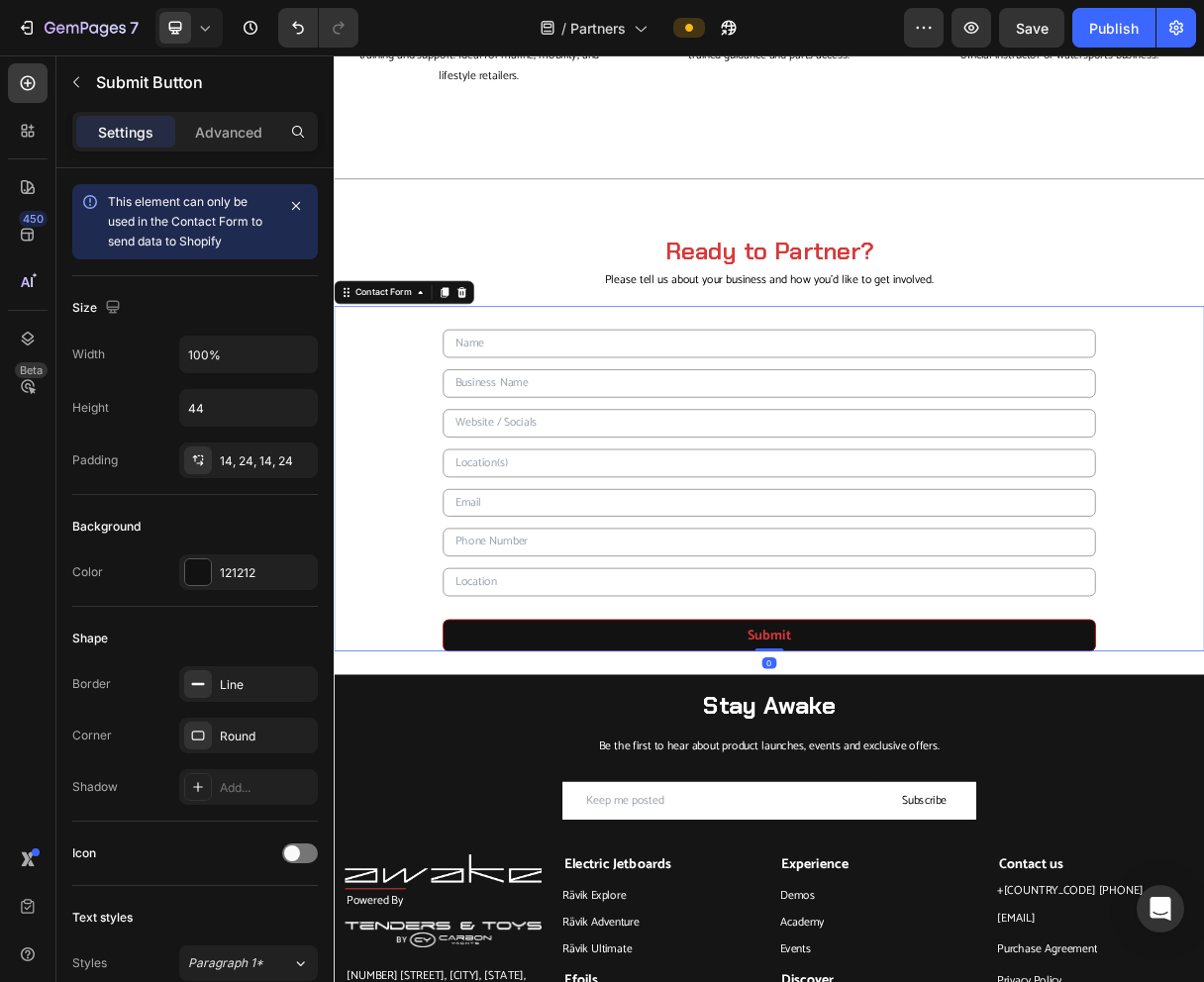 click on "Text Field Text Field Text Field Text Field Email Field Text Field Text Field Submit Submit Button Contact Form   0" at bounding box center (928, 634) 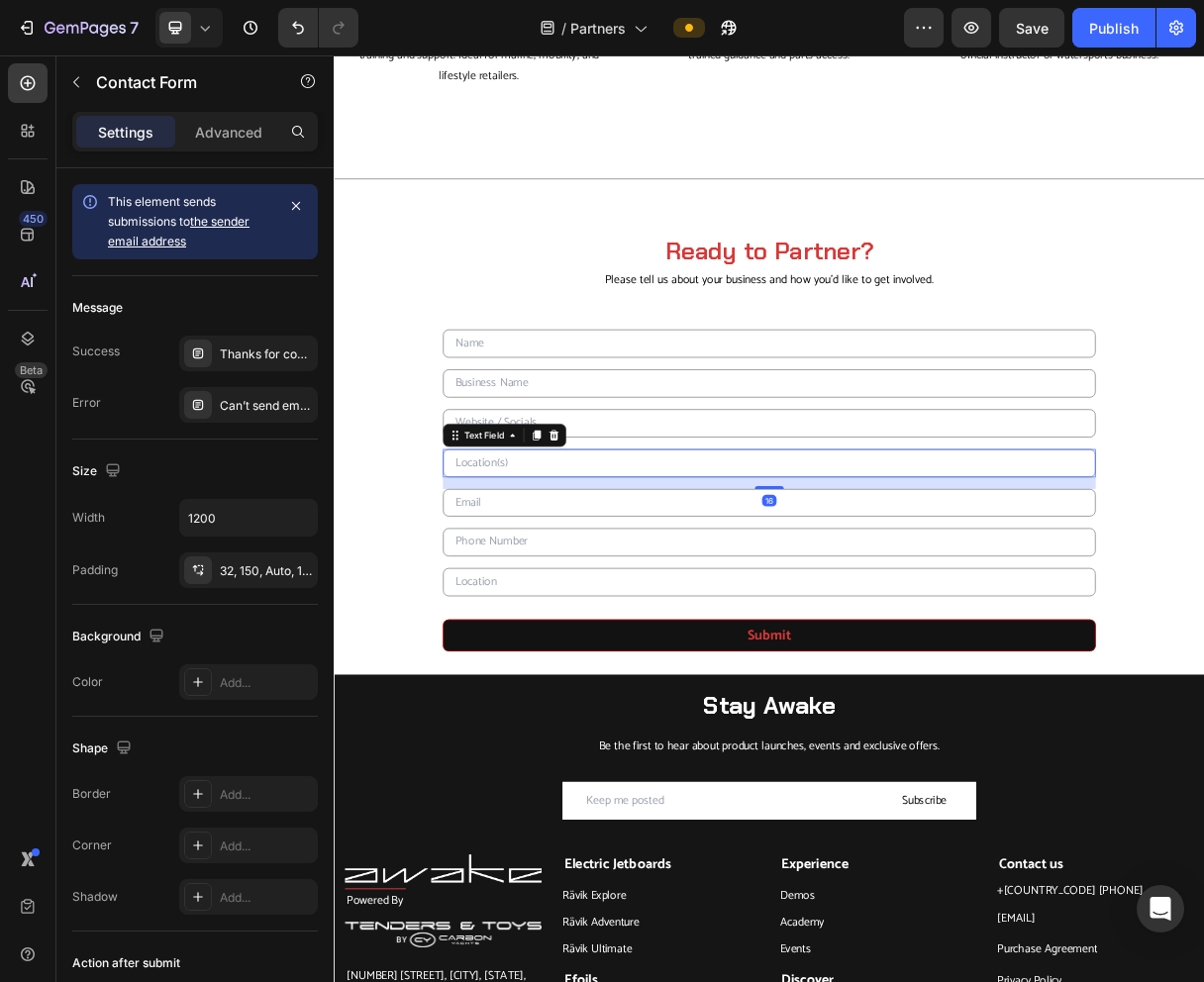 click at bounding box center [928, 612] 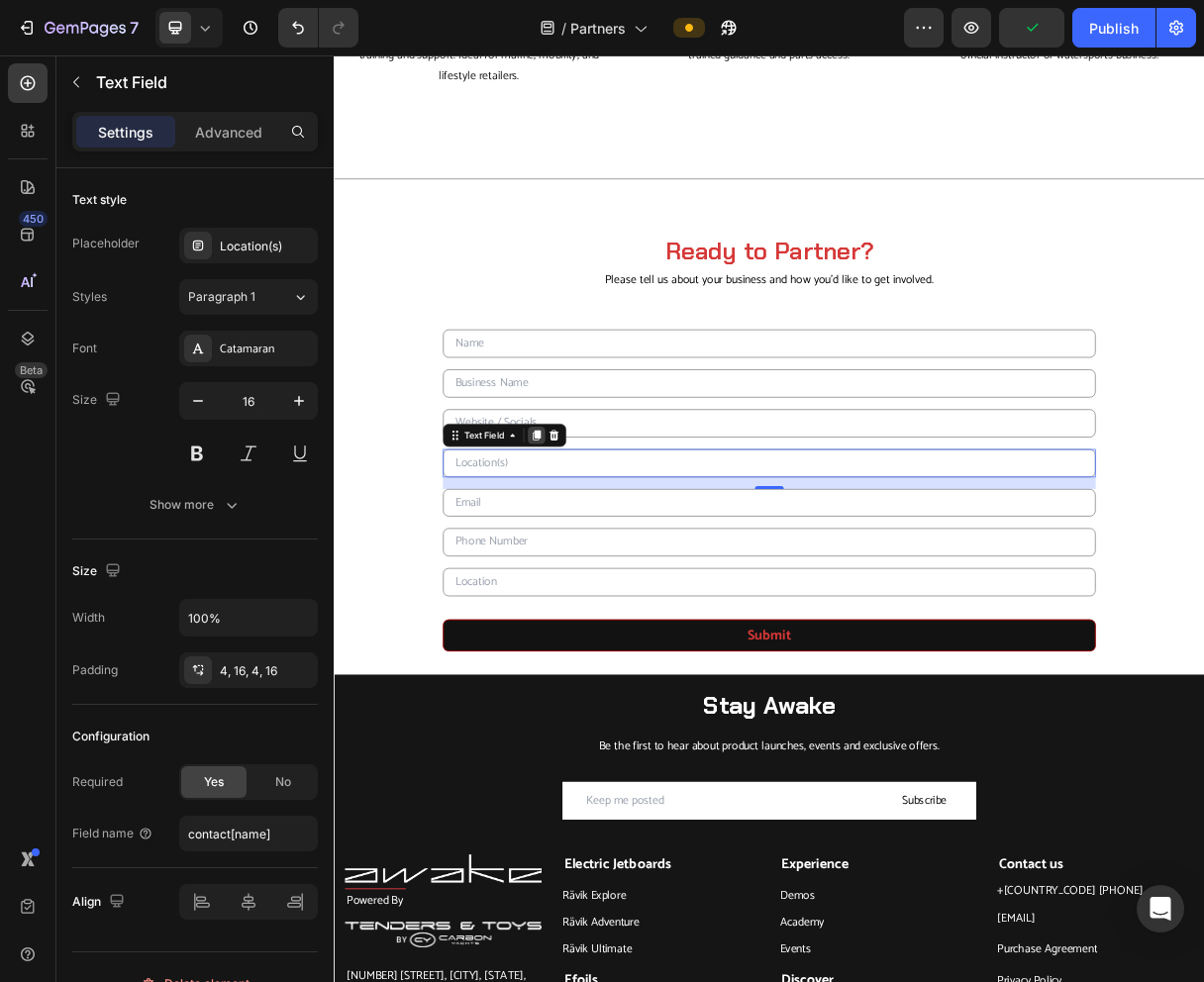 click 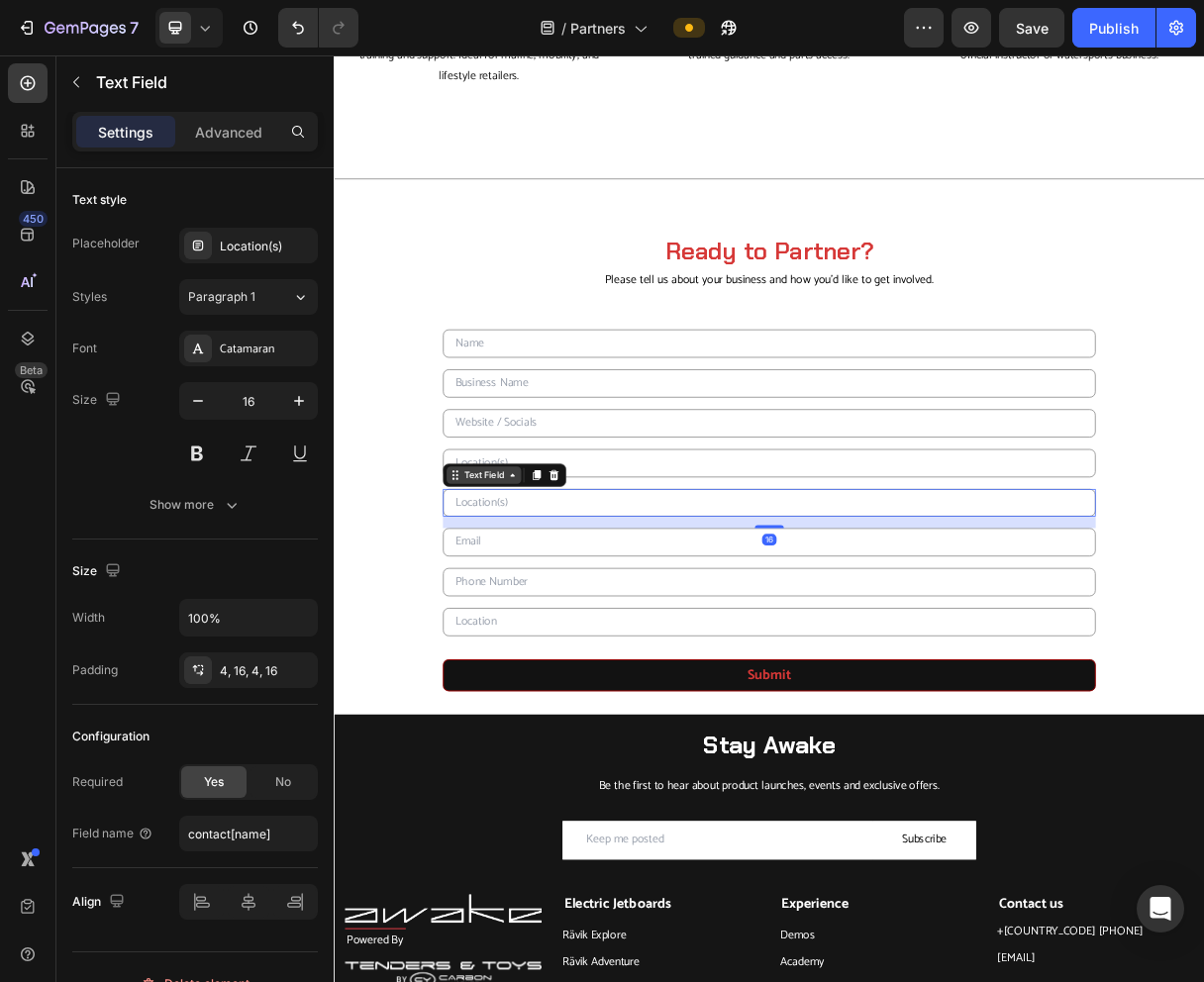 click on "Text Field" at bounding box center [538, 629] 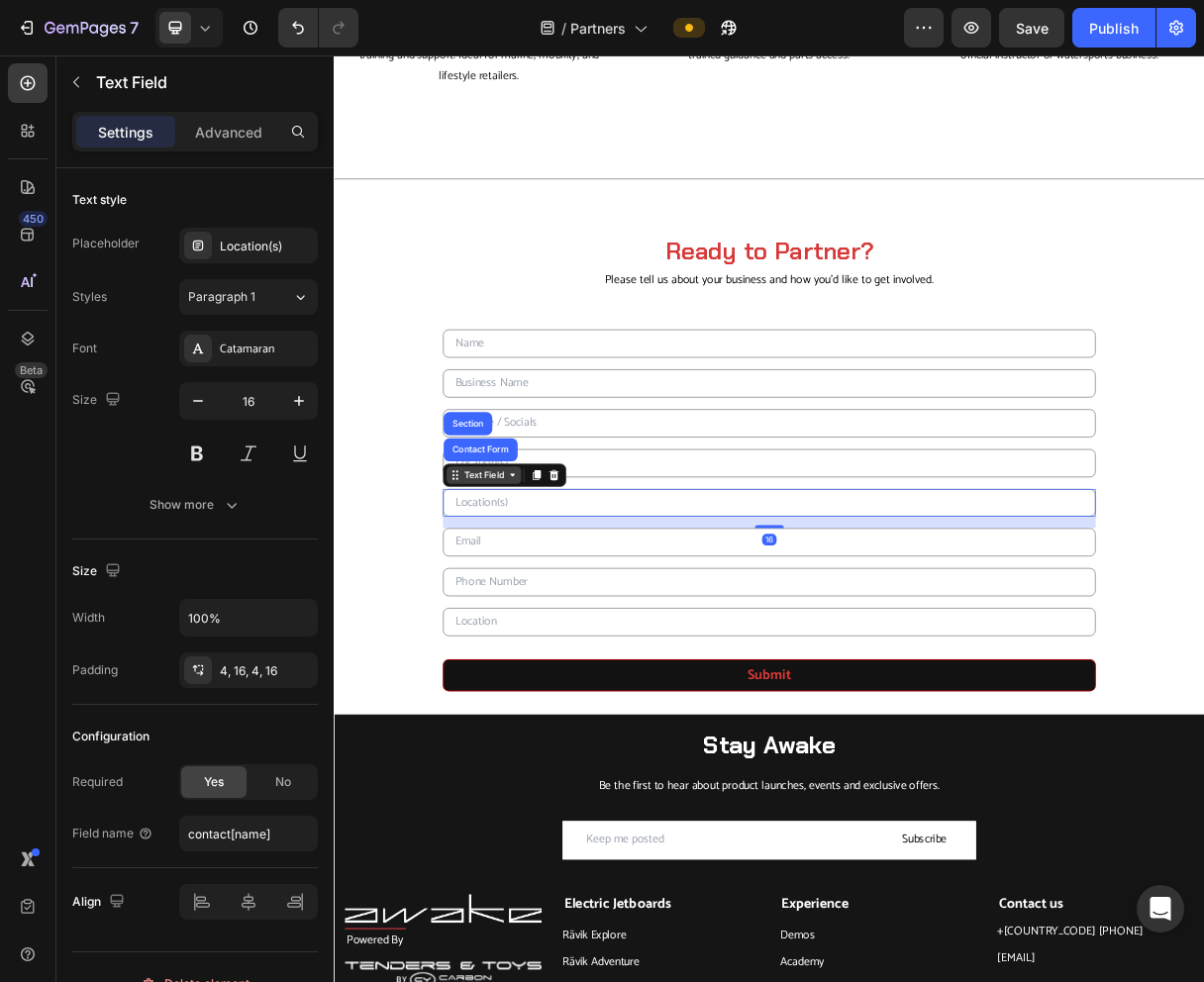click on "Text Field" at bounding box center (538, 629) 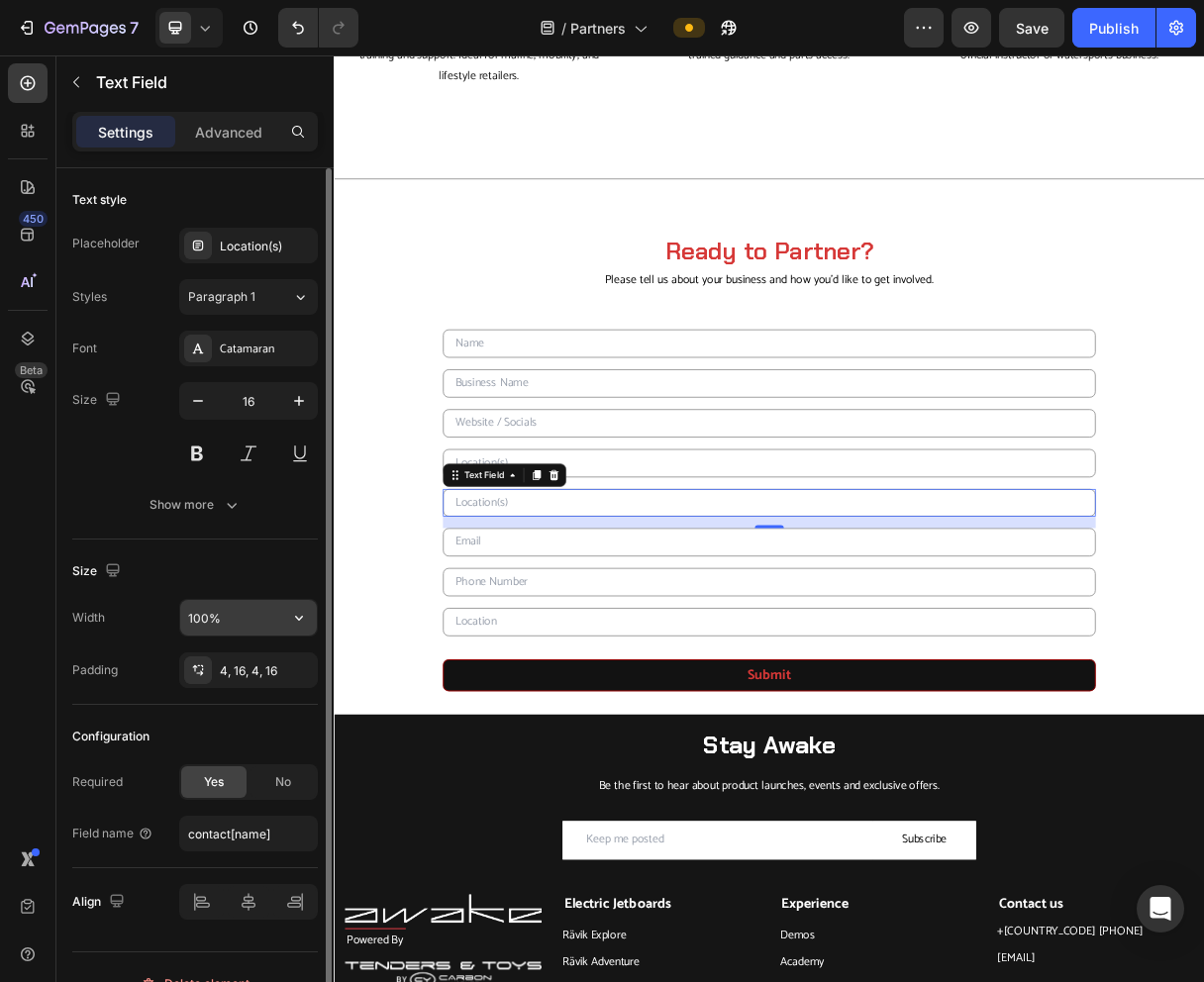 scroll, scrollTop: 33, scrollLeft: 0, axis: vertical 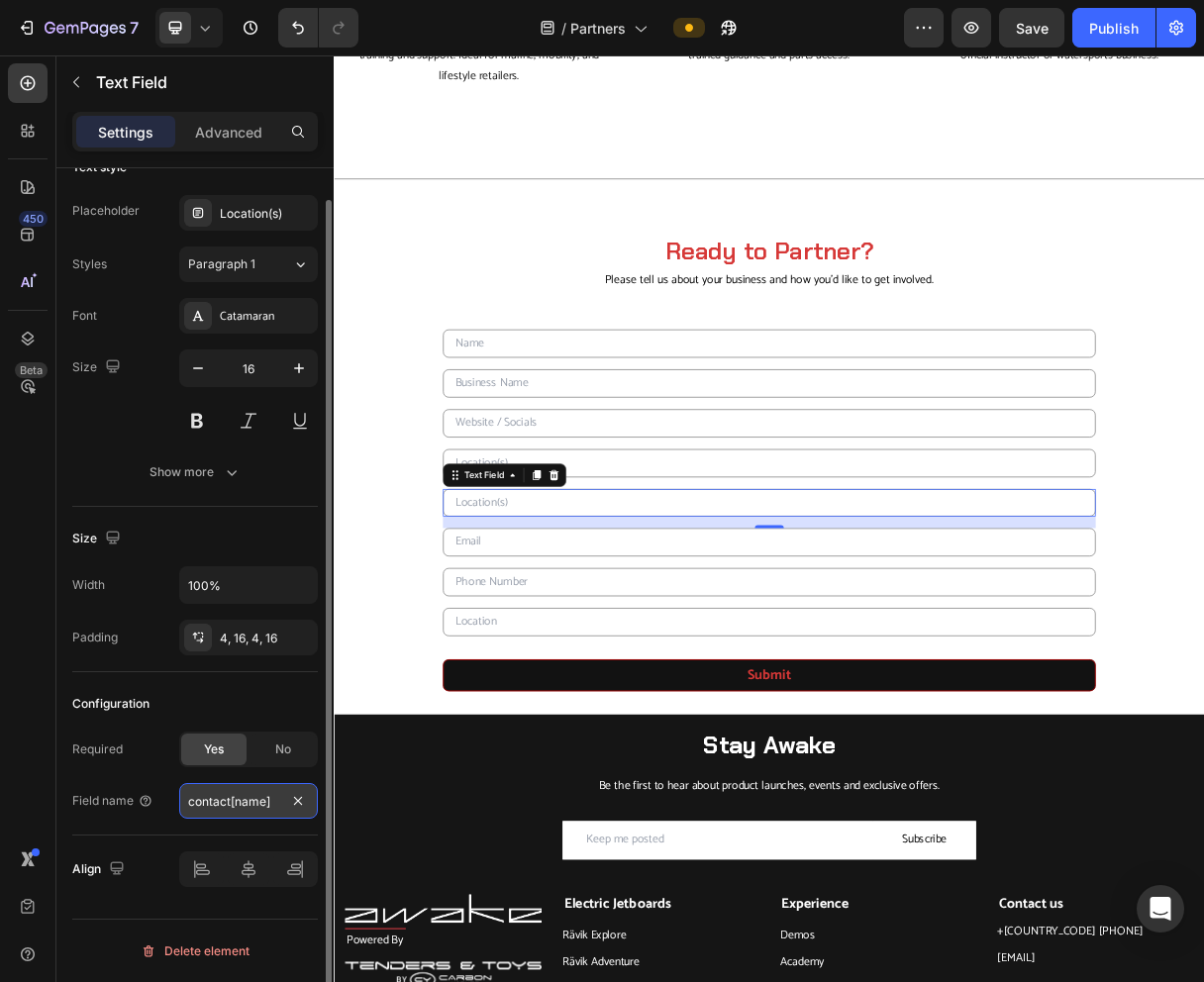 click on "contact[name]" at bounding box center [249, 801] 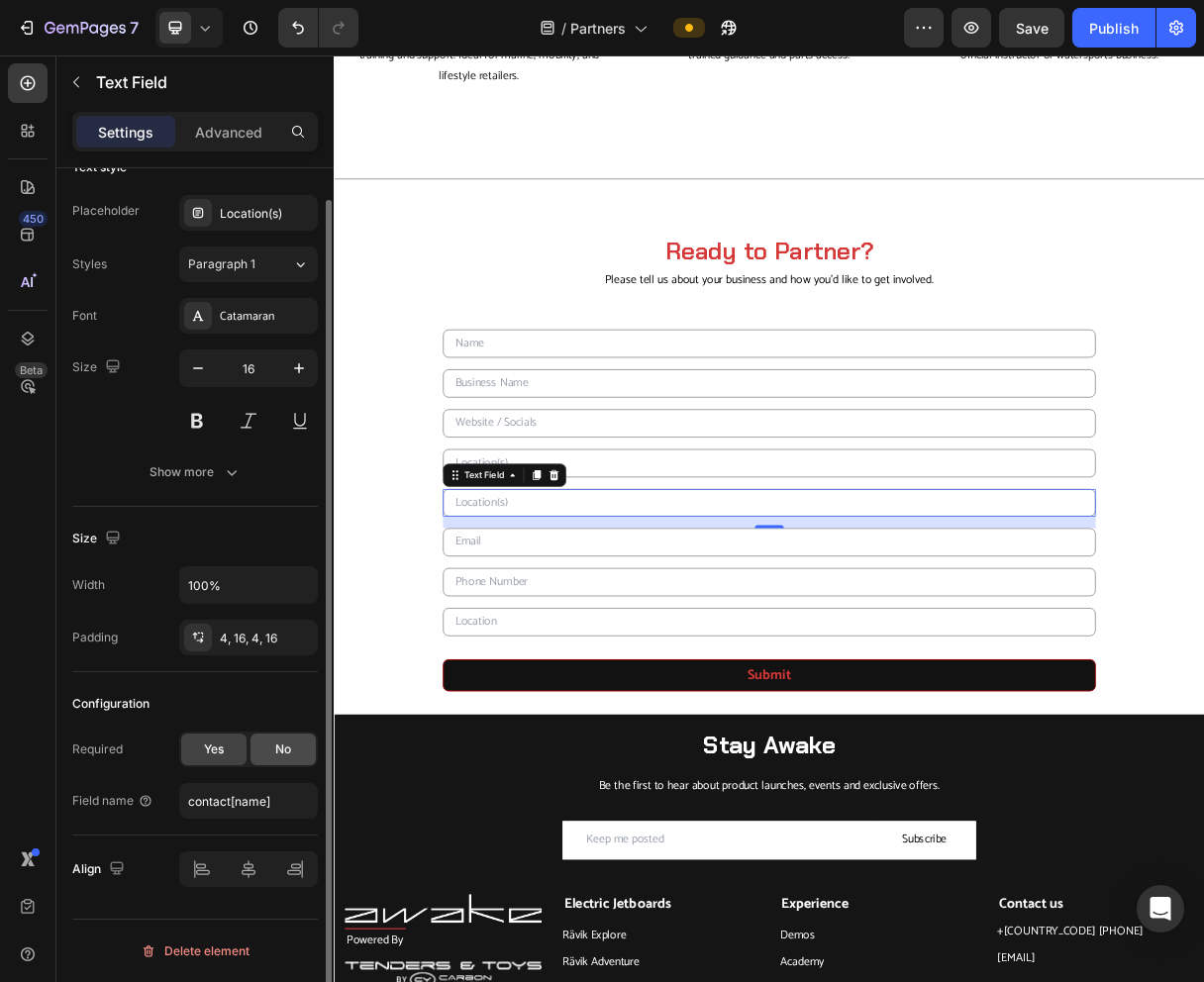 click on "No" 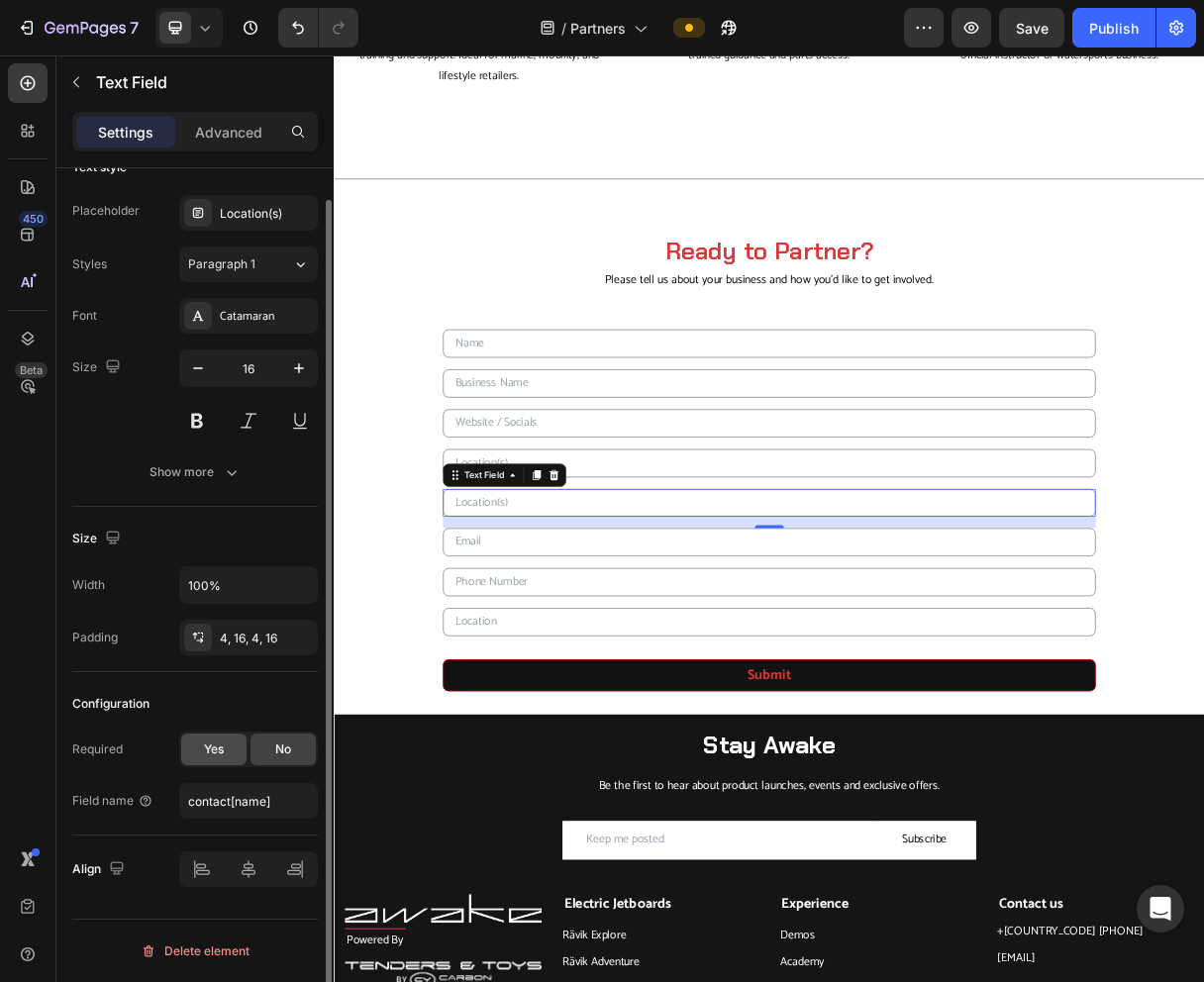 click on "Yes" 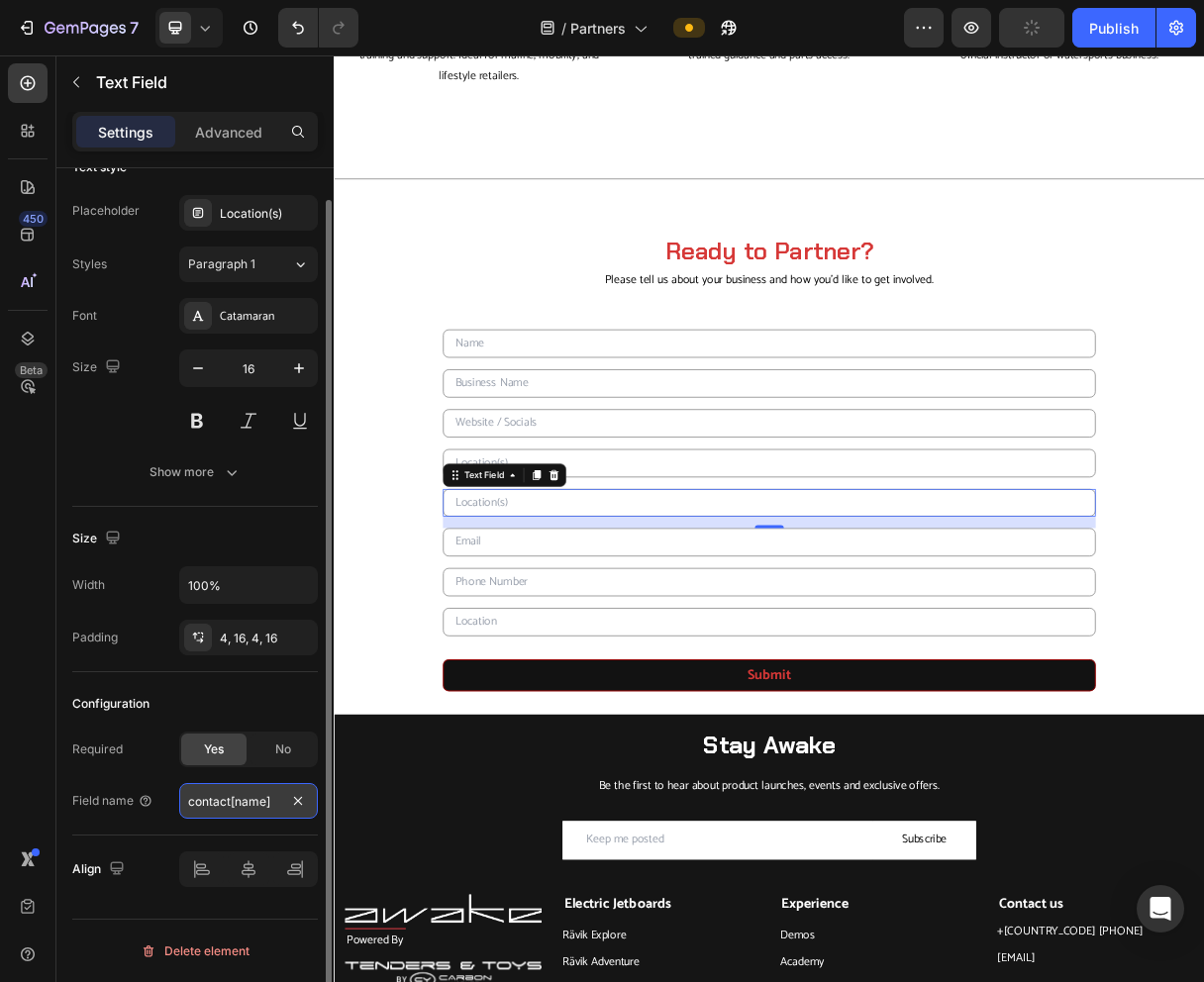 click on "contact[name]" at bounding box center (249, 801) 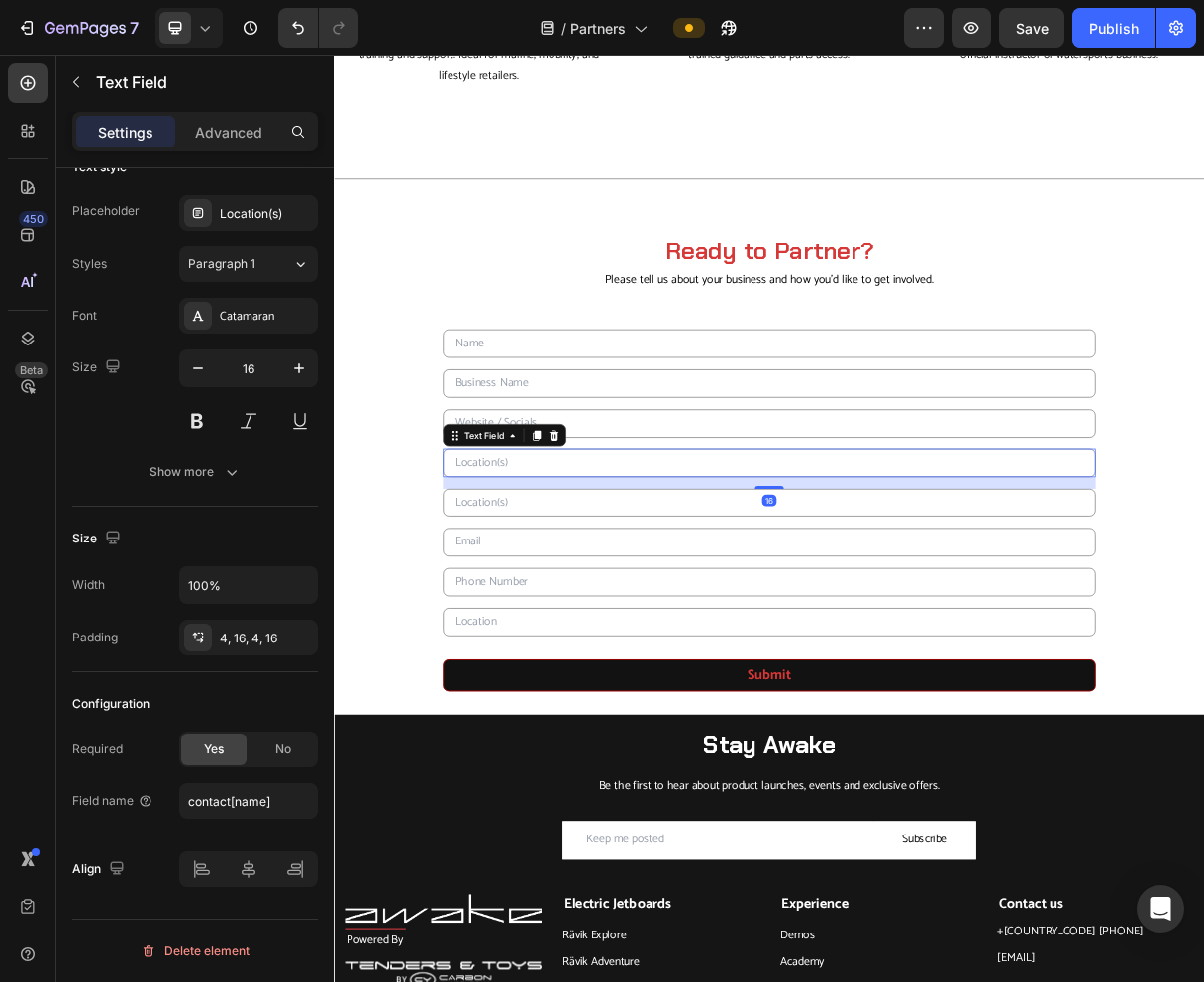 click at bounding box center (928, 612) 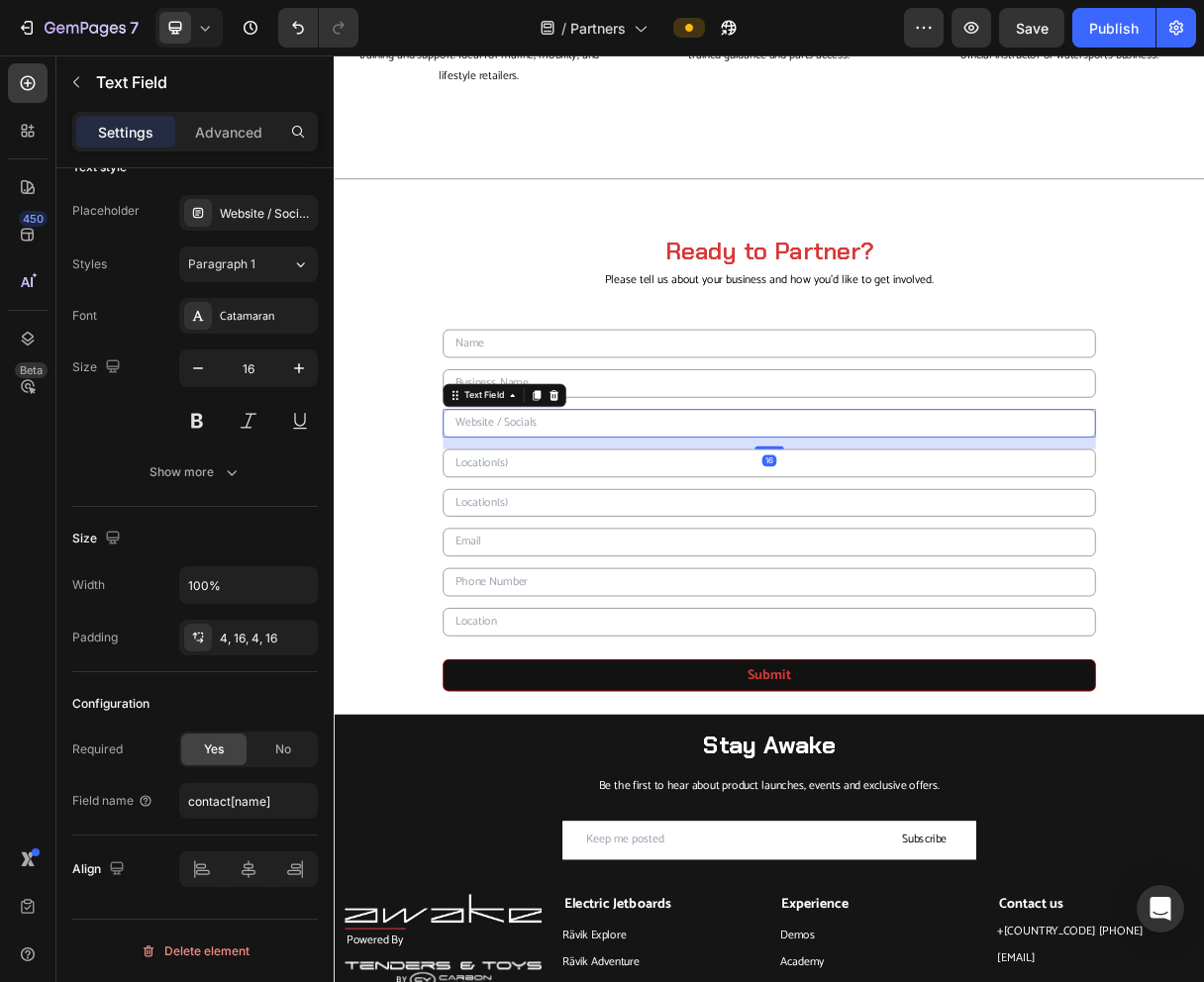 click at bounding box center [928, 557] 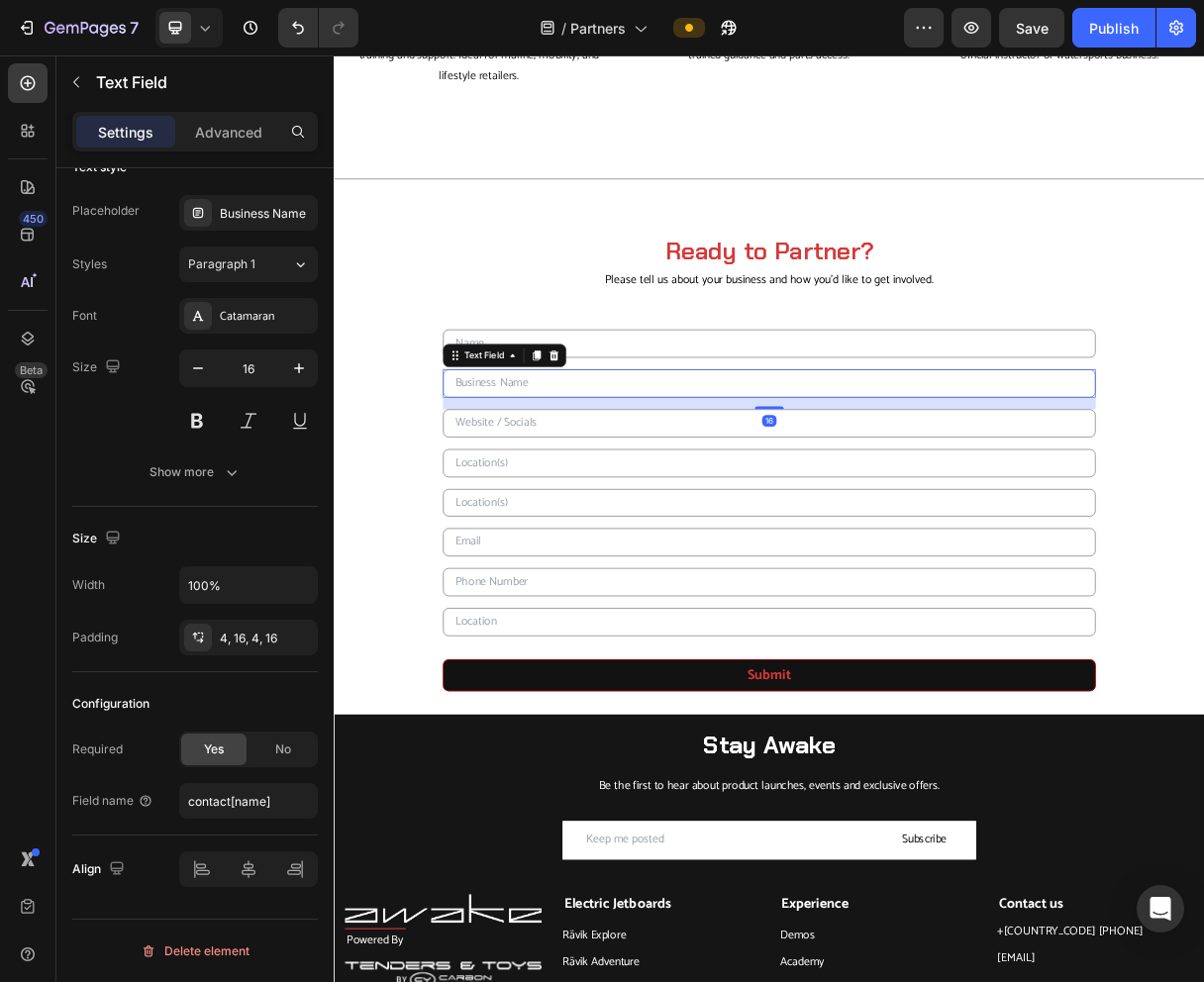 click at bounding box center [928, 503] 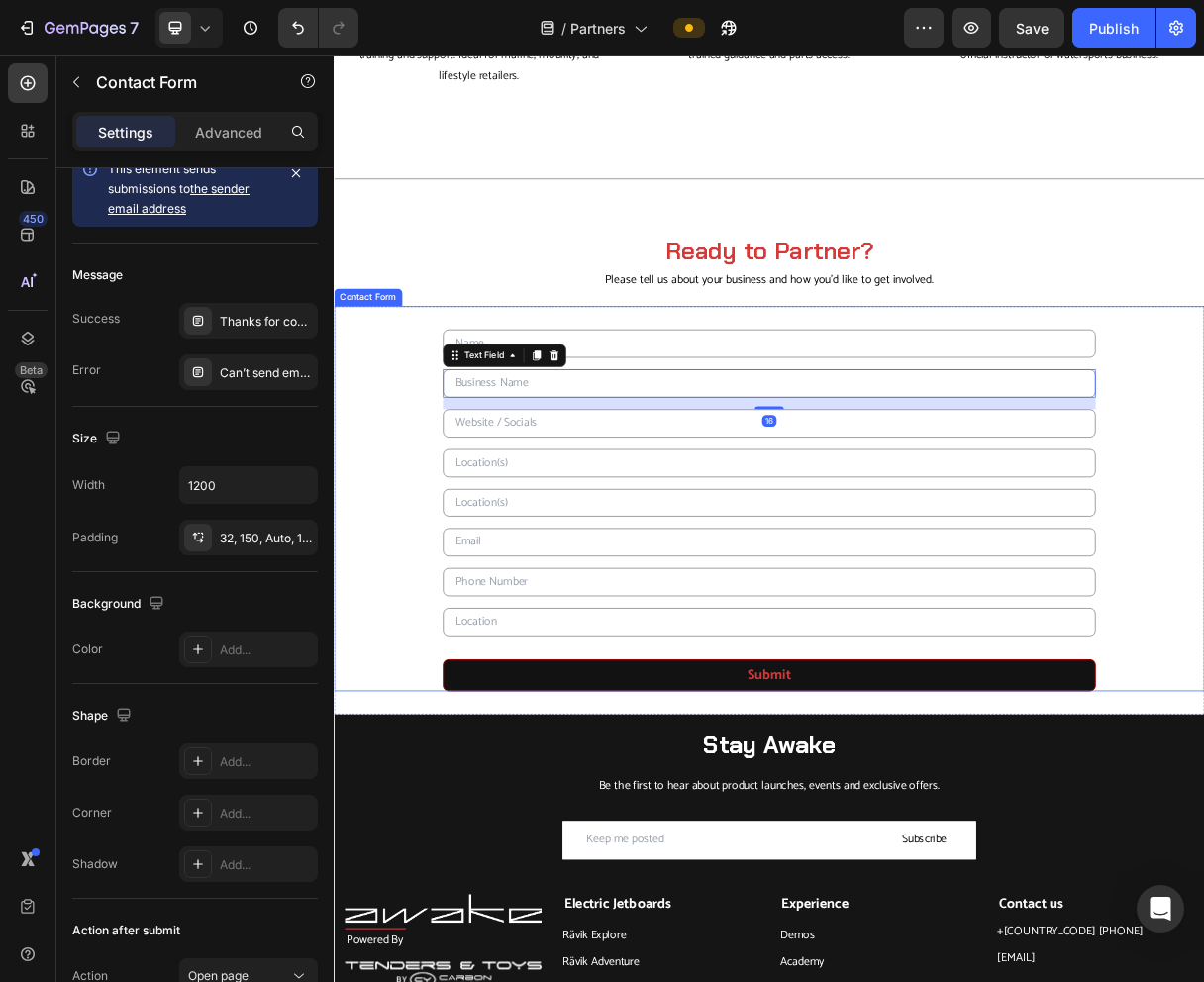 click on "Text Field Text Field   16 Text Field Text Field Text Field Email Field Text Field Text Field Submit Submit Button Contact Form" at bounding box center (928, 660) 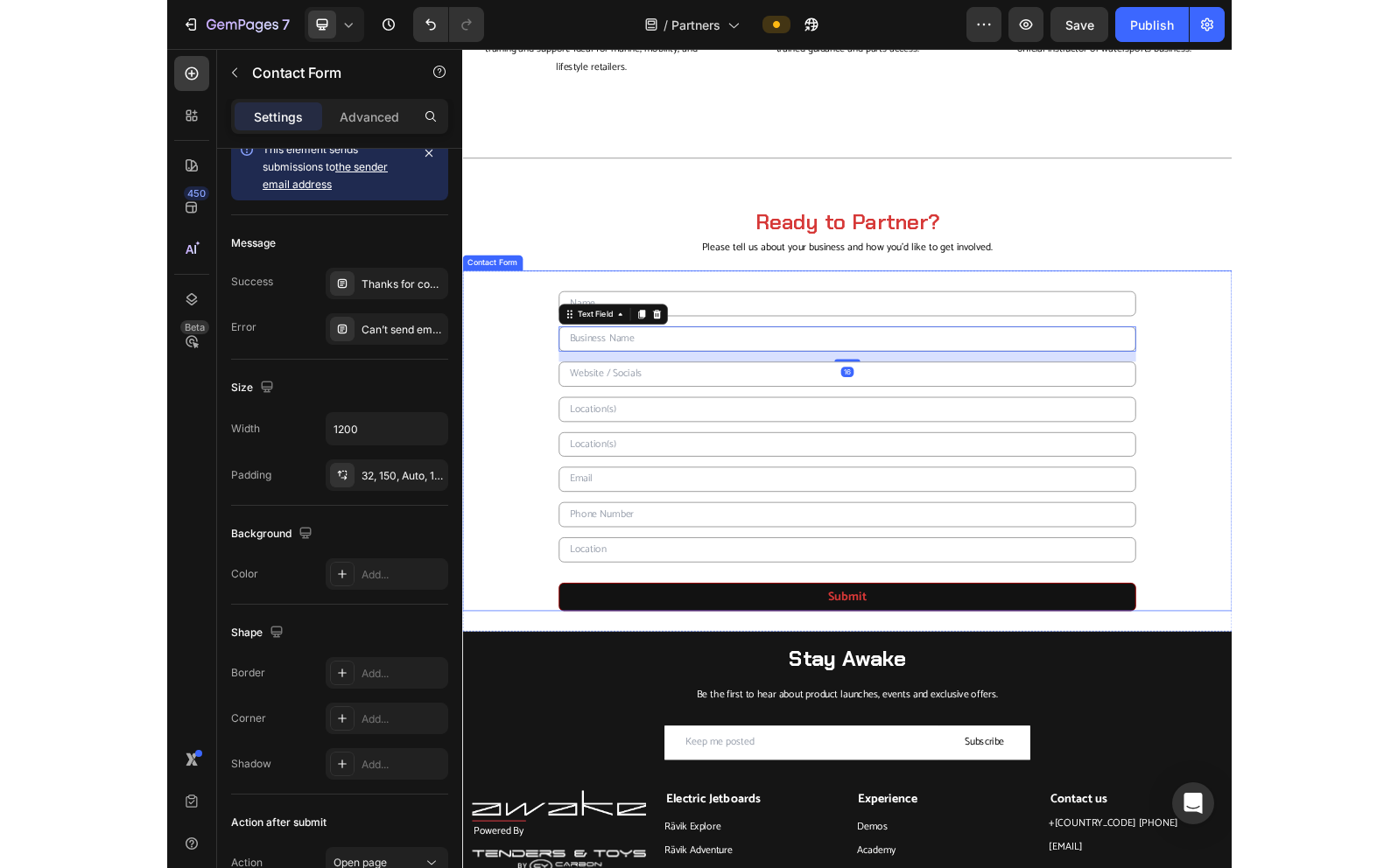 scroll, scrollTop: 0, scrollLeft: 0, axis: both 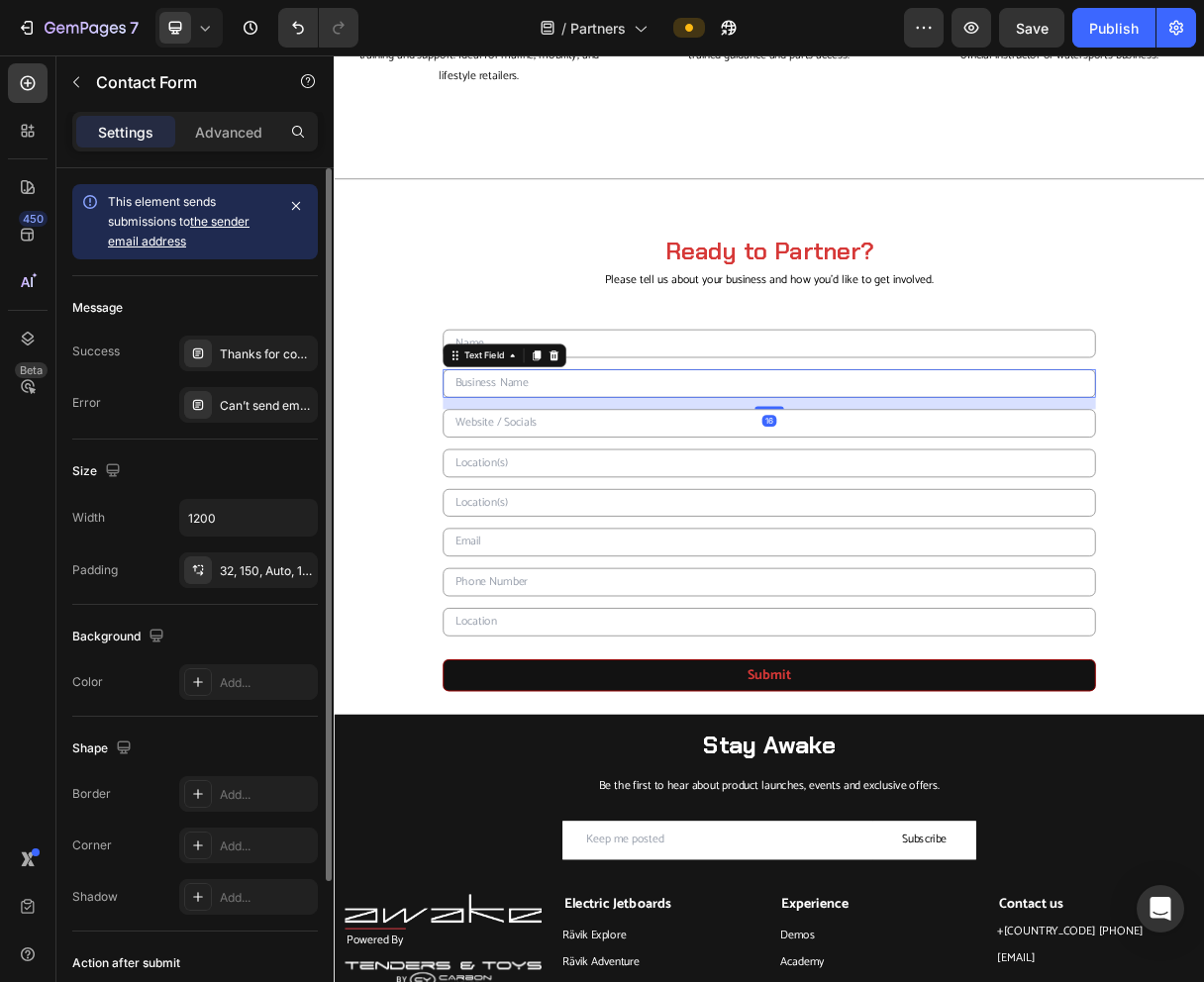 click at bounding box center (928, 503) 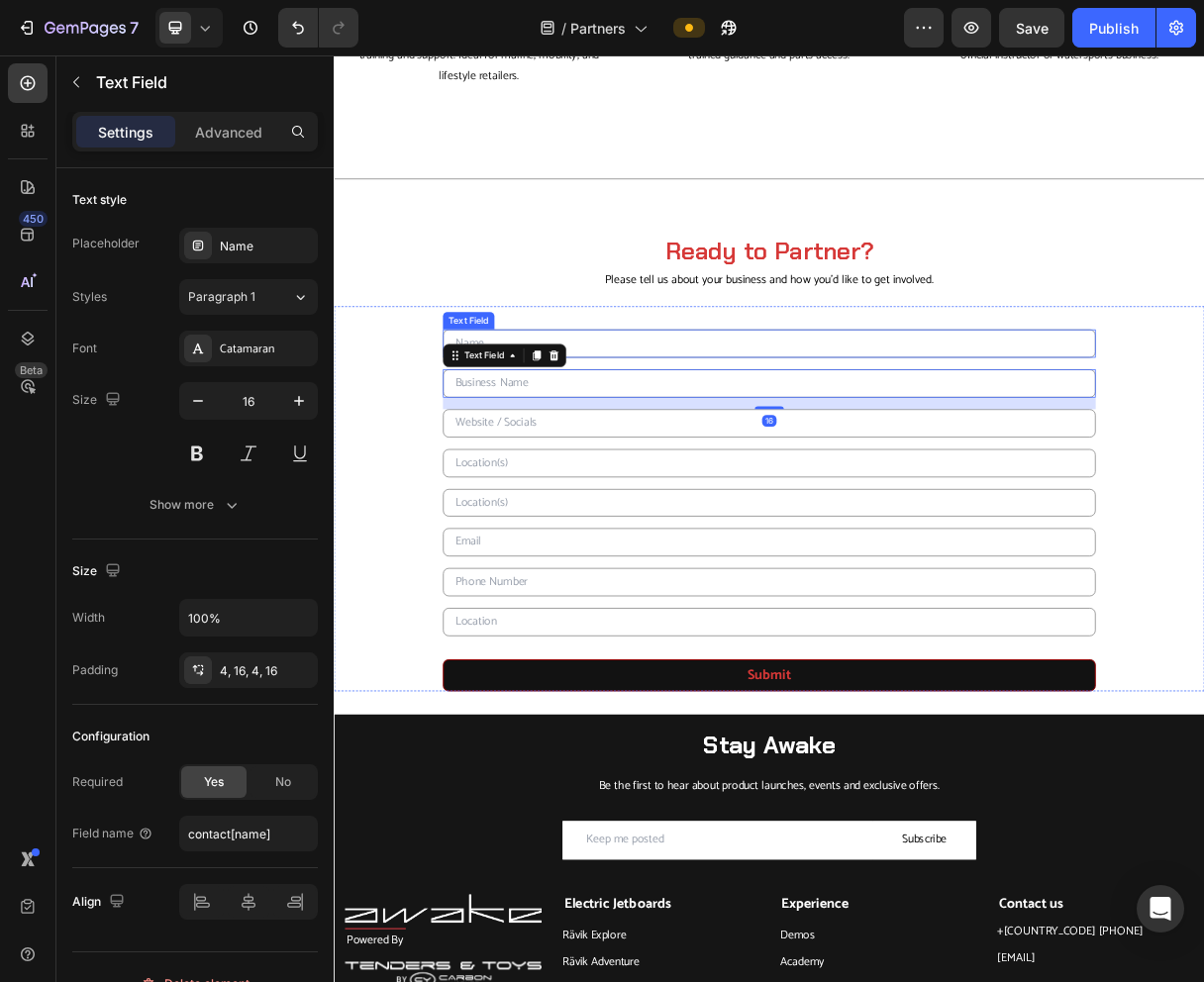 click at bounding box center (928, 448) 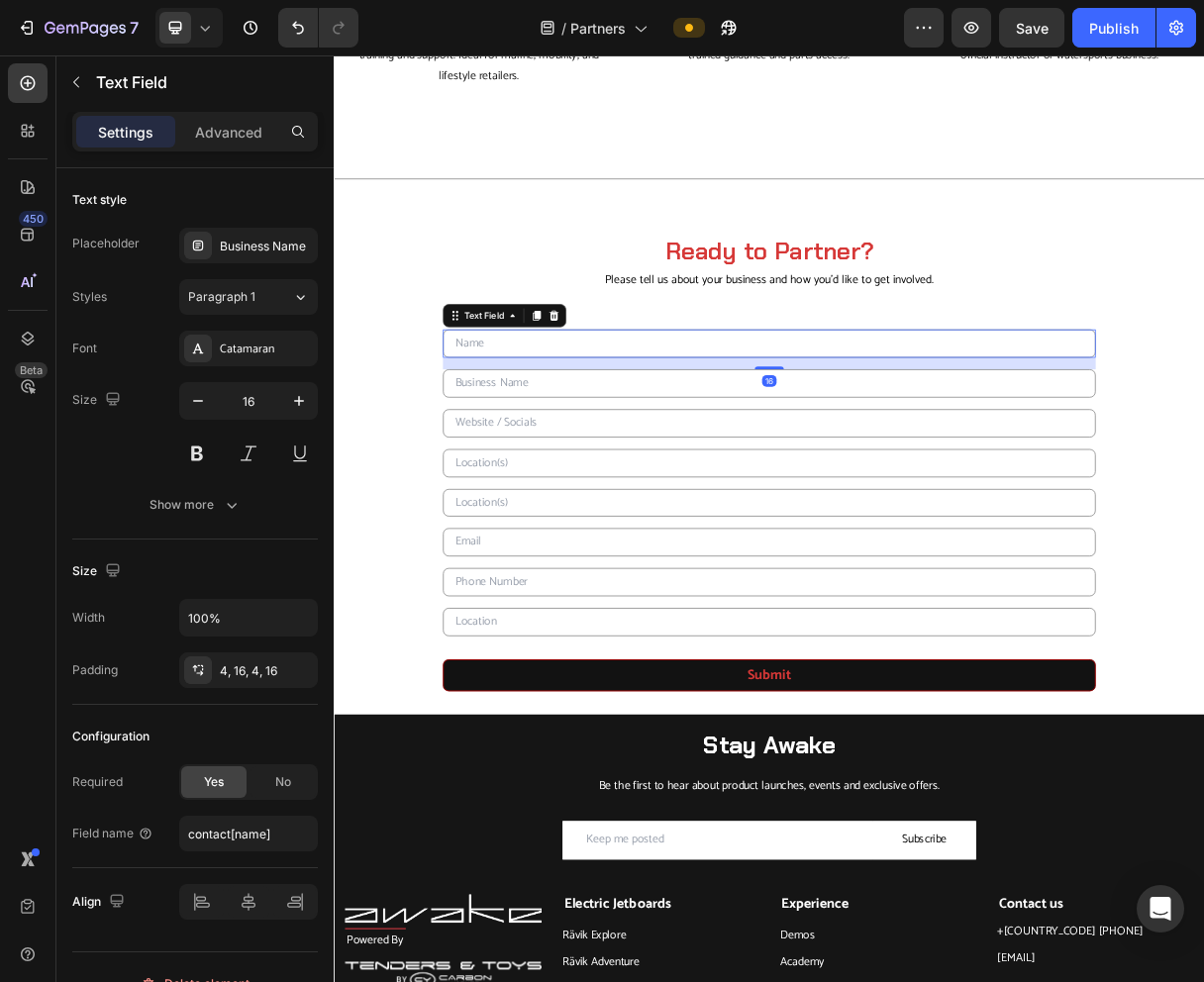 click at bounding box center [928, 503] 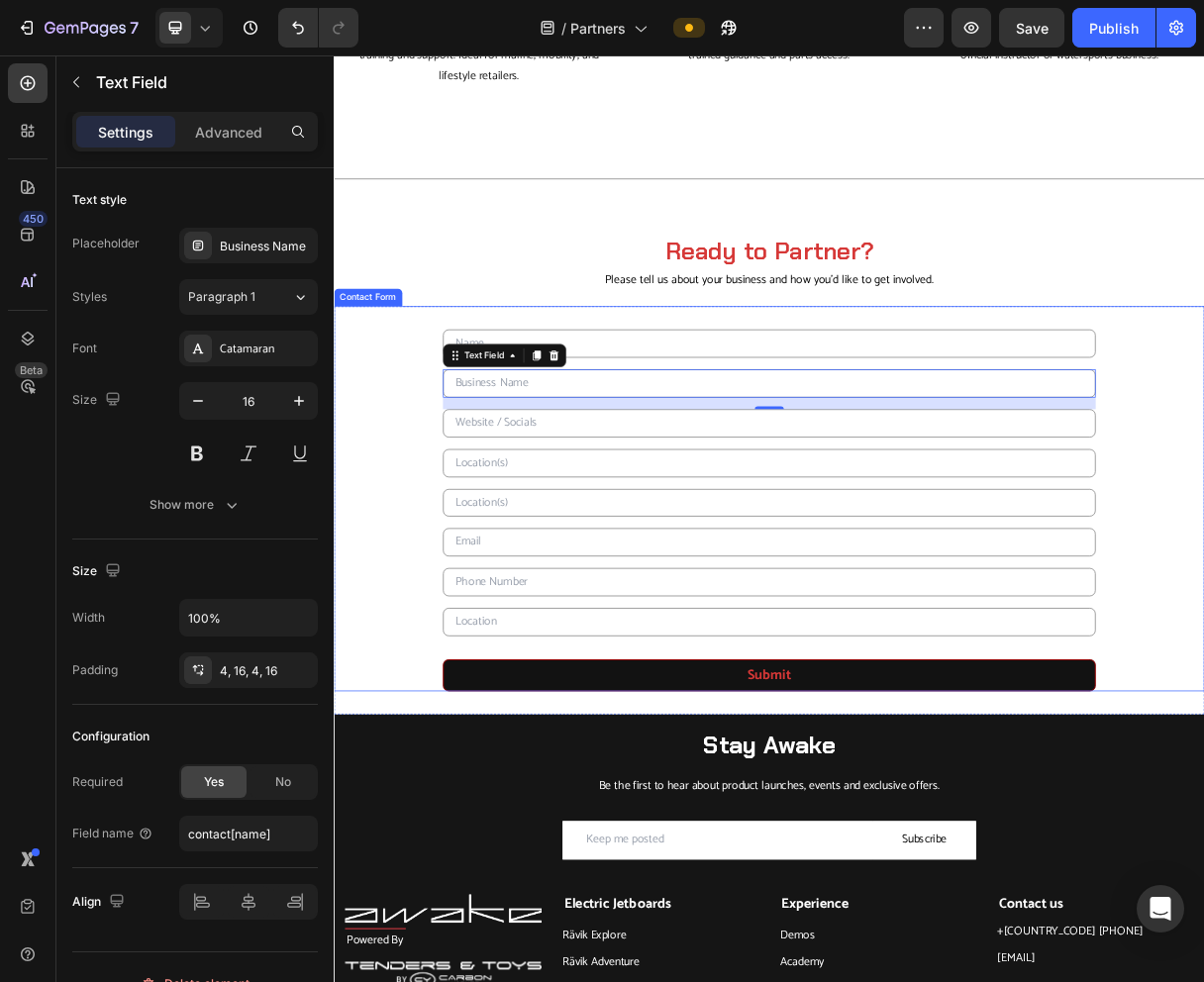 click on "Text Field Text Field   16 Text Field Text Field Text Field Email Field Text Field Text Field Submit Submit Button Contact Form" at bounding box center (928, 660) 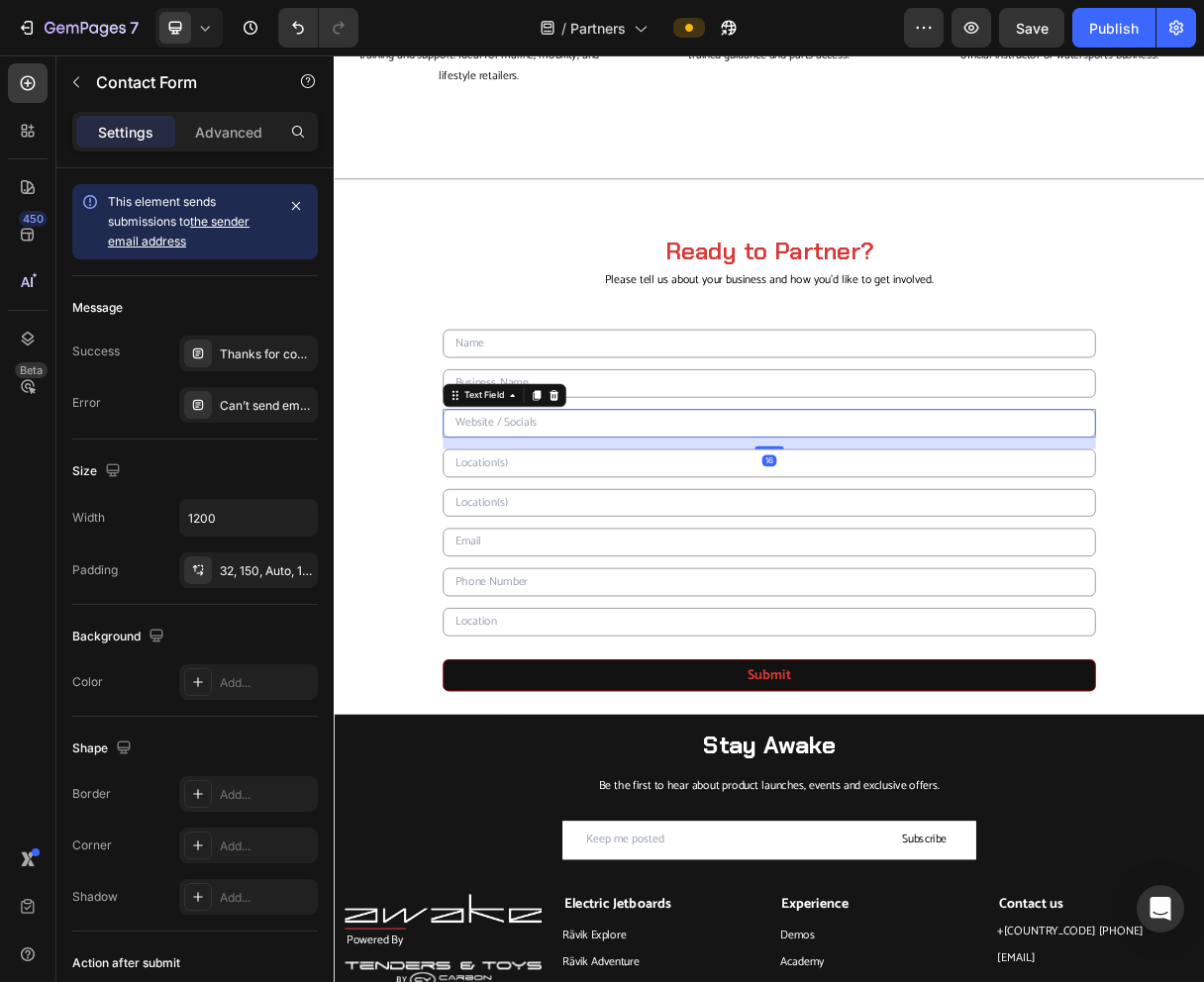 click at bounding box center [928, 557] 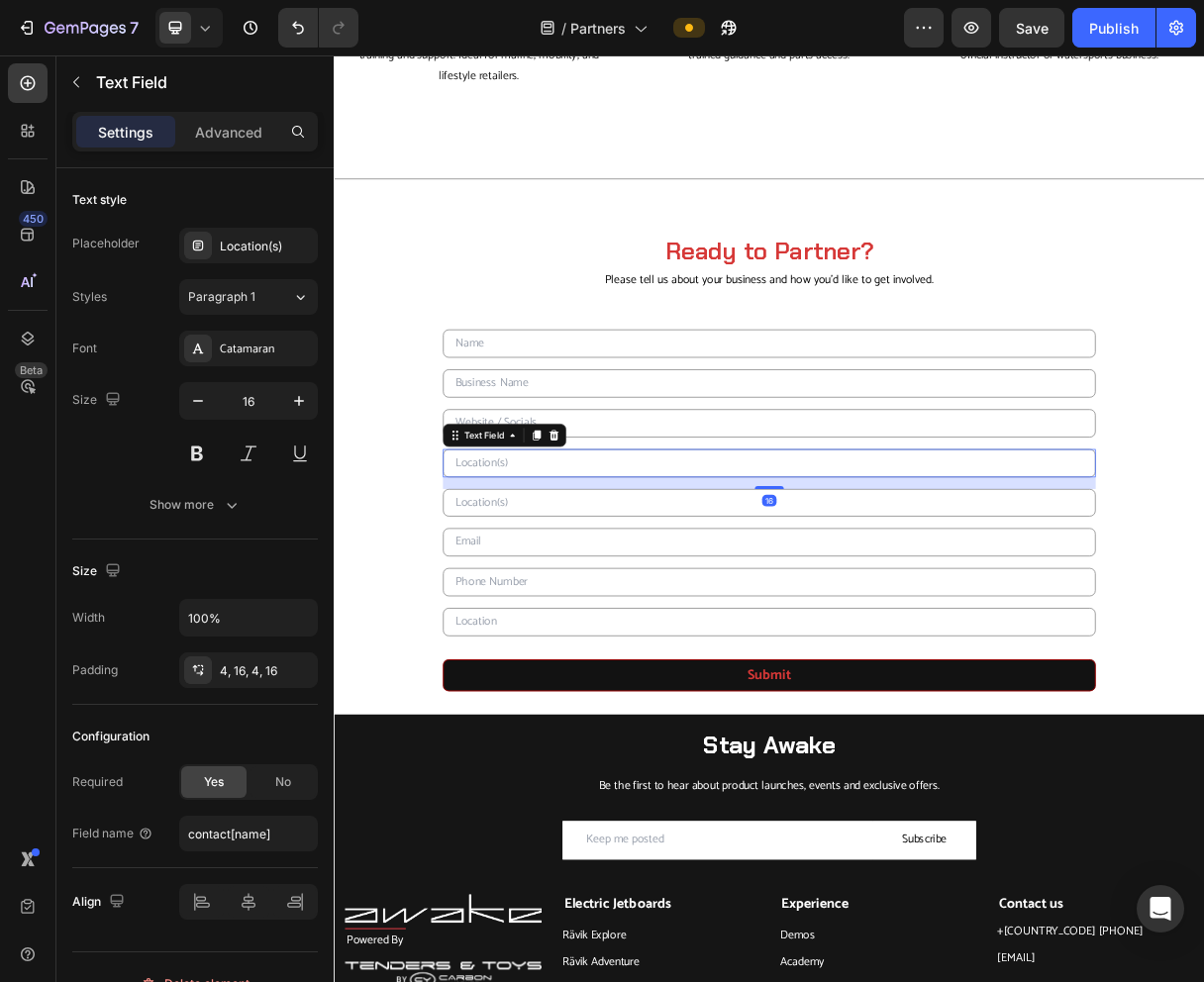 click at bounding box center [928, 612] 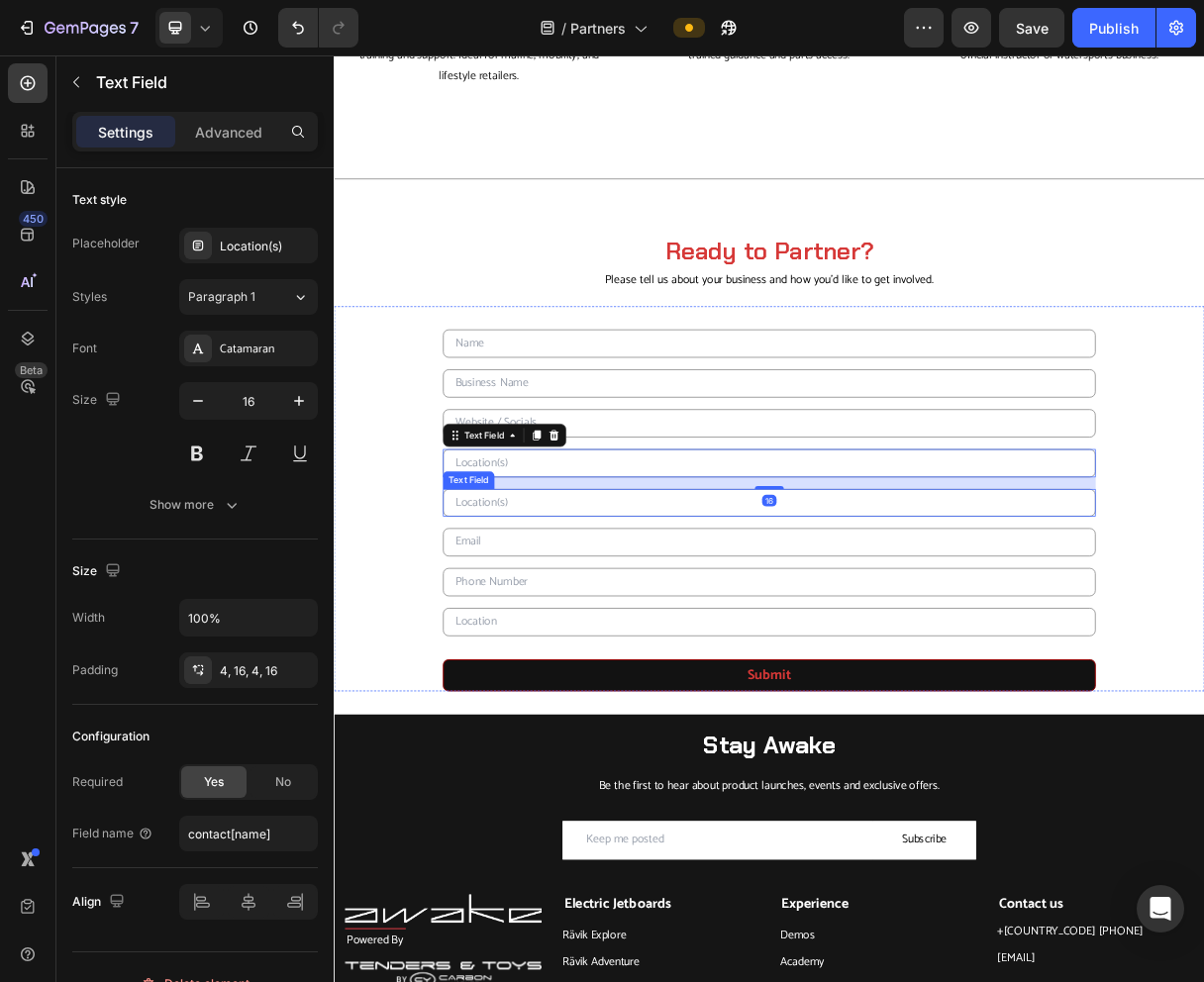 click at bounding box center [928, 666] 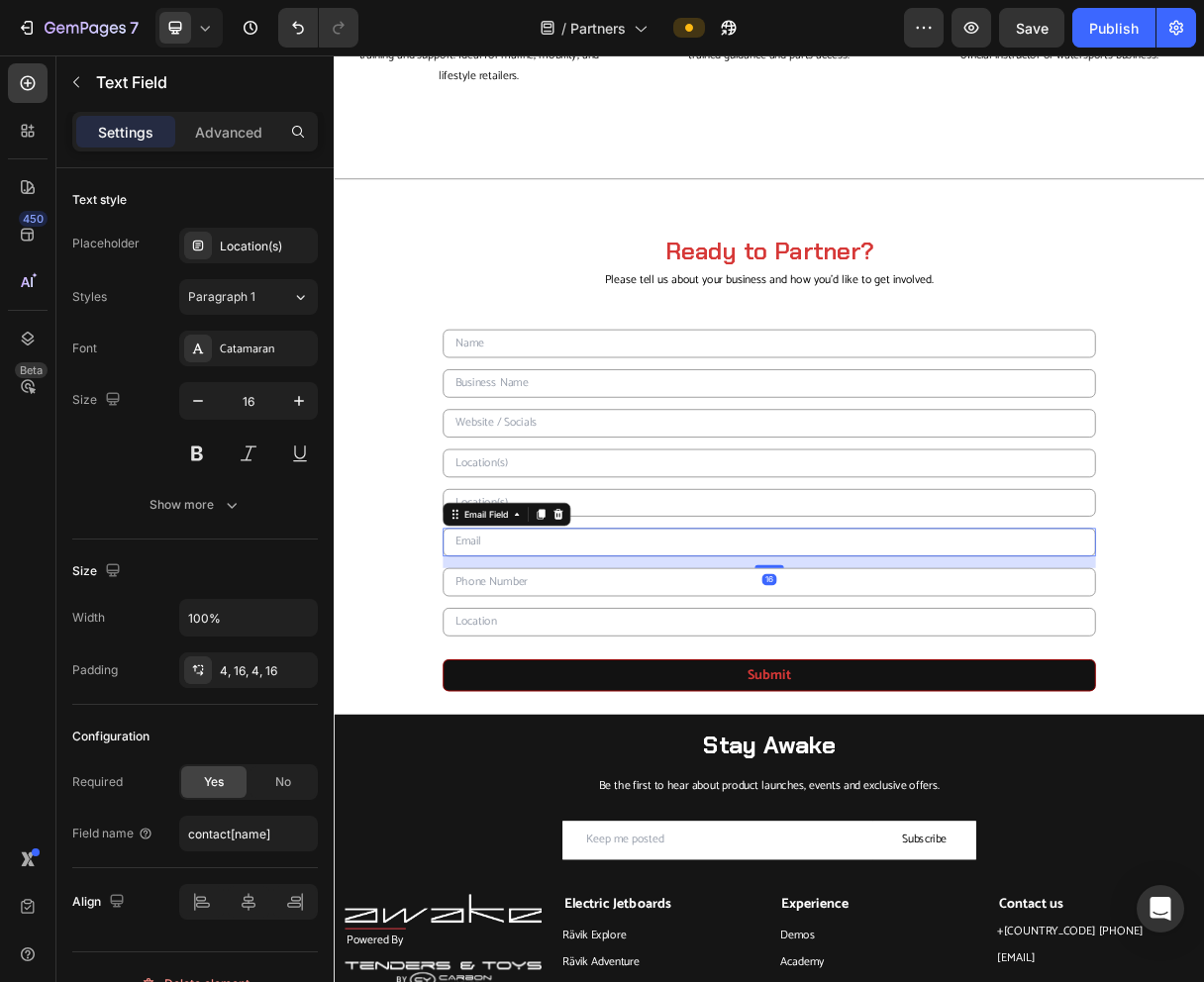 click at bounding box center (928, 720) 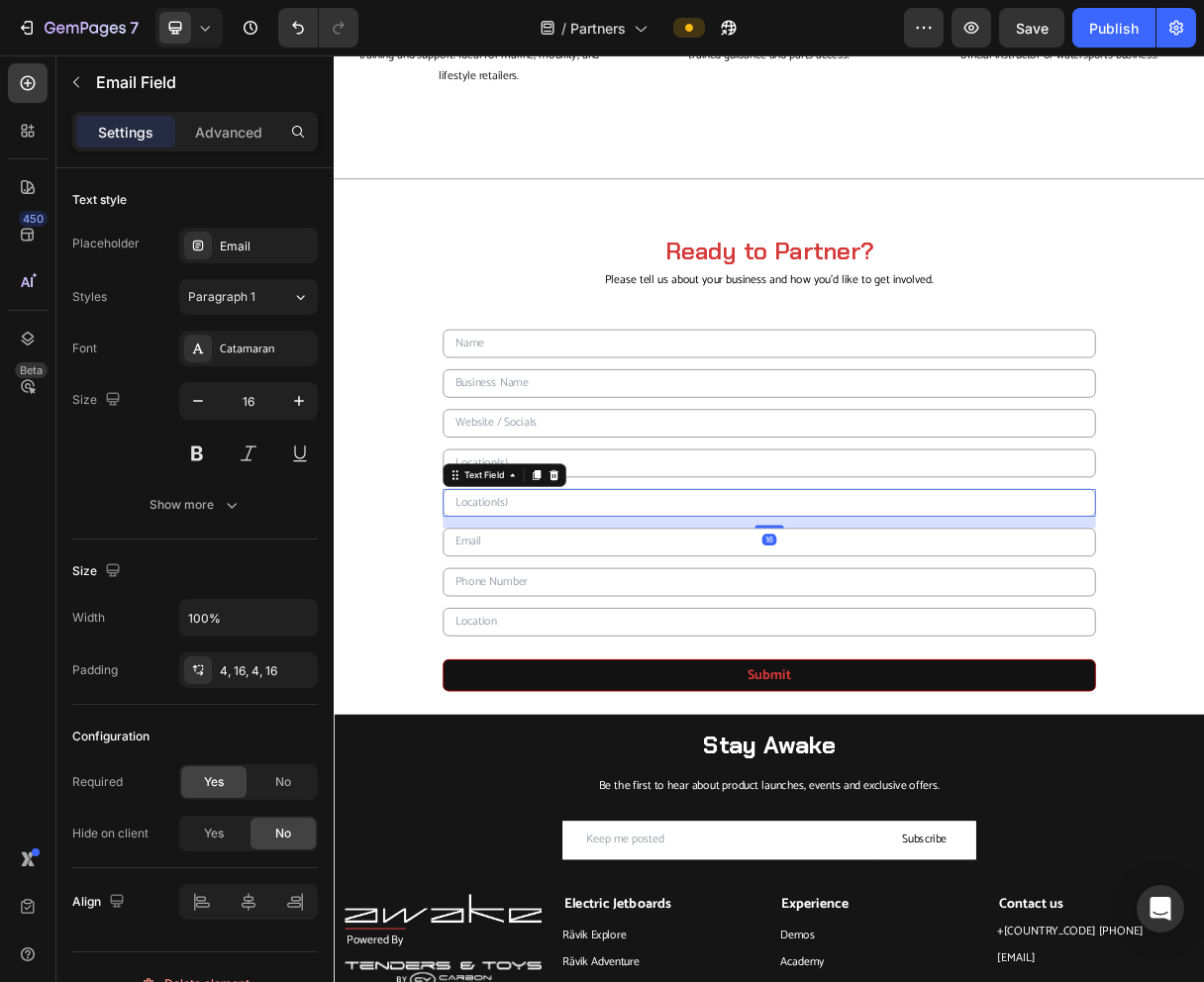 click at bounding box center [928, 666] 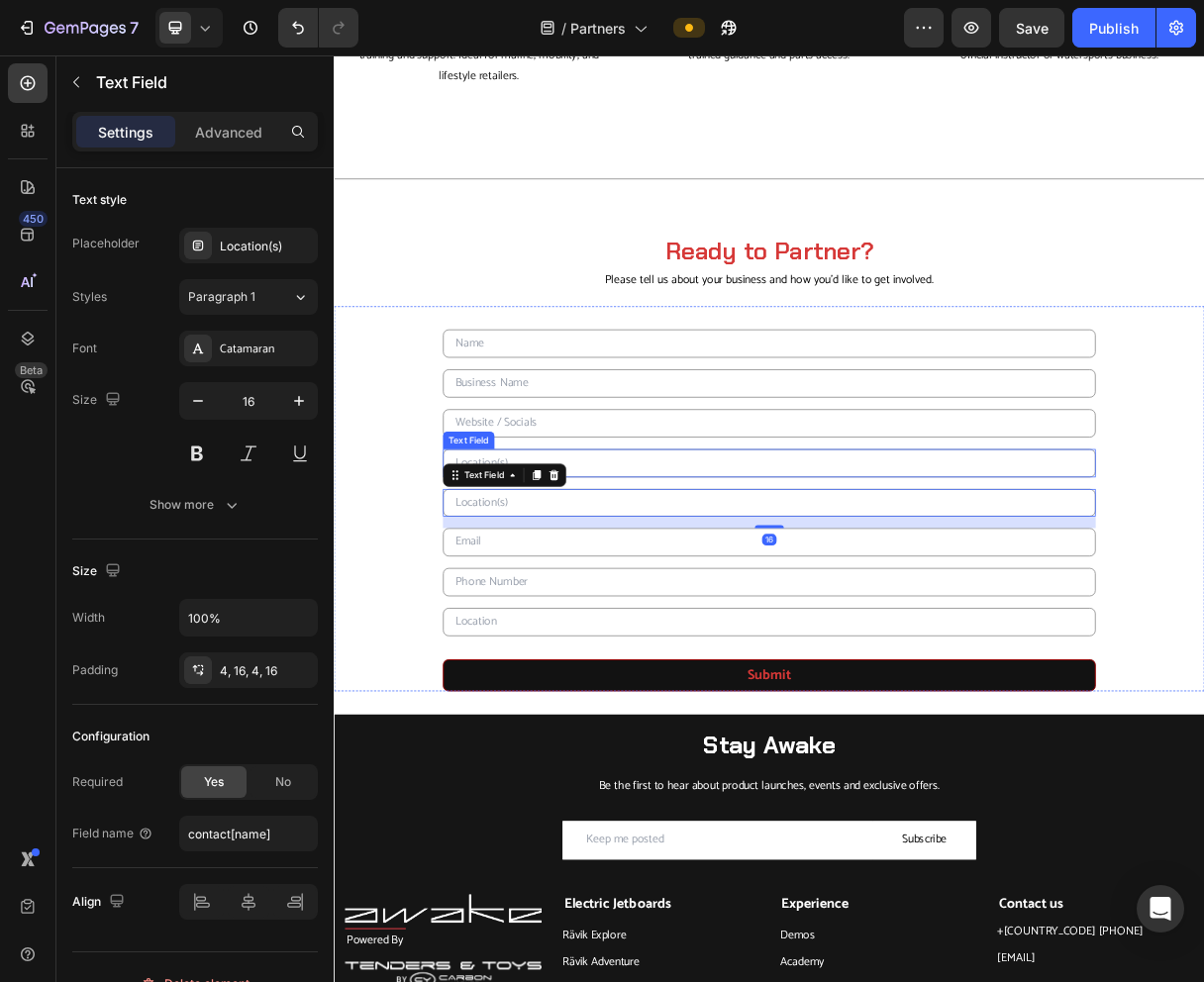 click at bounding box center (928, 612) 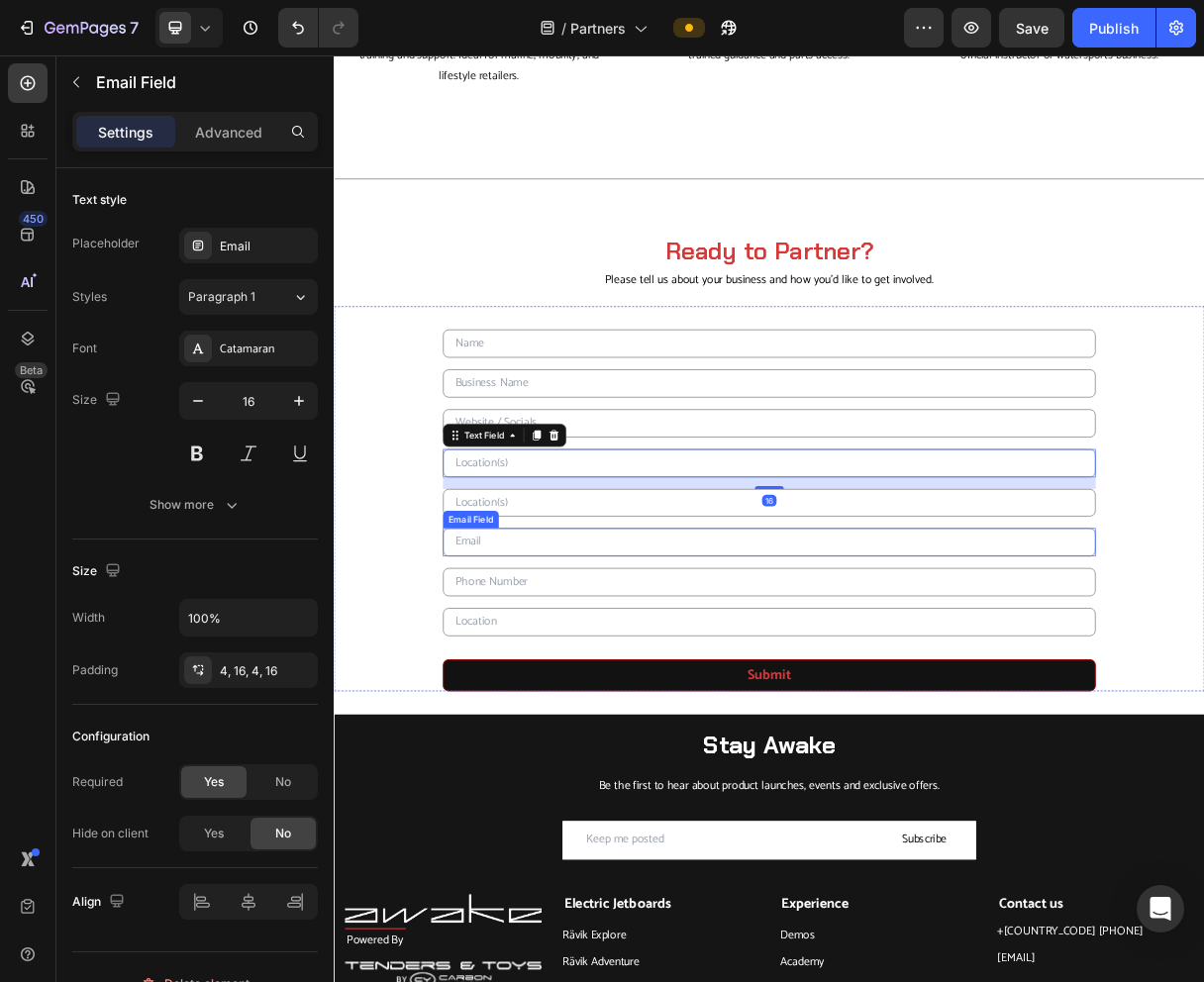 click at bounding box center (928, 720) 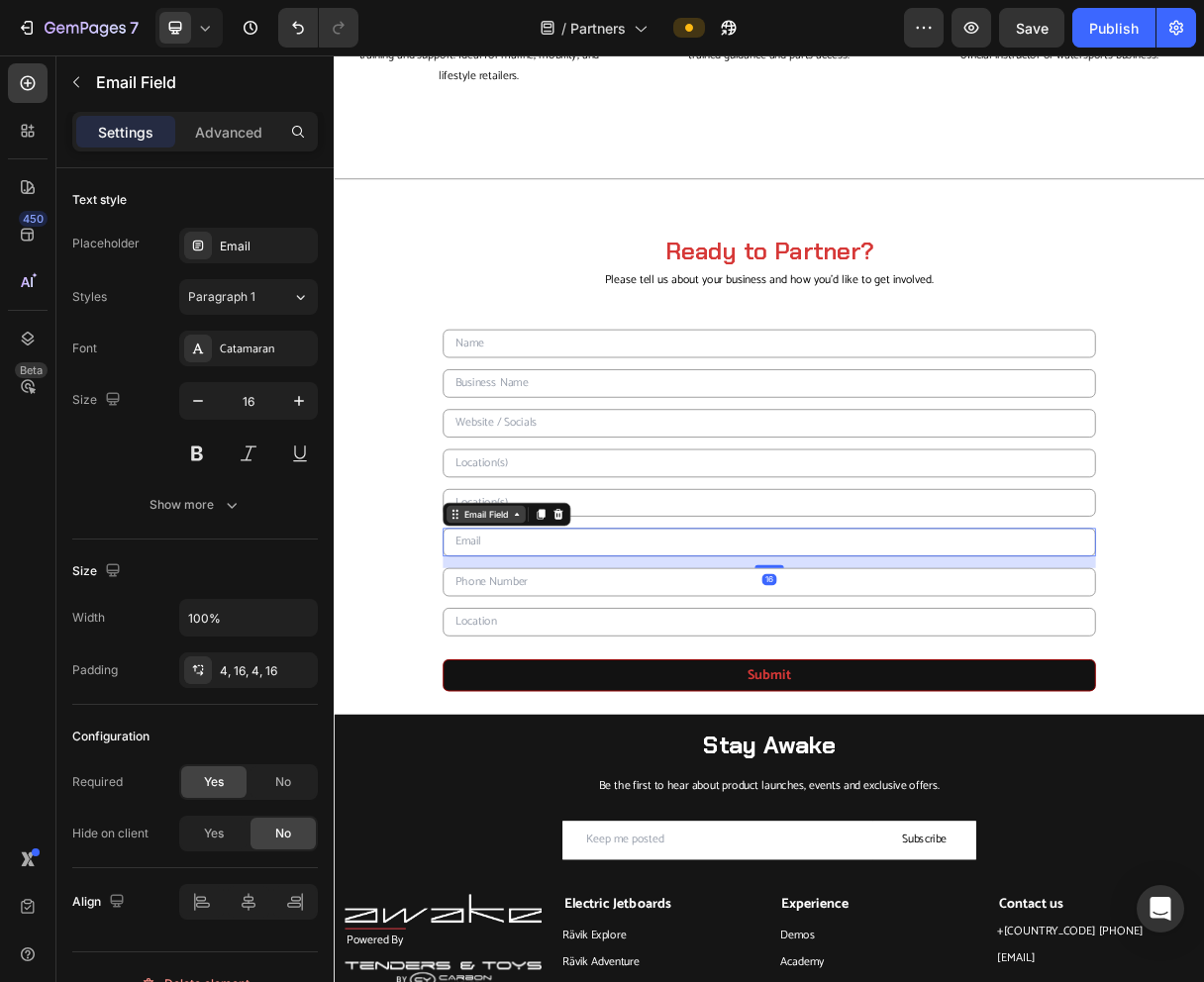 click 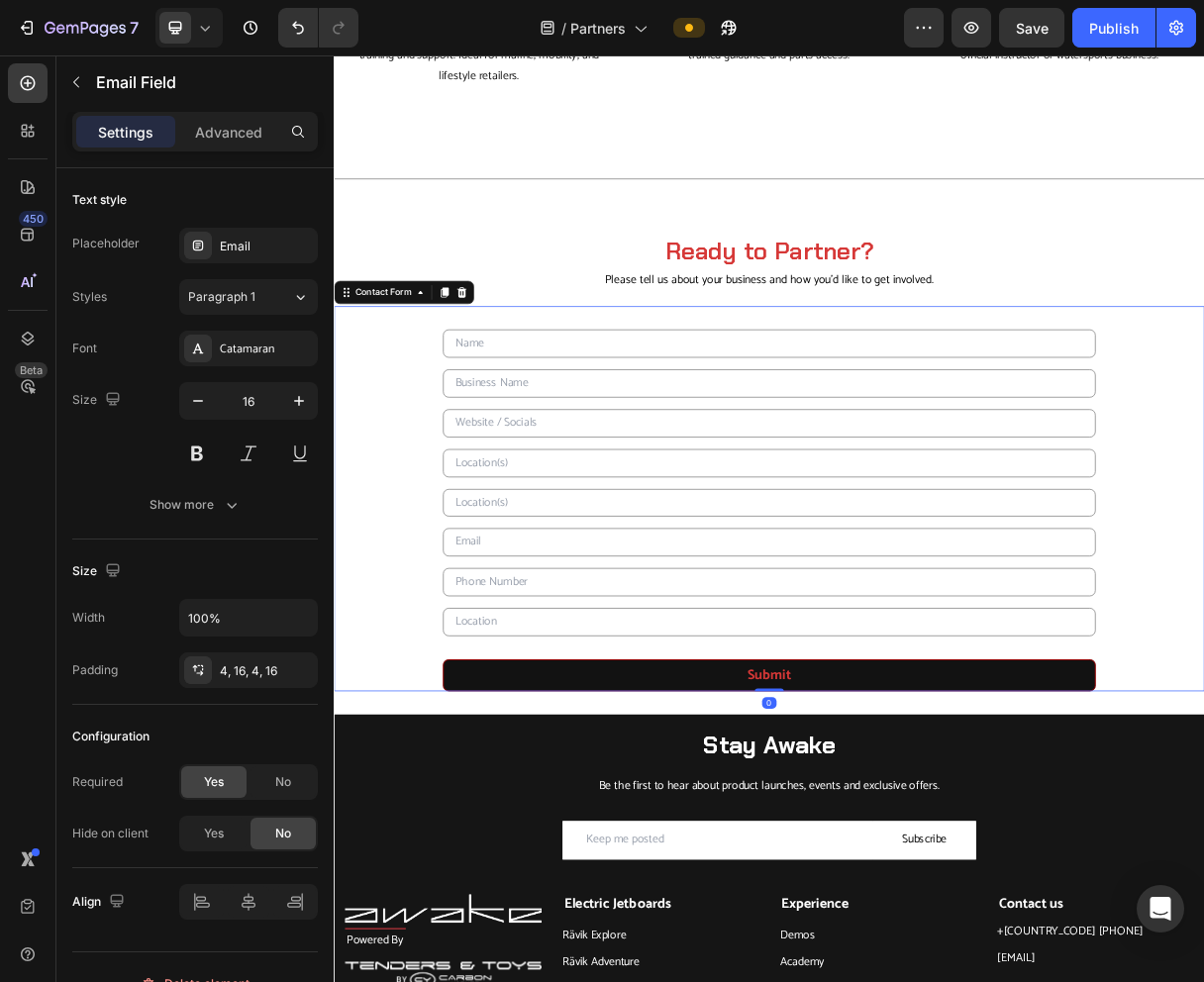 click on "Text Field Text Field Text Field Text Field Text Field Email Field Text Field Text Field Submit Submit Button Contact Form   0" at bounding box center [928, 660] 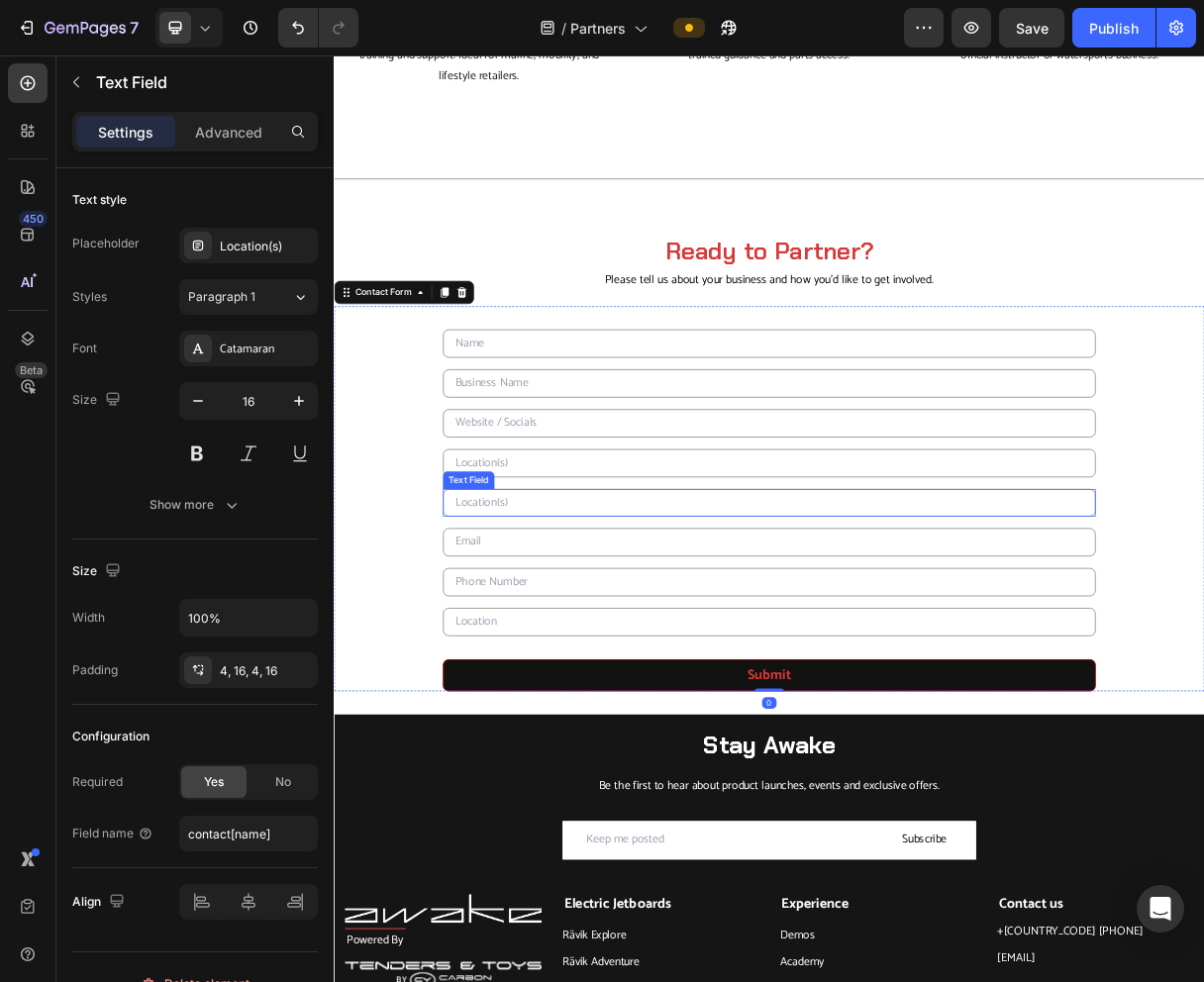 click at bounding box center [928, 666] 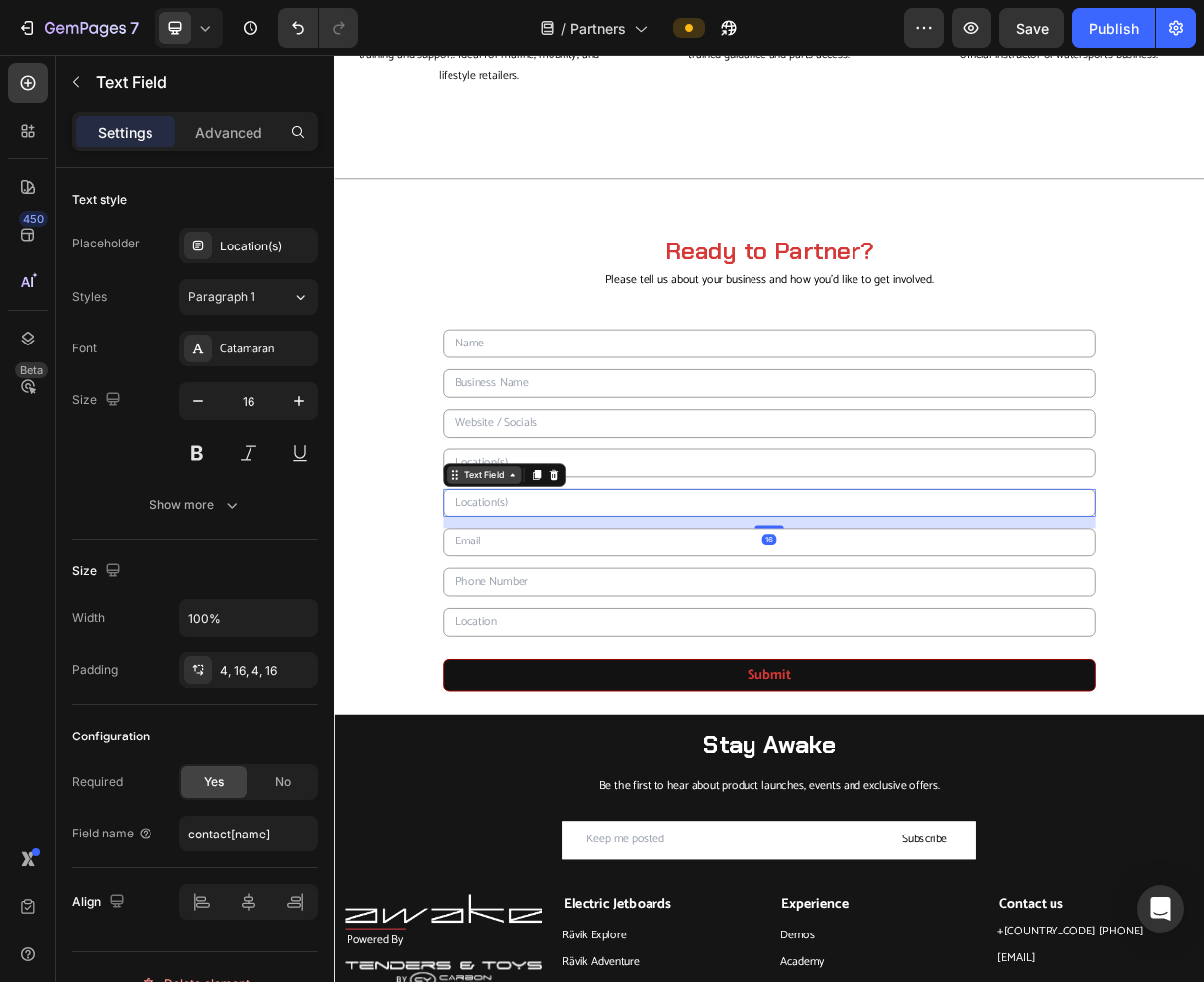 click 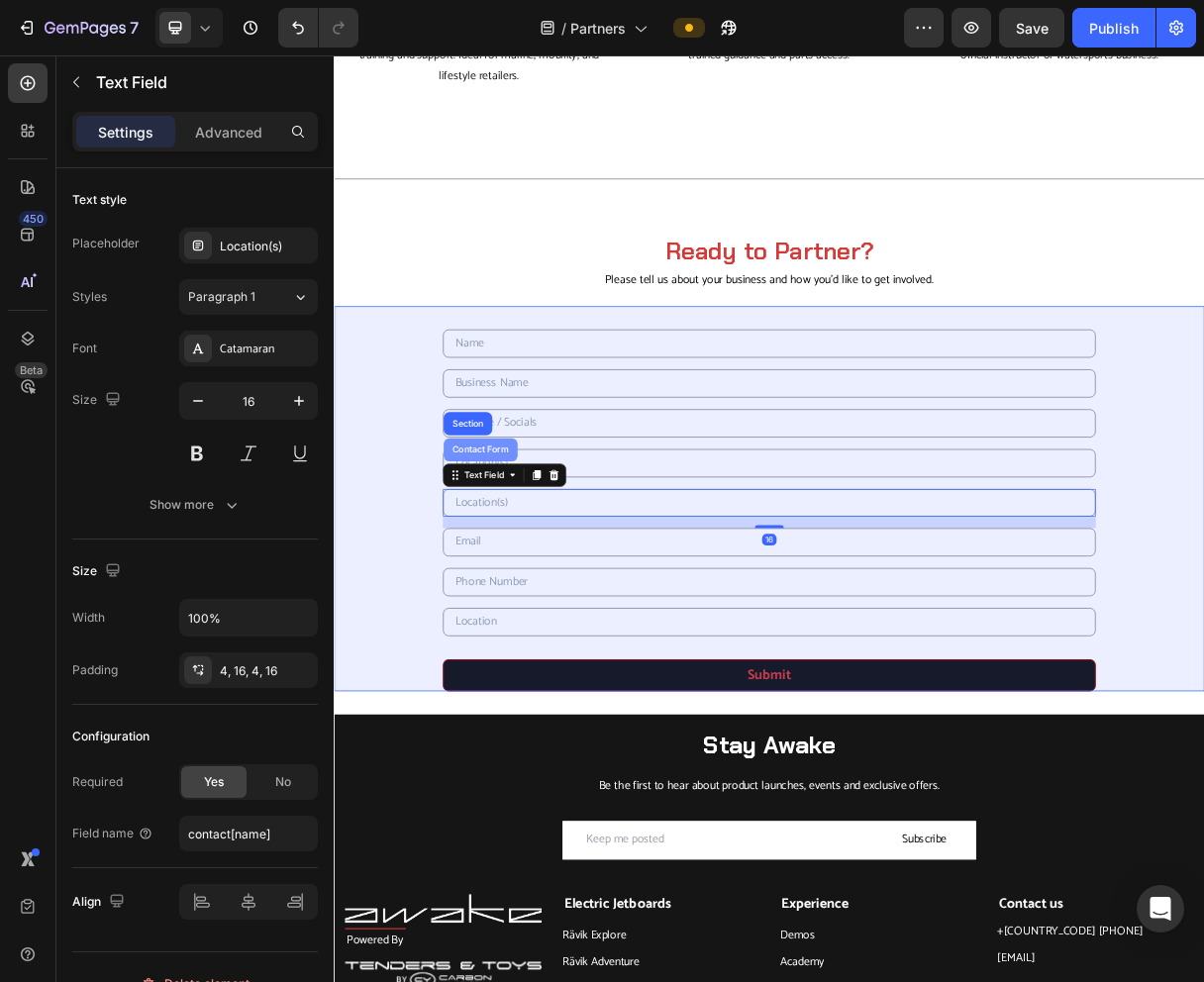 click on "Contact Form" at bounding box center (534, 594) 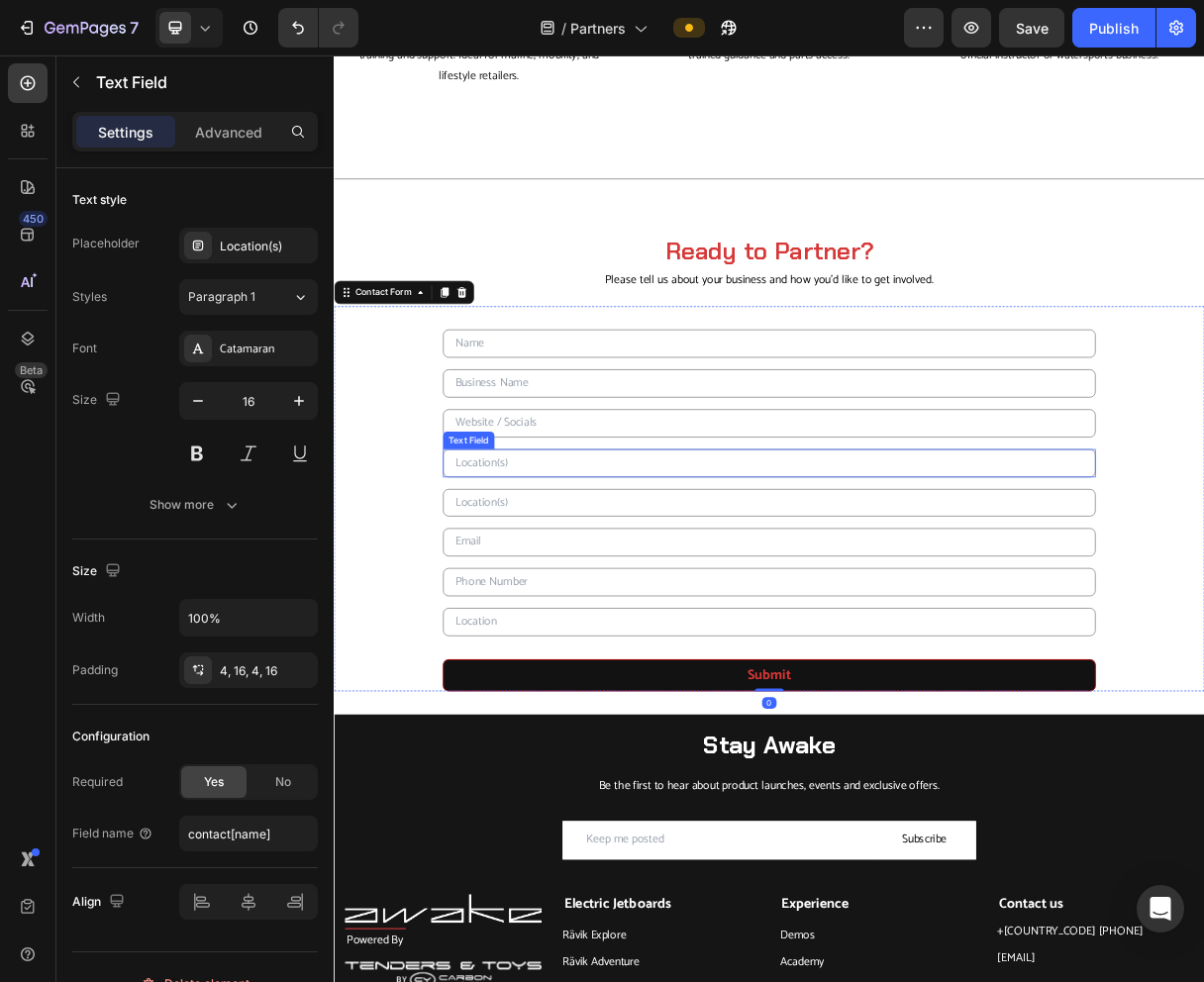 click at bounding box center [928, 612] 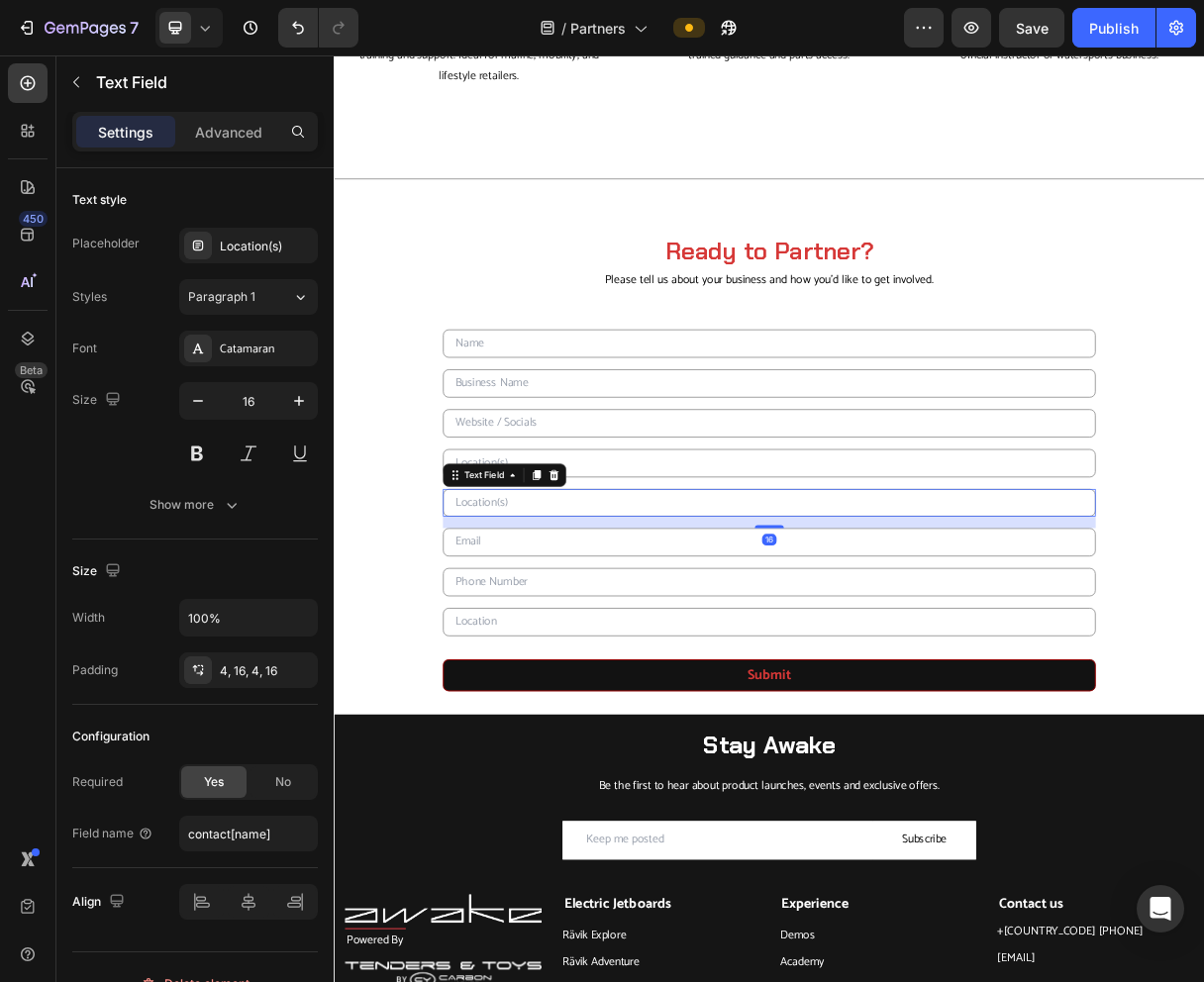 click at bounding box center (928, 666) 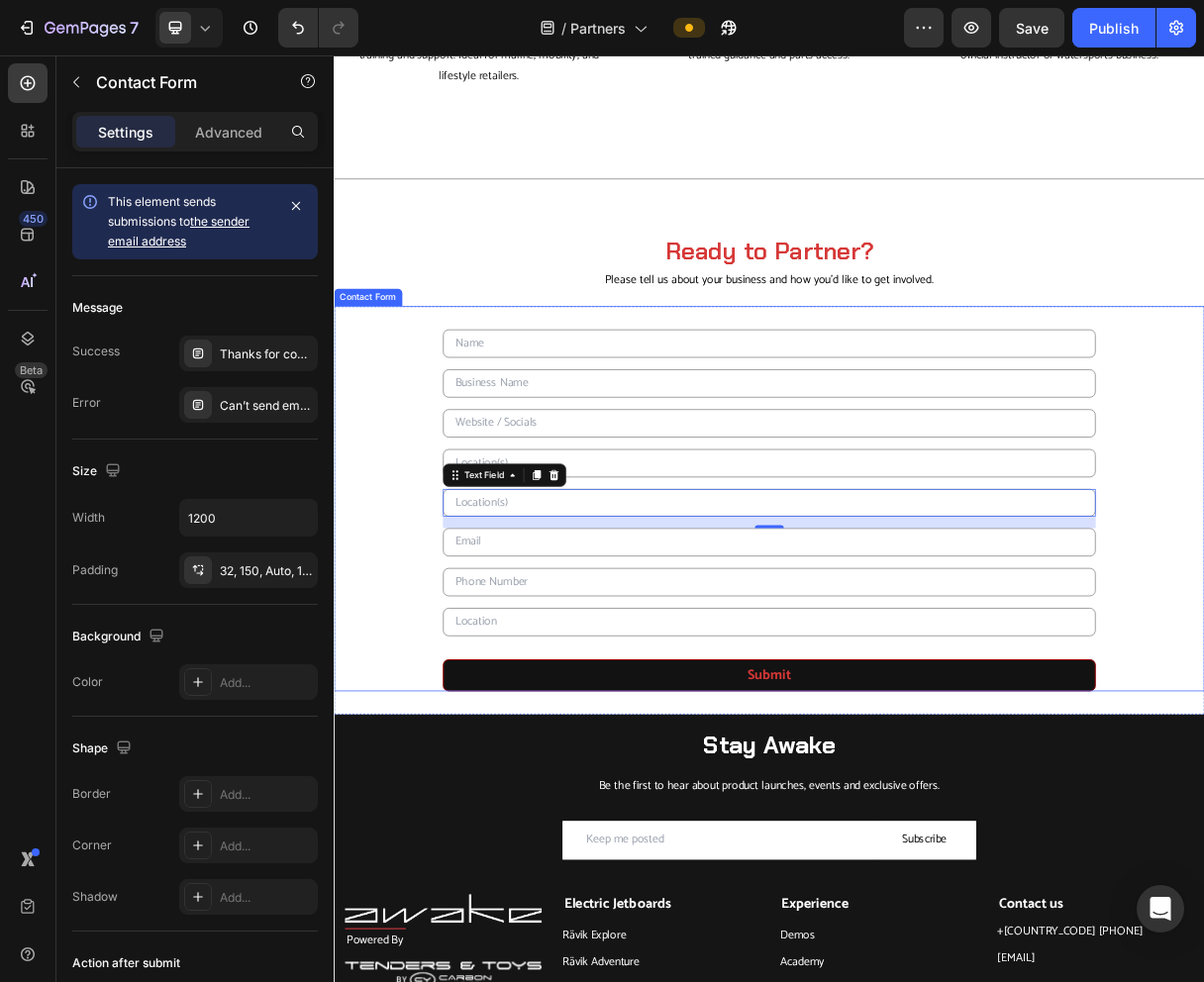 click on "Text Field Text Field Text Field Text Field Text Field   16 Email Field Text Field Text Field Submit Submit Button Contact Form" at bounding box center [928, 660] 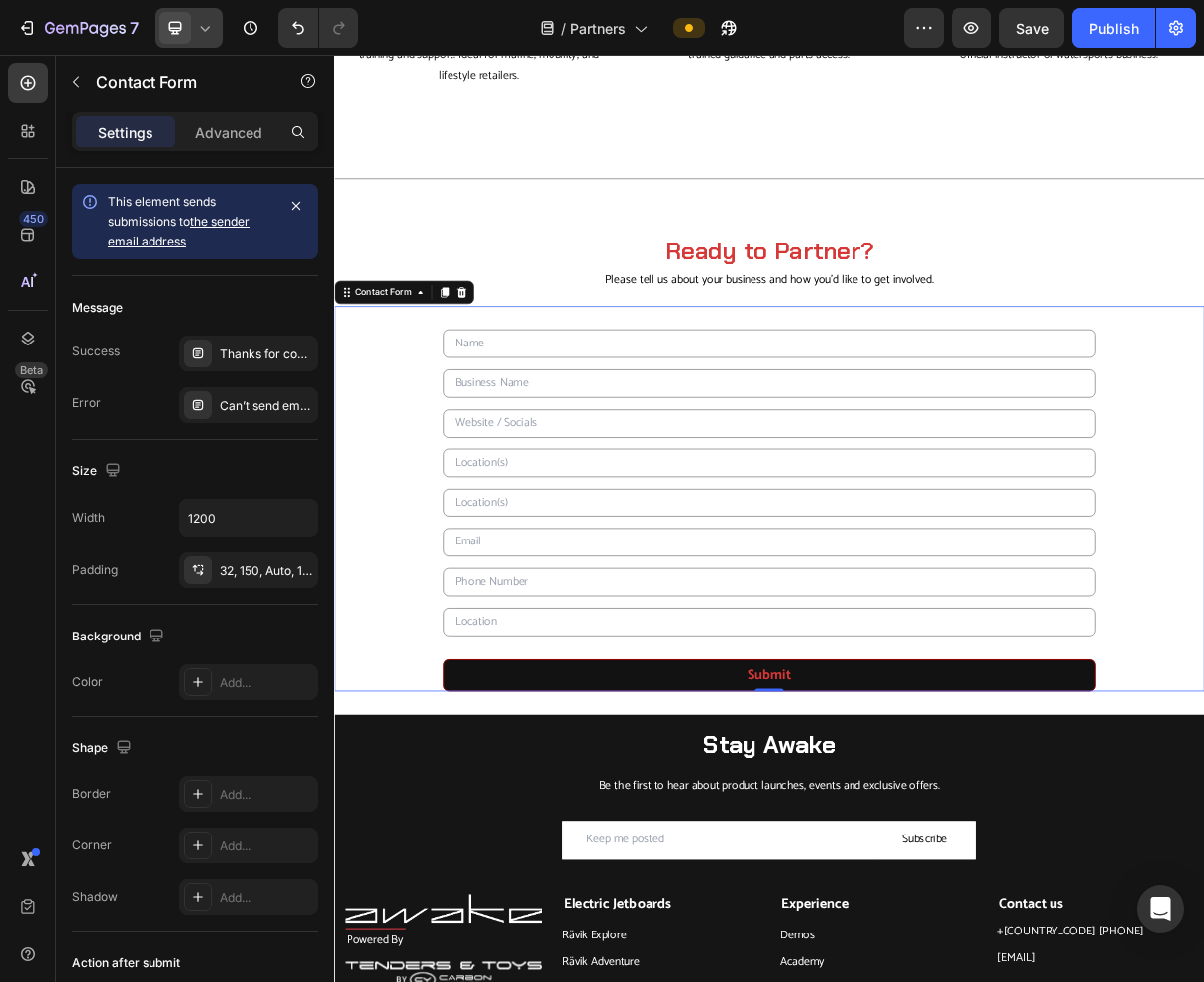 click 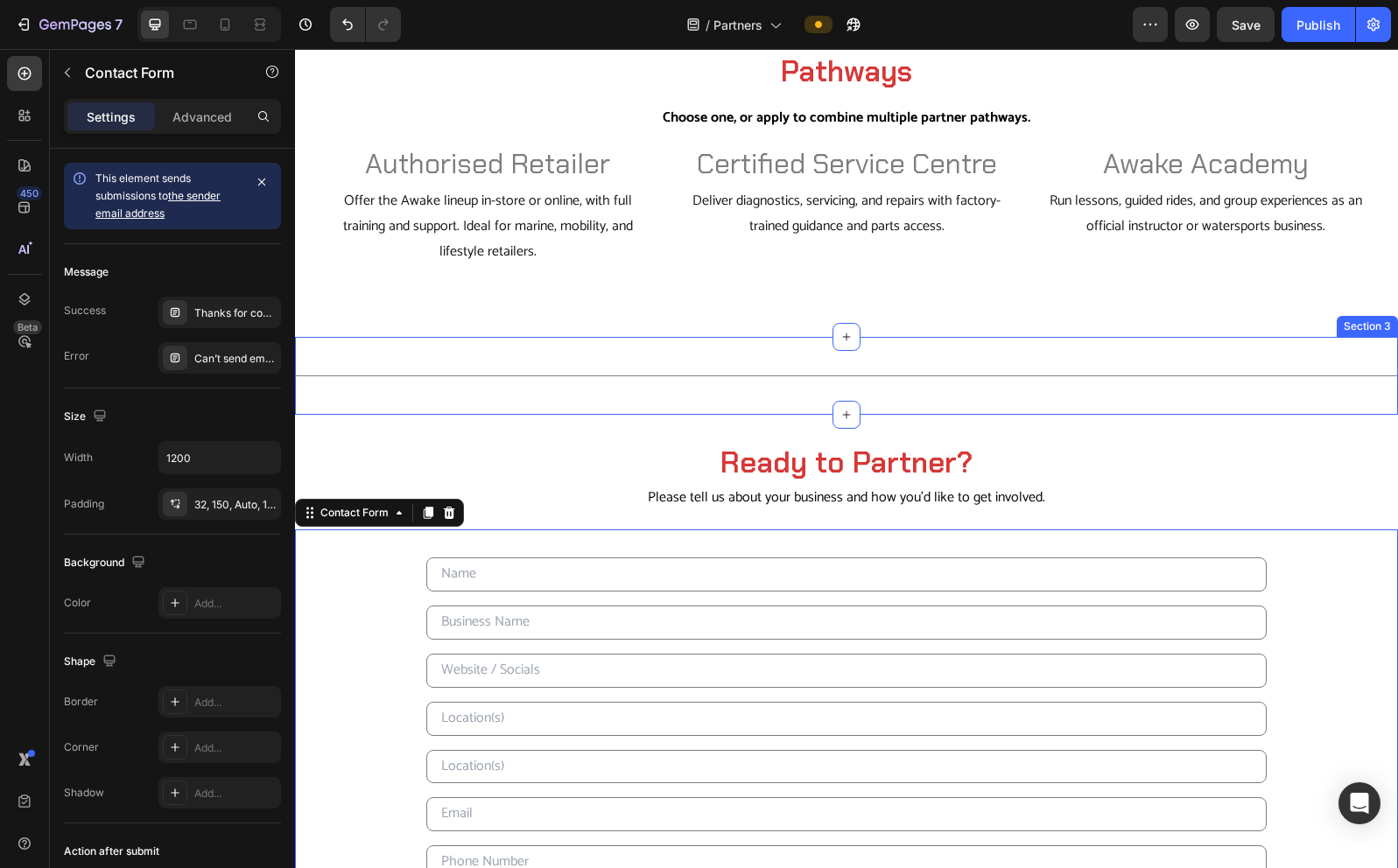 scroll, scrollTop: 589, scrollLeft: 0, axis: vertical 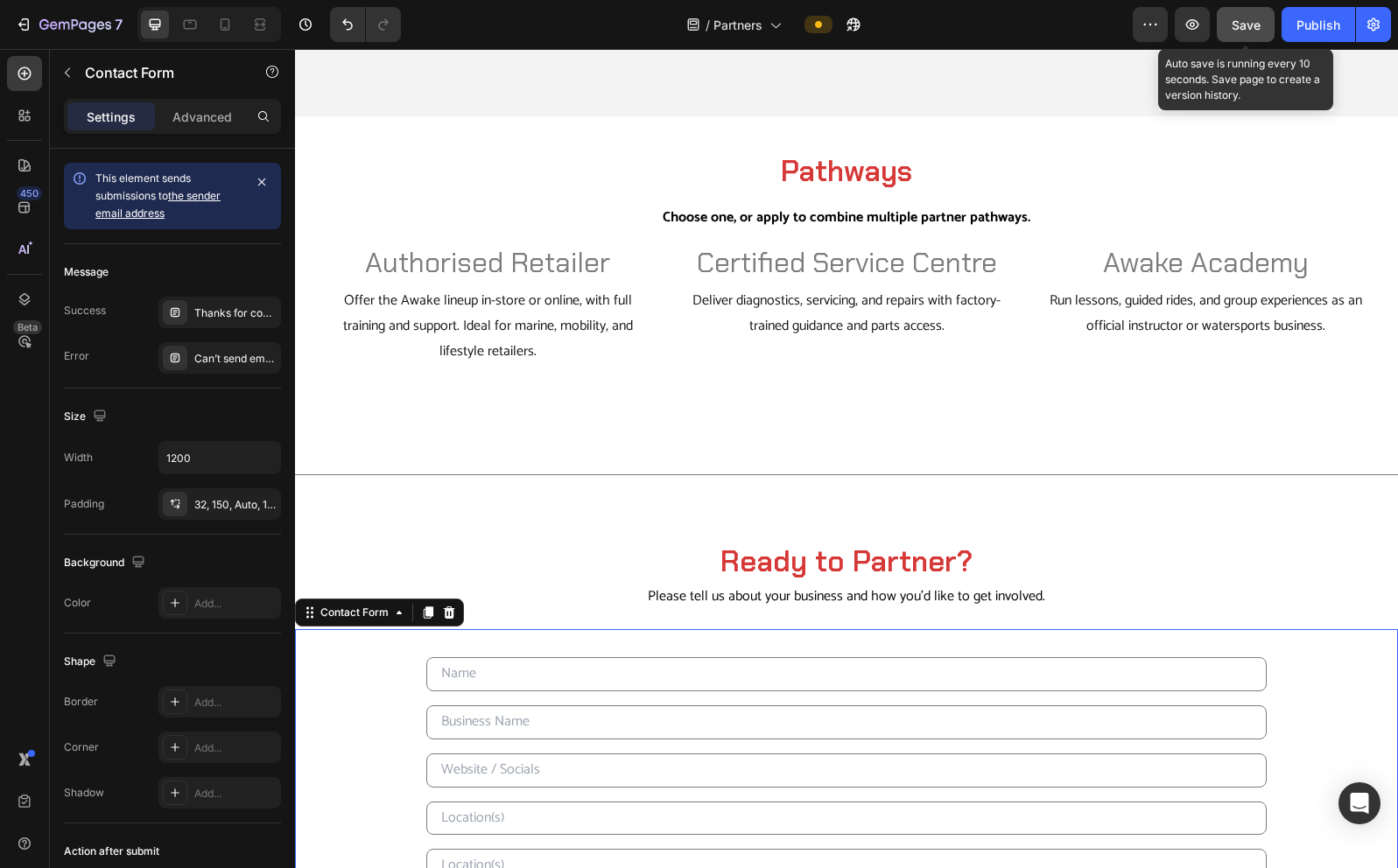 click on "Save" at bounding box center (1246, 24) 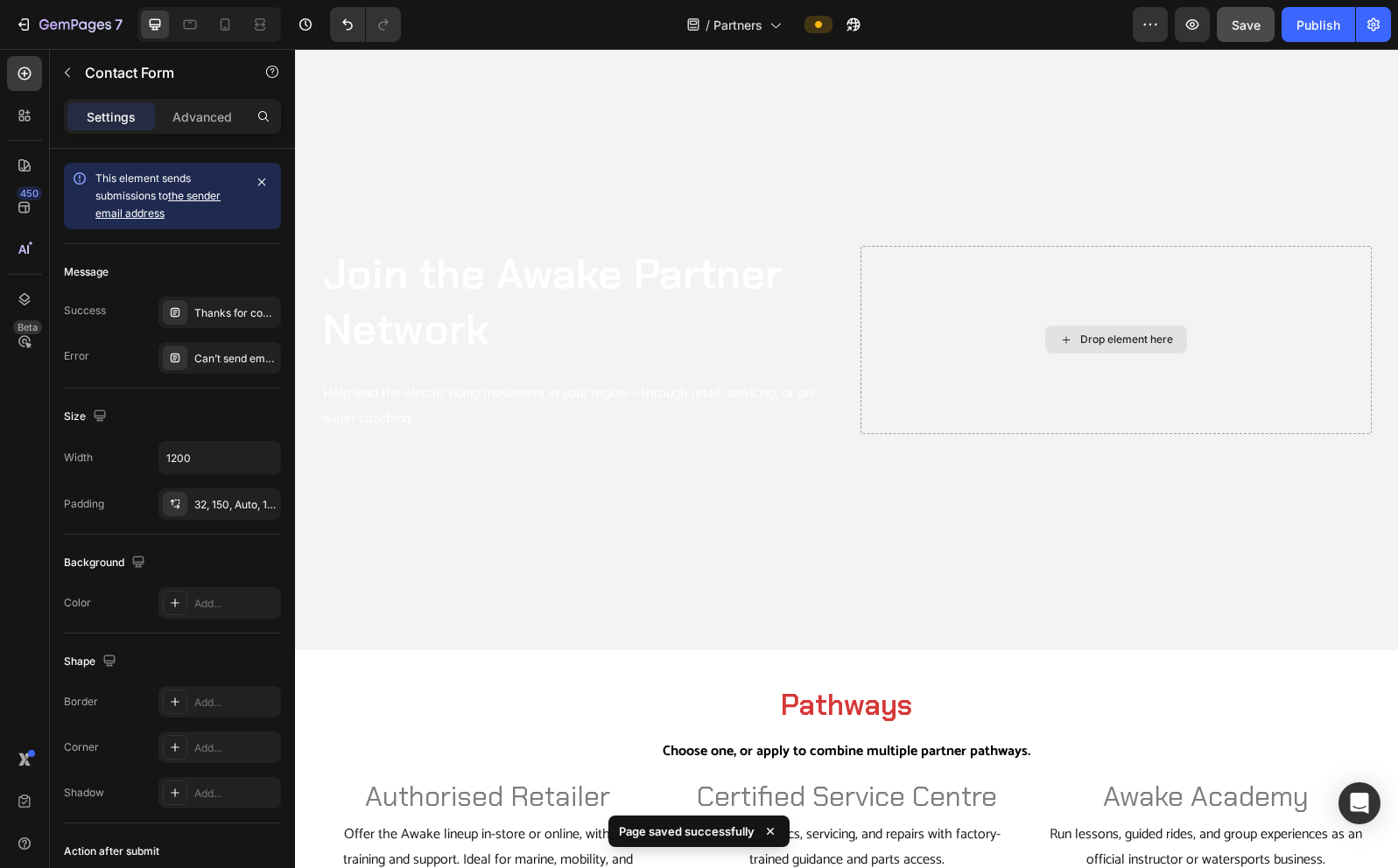 scroll, scrollTop: 0, scrollLeft: 0, axis: both 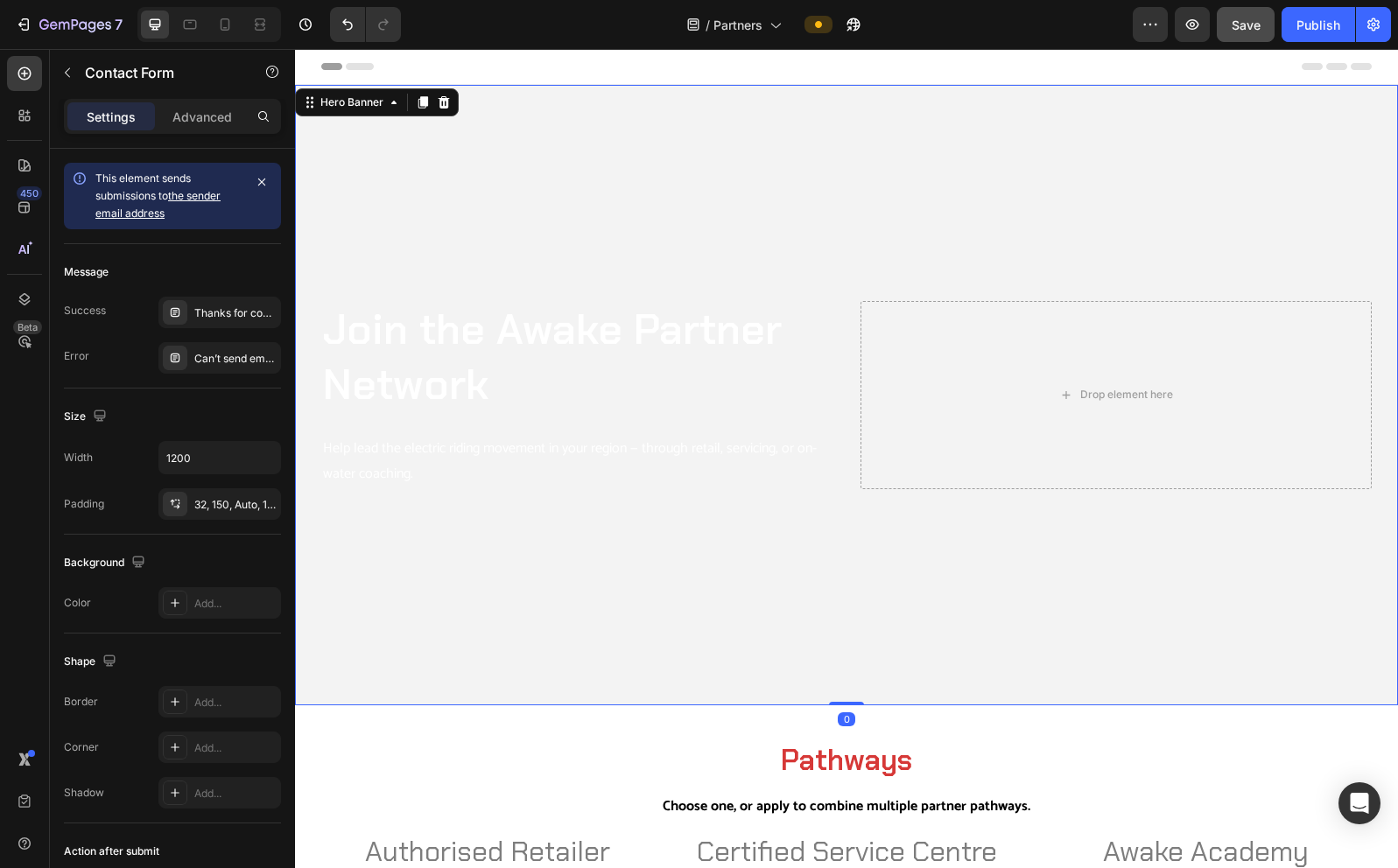 click at bounding box center (847, 395) 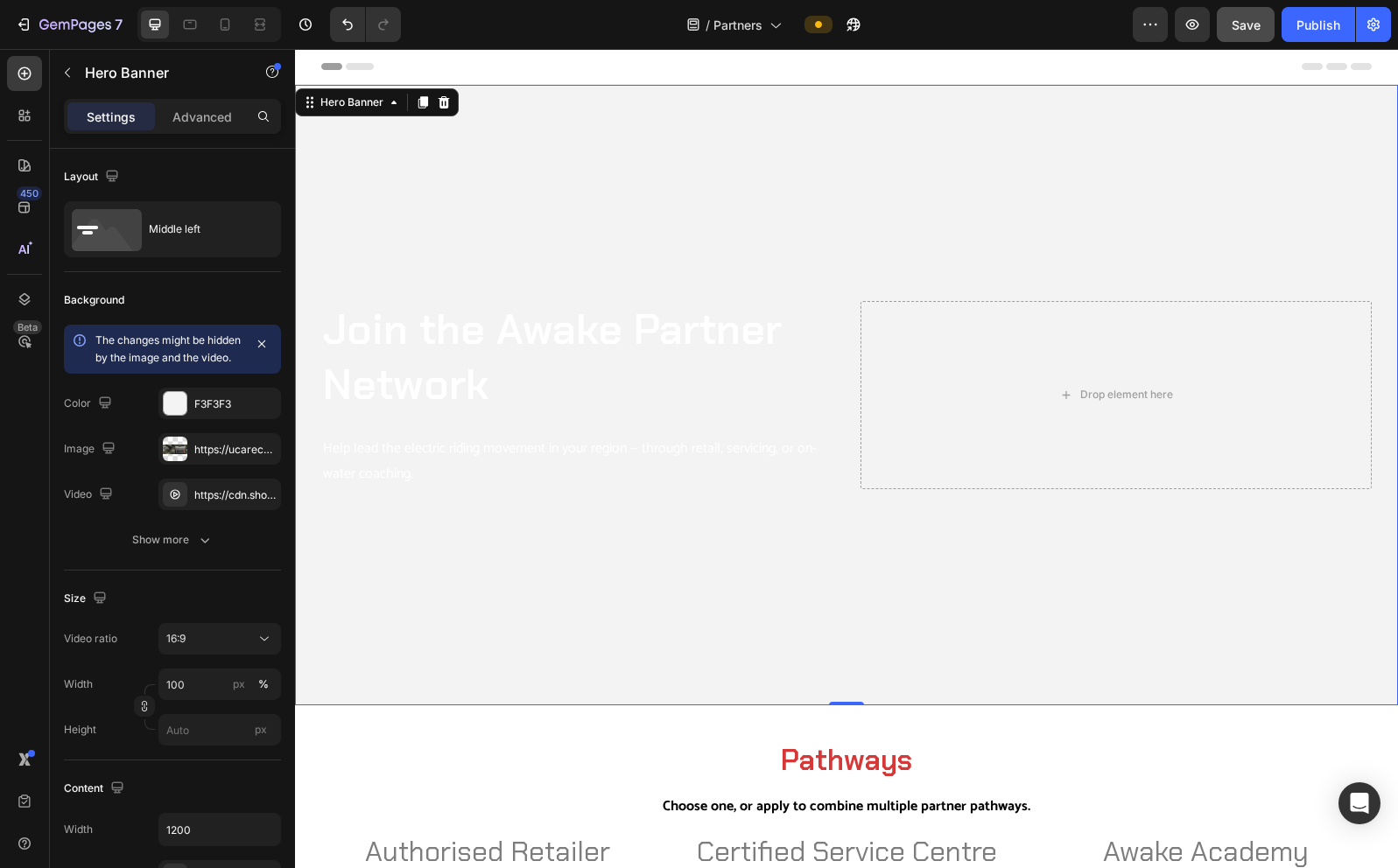 click at bounding box center [847, 395] 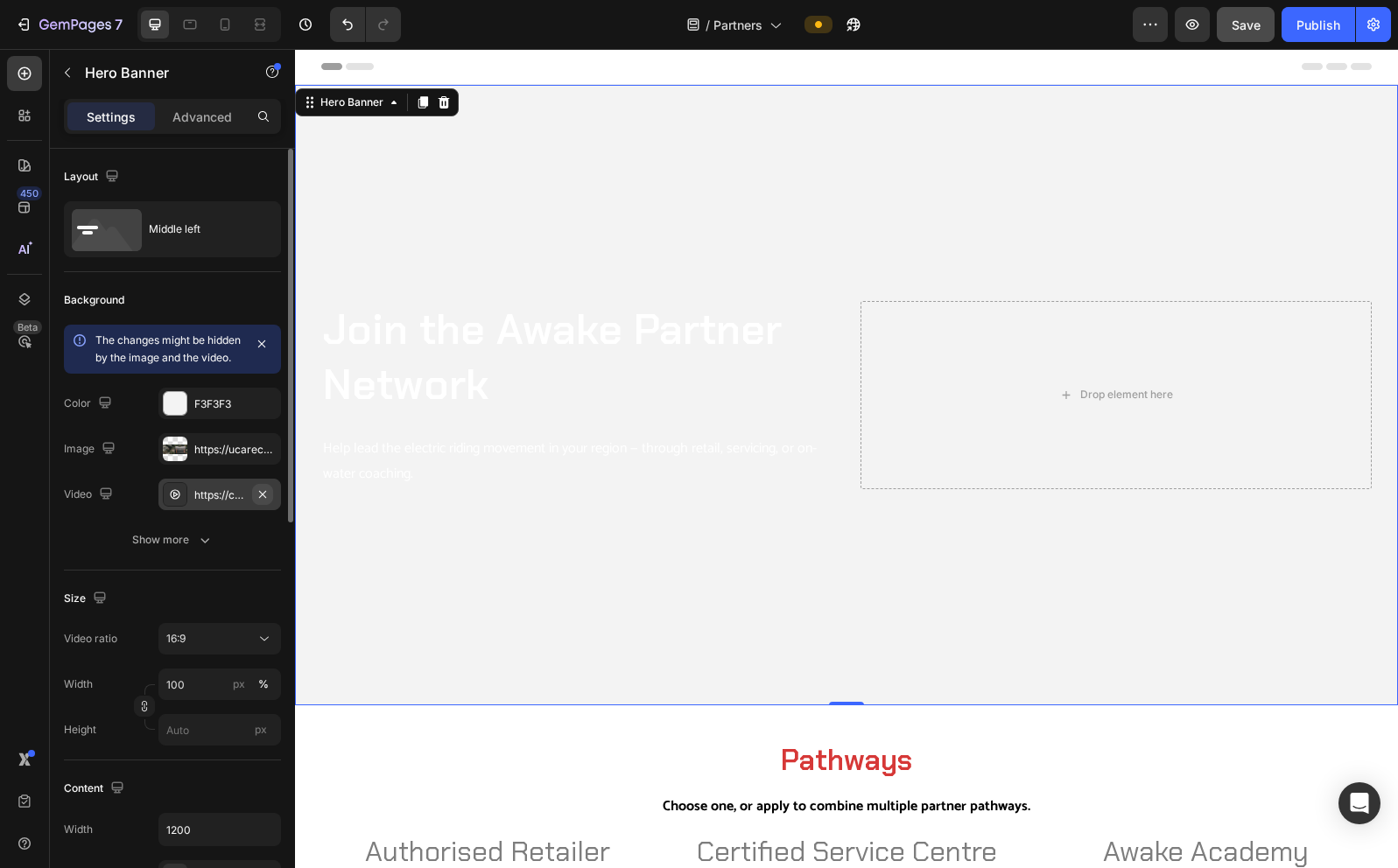 click 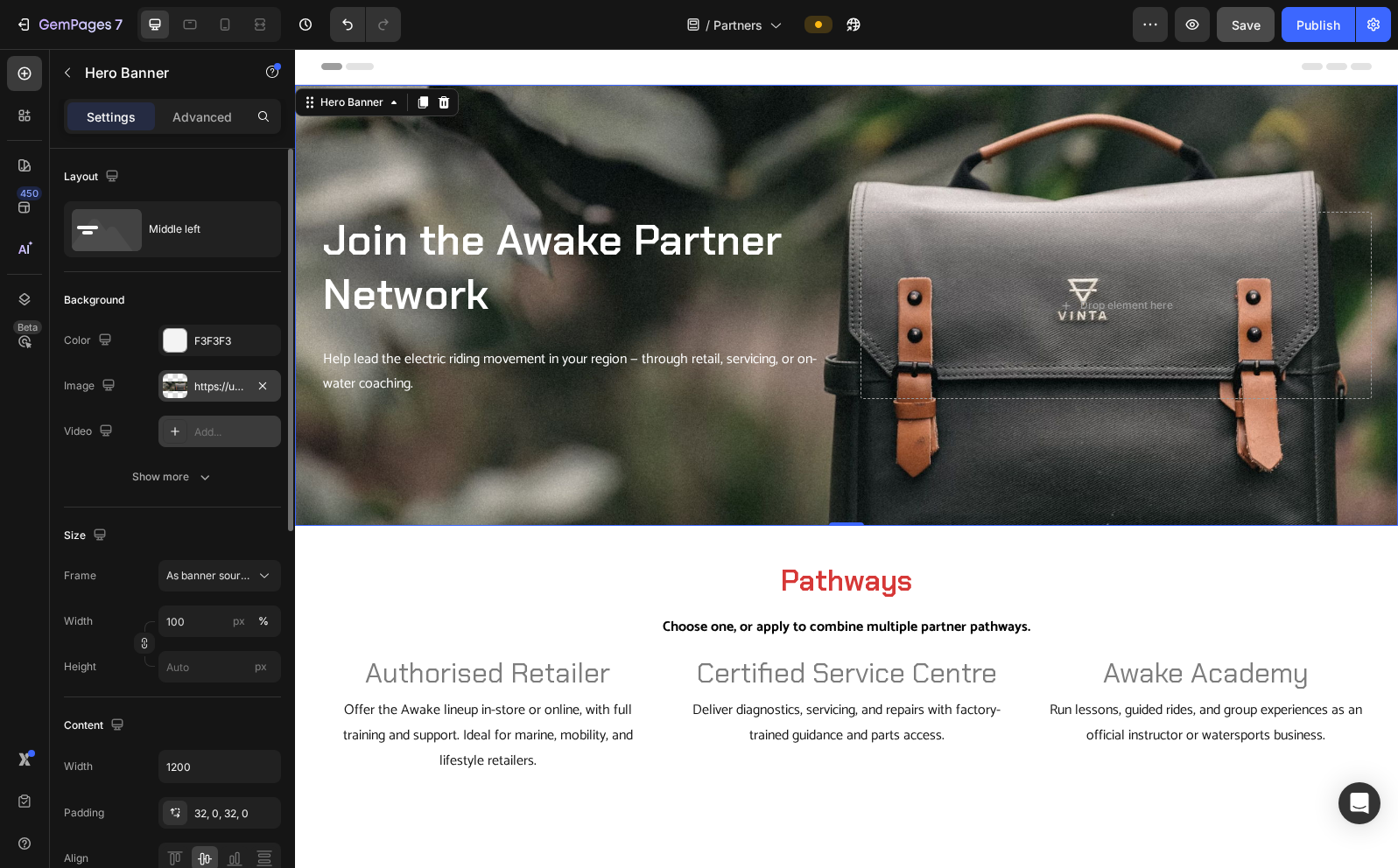 click on "https://ucarecdn.com/5e27d43d-eb1e-4e71-b7e1-4158f3071bb6/-/format/auto/" at bounding box center [220, 387] 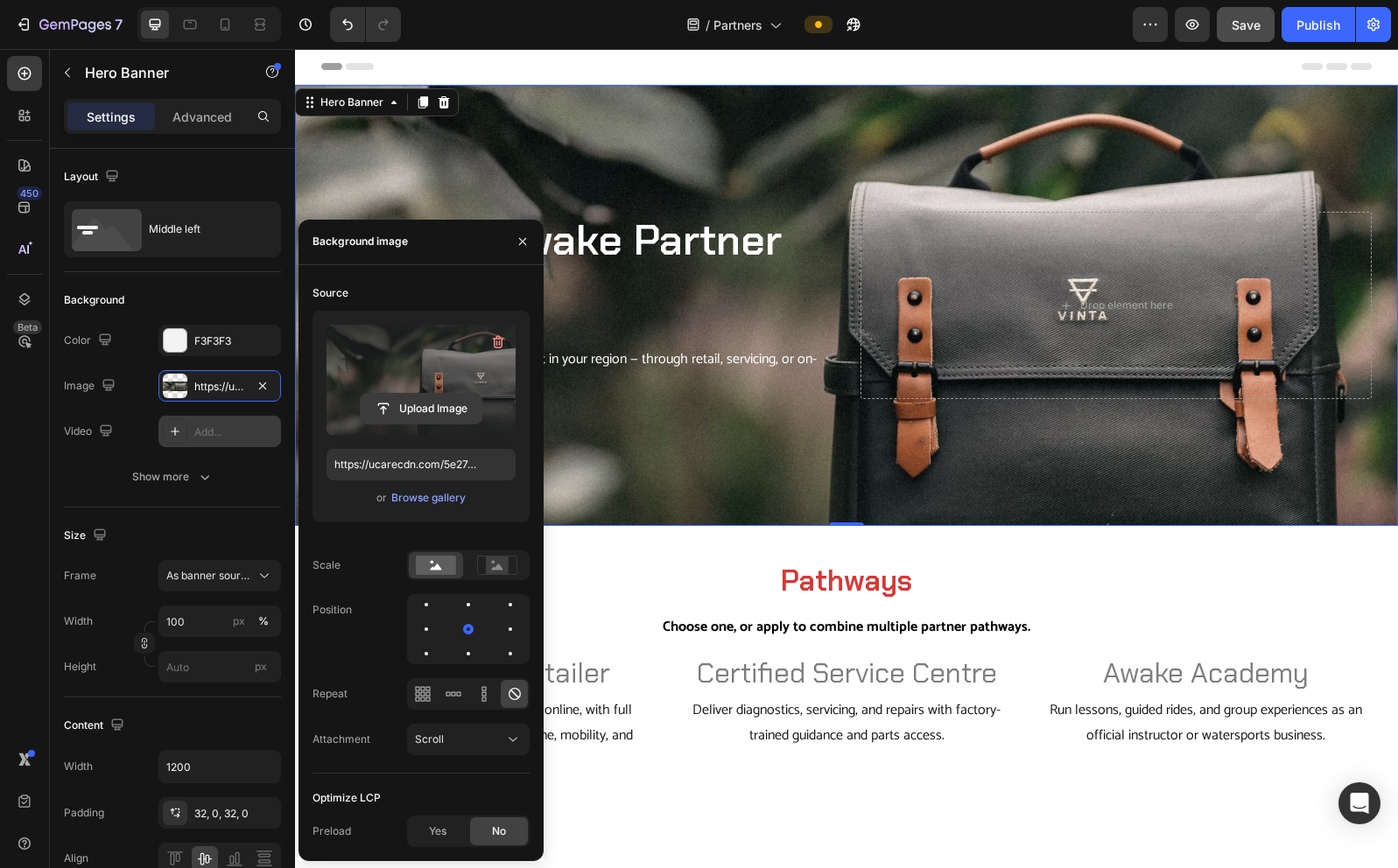 click 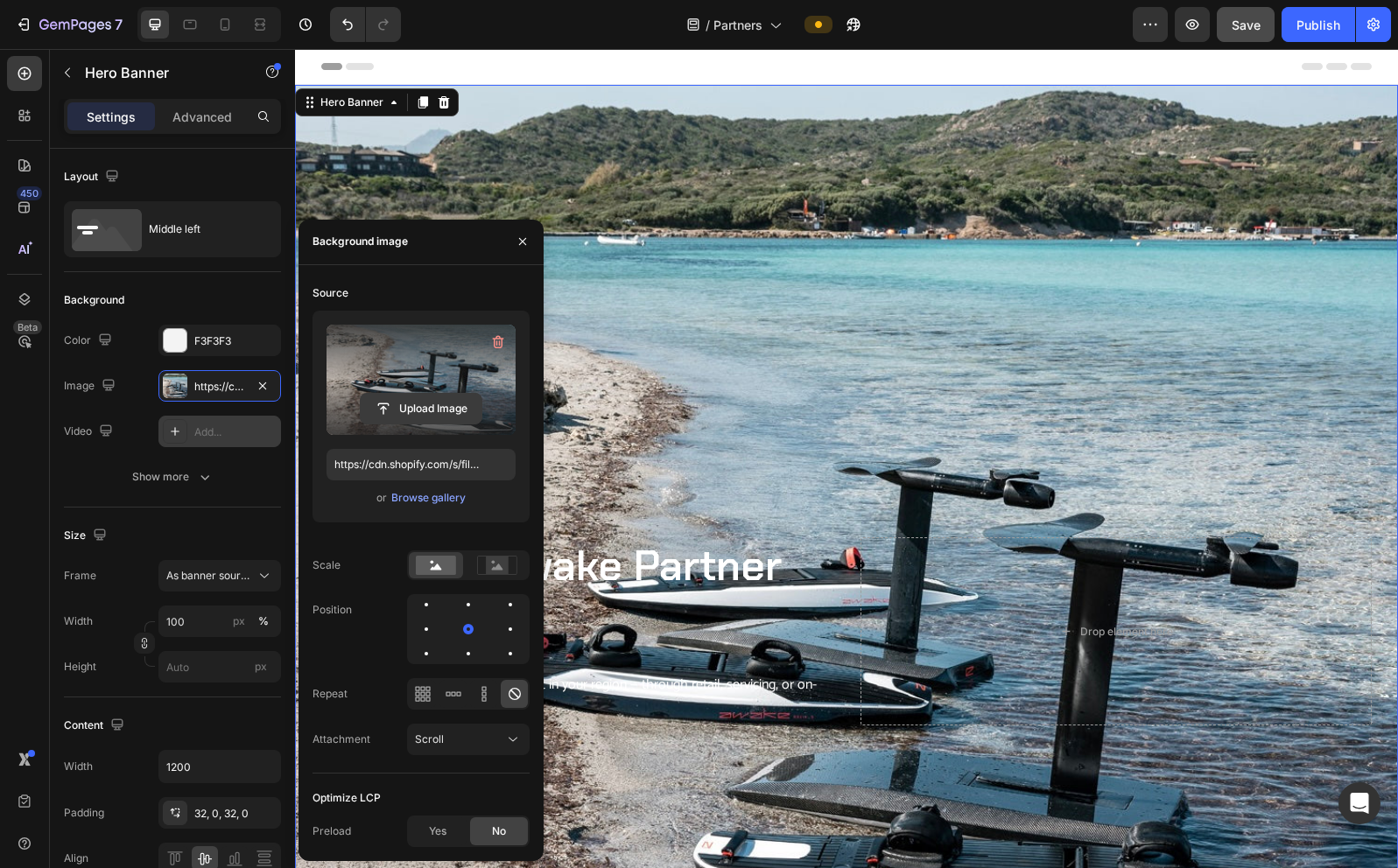 click 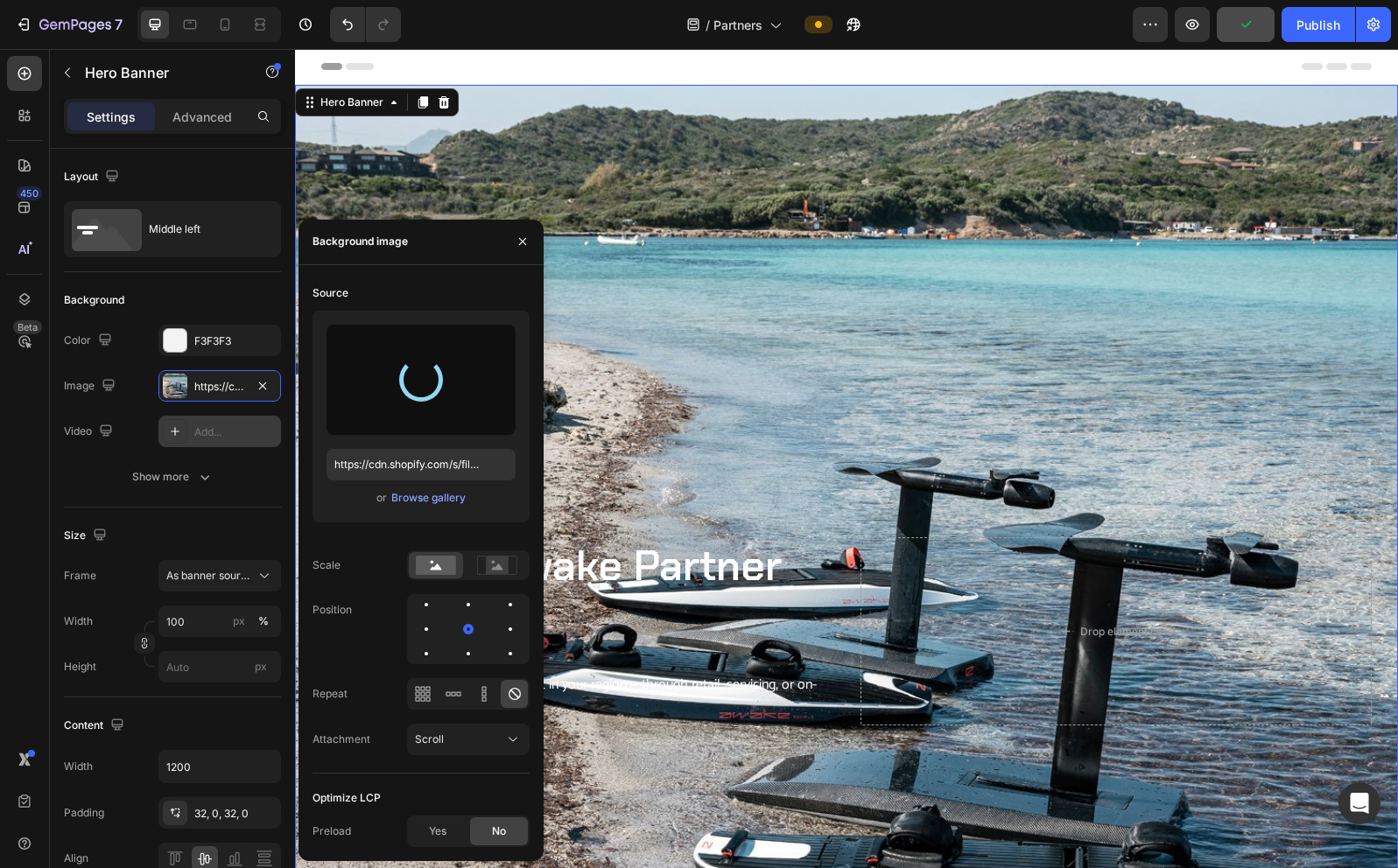 type on "https://cdn.shopify.com/s/files/1/0682/2667/8844/files/gempages_570479472214541127-0d21e082-f679-42aa-b0e4-768148c2a054.jpg" 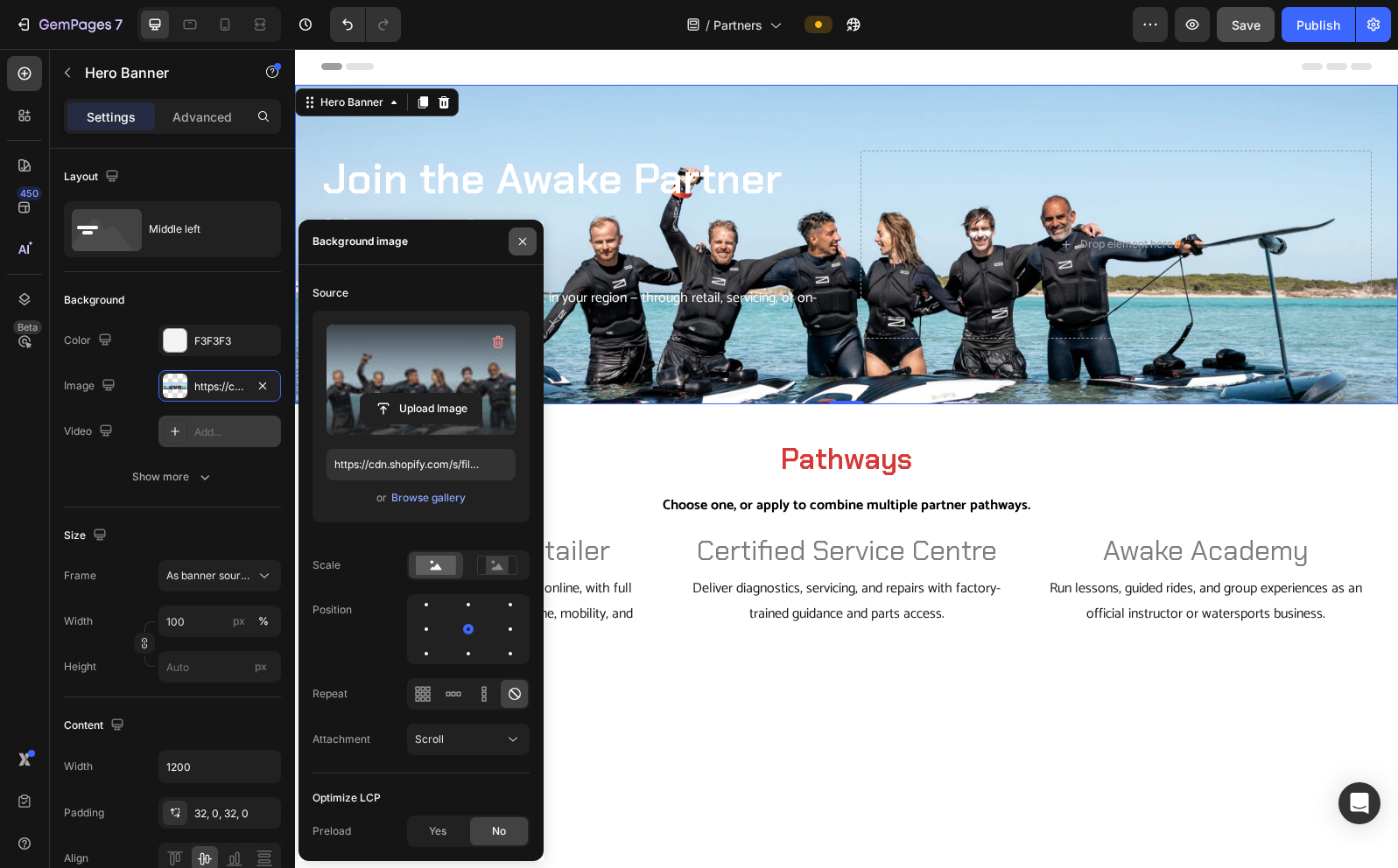 click 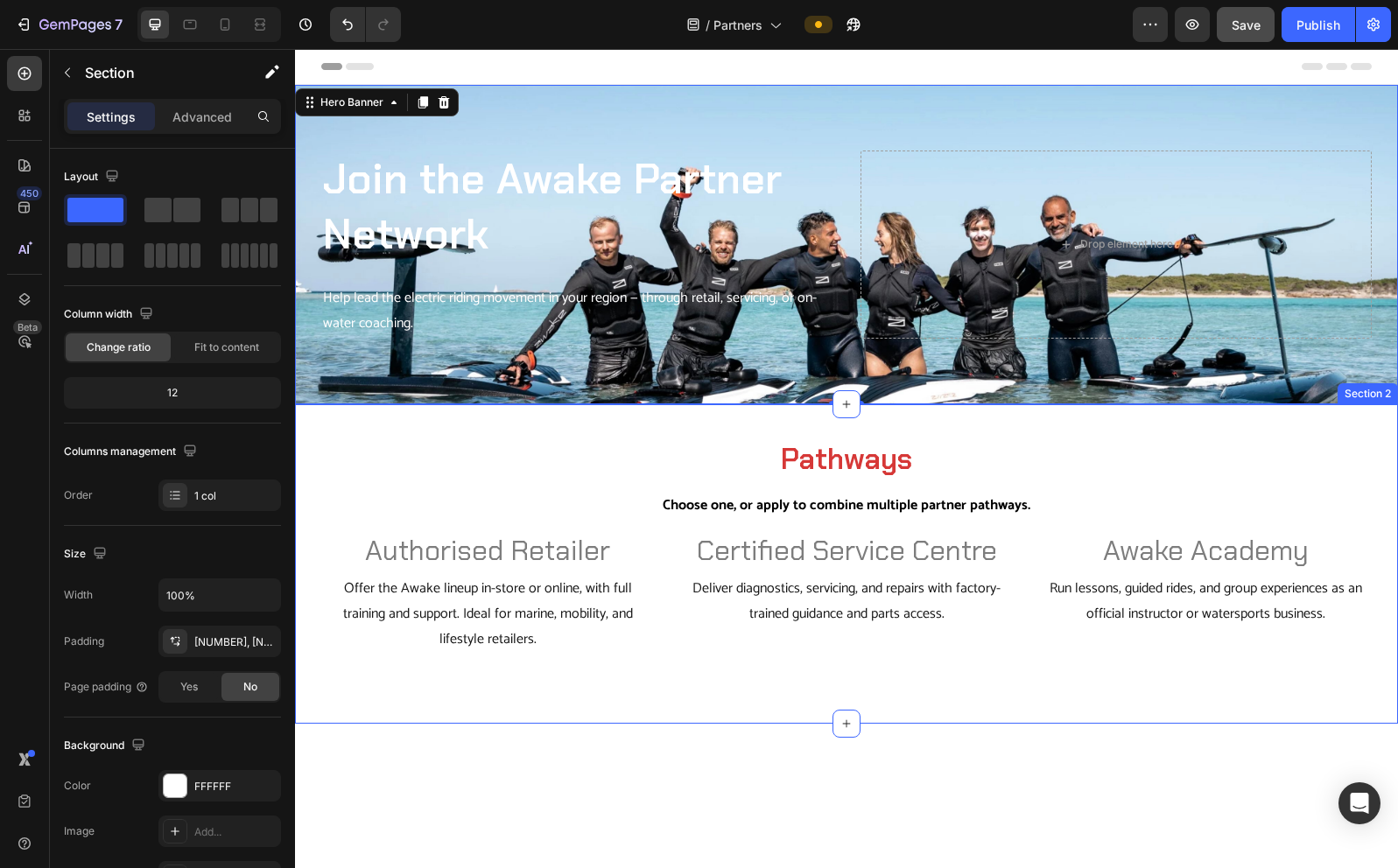 click on "Pathways Heading Choose one, or apply to combine multiple partner pathways. Text Block Authorised Retailer Text block Offer the Awake lineup in-store or online, with full training and support. Ideal for marine, mobility, and lifestyle retailers. Text block Certified Service Centre Text block Deliver diagnostics, servicing, and repairs with factory-trained guidance and parts access. Text block Awake Academy Text block Run lessons, guided rides, and group experiences as an official instructor or watersports business. Text block Row Row Row" at bounding box center (847, 547) 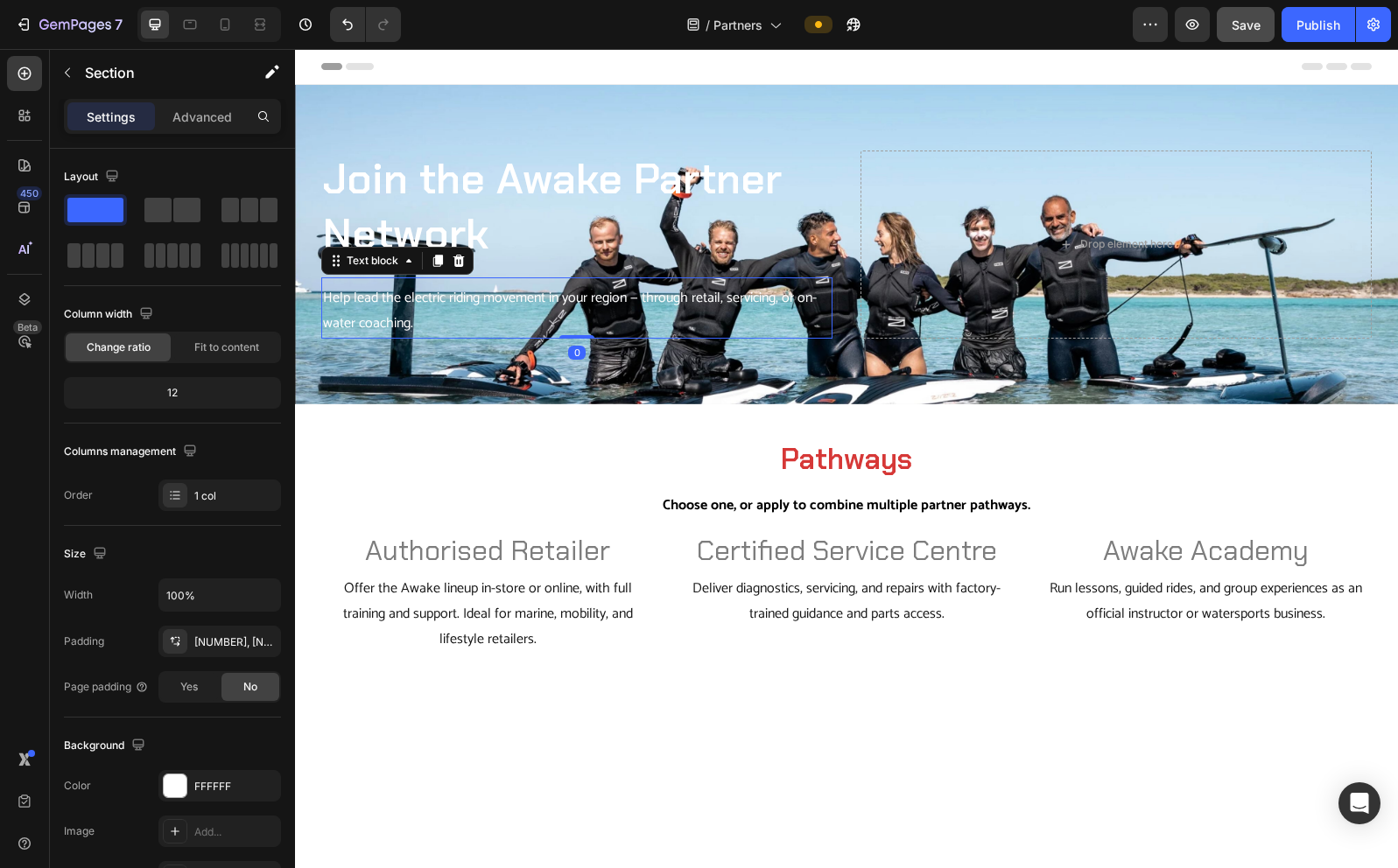 click on "Help lead the electric riding movement in your region — through retail, servicing, or on-water coaching." at bounding box center [577, 312] 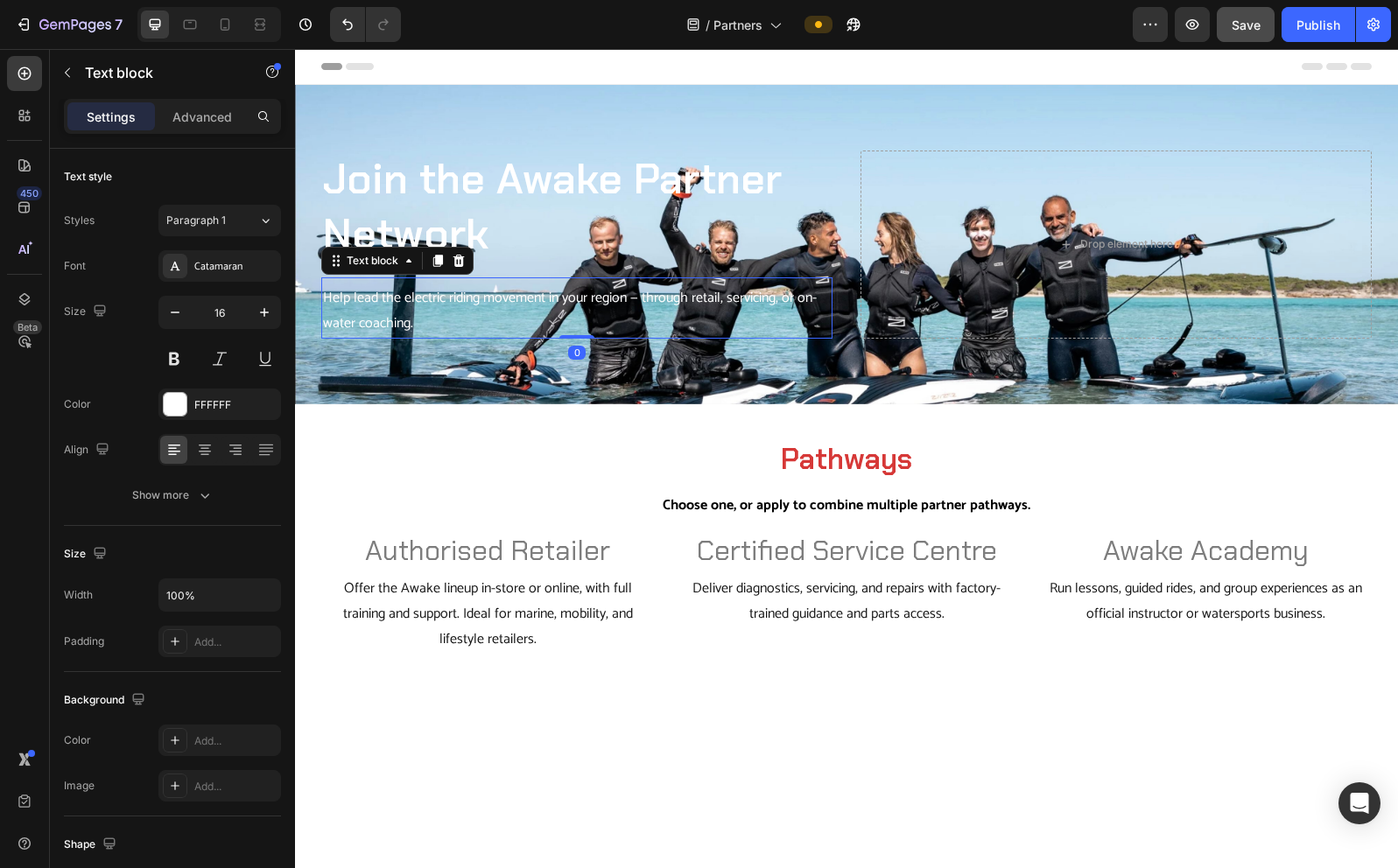 click on "Help lead the electric riding movement in your region — through retail, servicing, or on-water coaching." at bounding box center (577, 312) 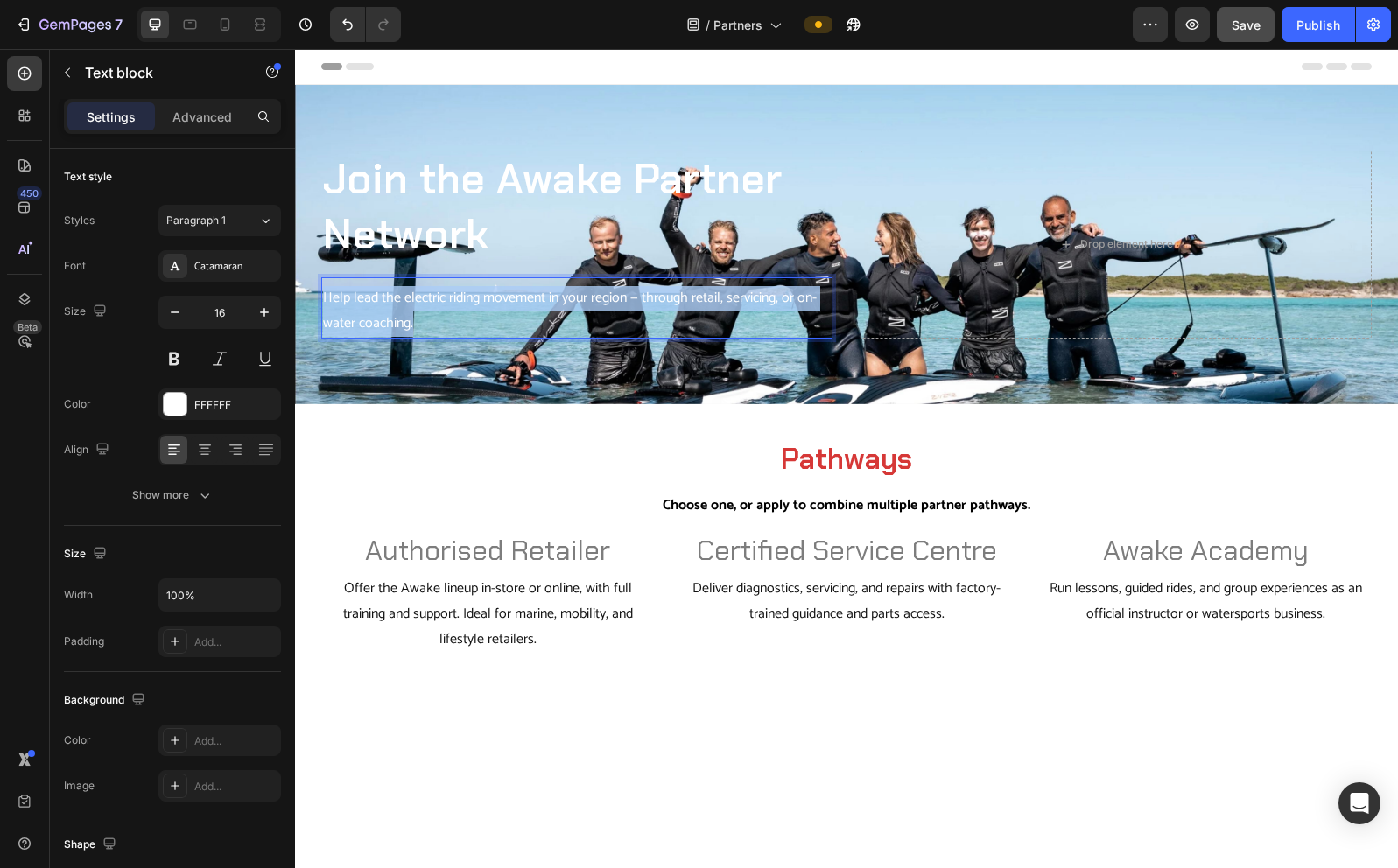 click on "Help lead the electric riding movement in your region — through retail, servicing, or on-water coaching." at bounding box center (577, 312) 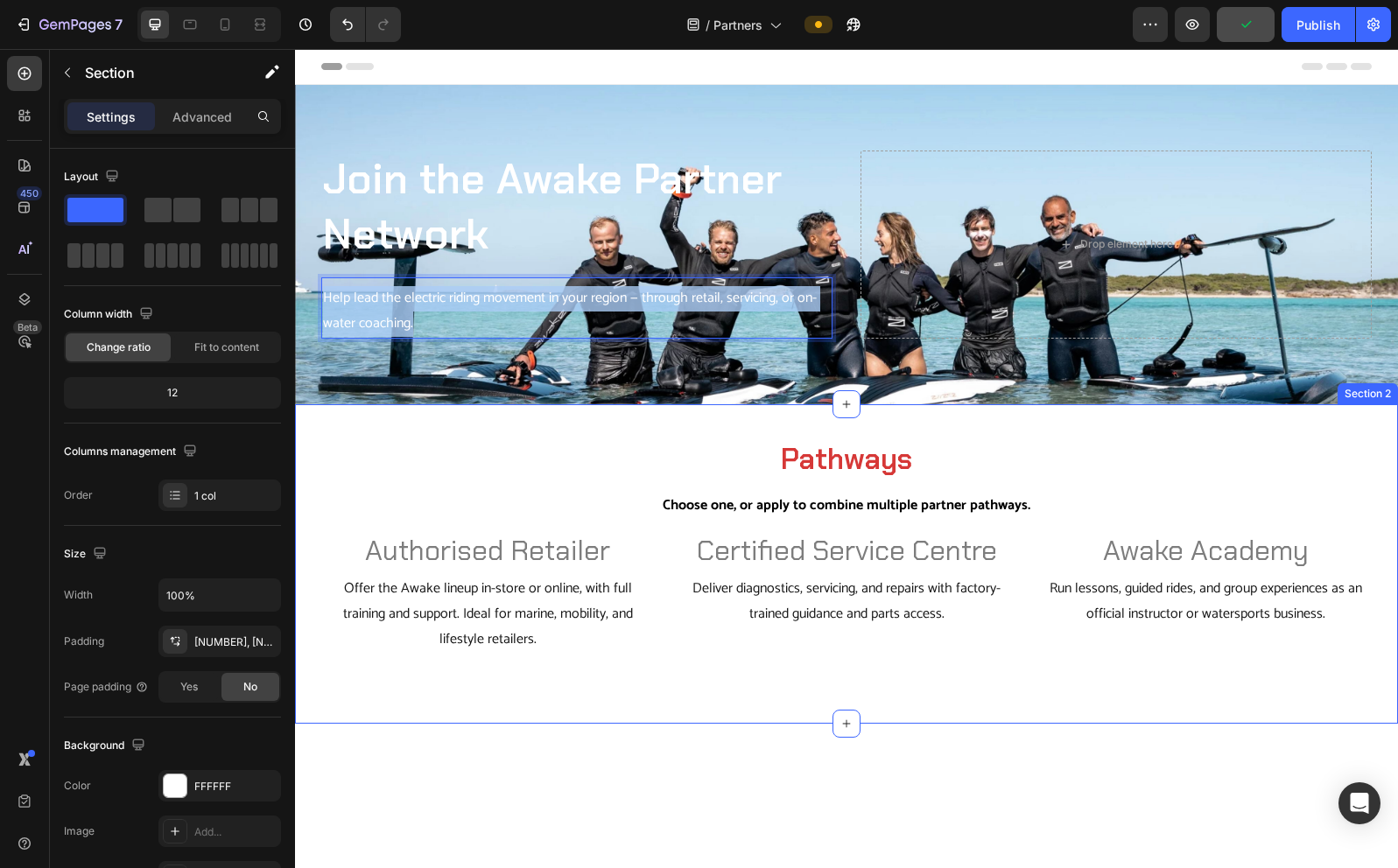 click on "Pathways Heading Choose one, or apply to combine multiple partner pathways. Text Block Authorised Retailer Text block Offer the Awake lineup in-store or online, with full training and support. Ideal for marine, mobility, and lifestyle retailers. Text block Certified Service Centre Text block Deliver diagnostics, servicing, and repairs with factory-trained guidance and parts access. Text block Awake Academy Text block Run lessons, guided rides, and group experiences as an official instructor or watersports business. Text block Row Row Row Section 2" at bounding box center [847, 564] 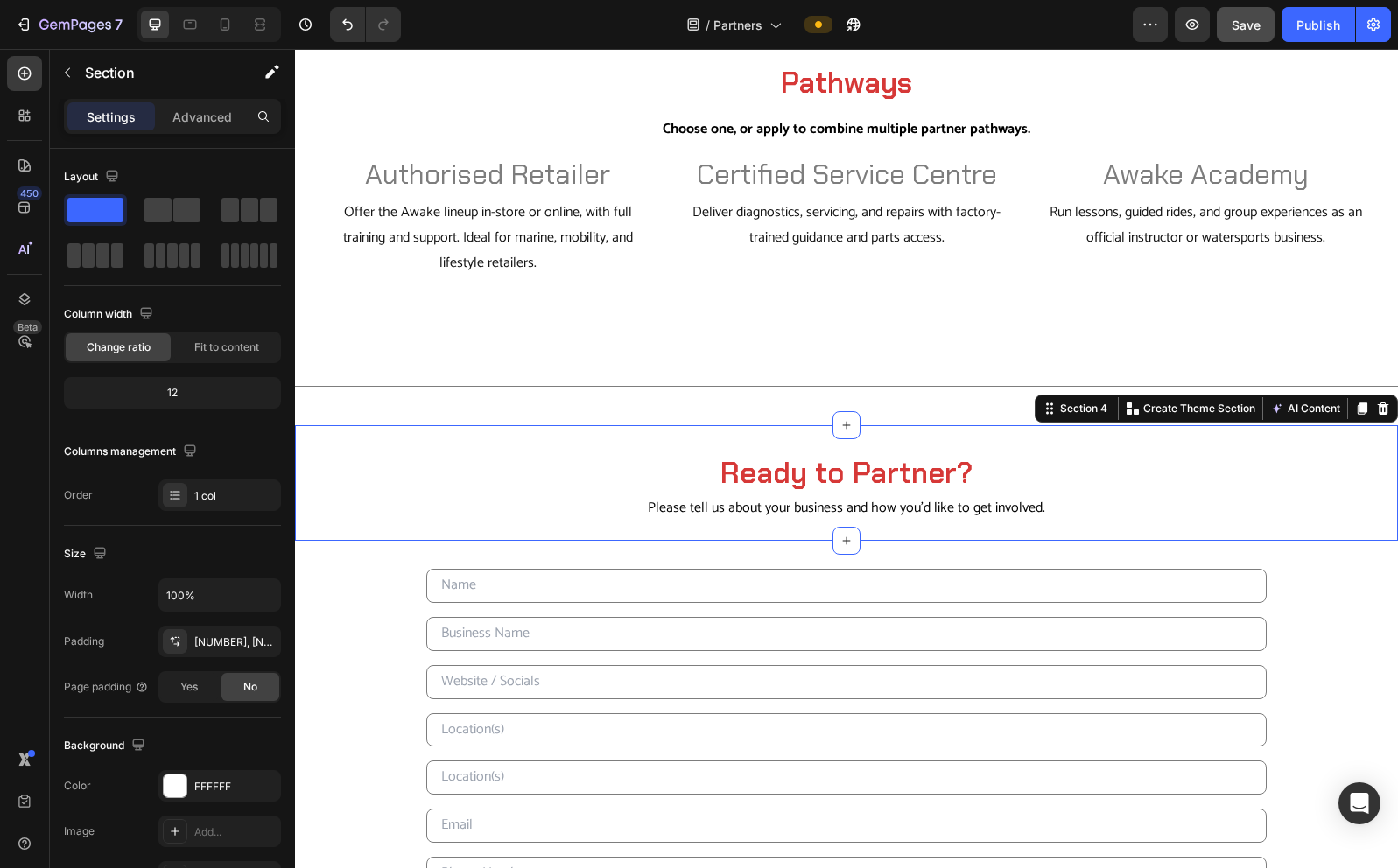 click on "Ready to Partner? Heading Please tell us about your business and how you'd like to get involved. Text Block Section 4   Create Theme Section AI Content Write with GemAI What would you like to describe here? Tone and Voice Persuasive Product Awake Battery Backpack Show more Generate" at bounding box center (847, 483) 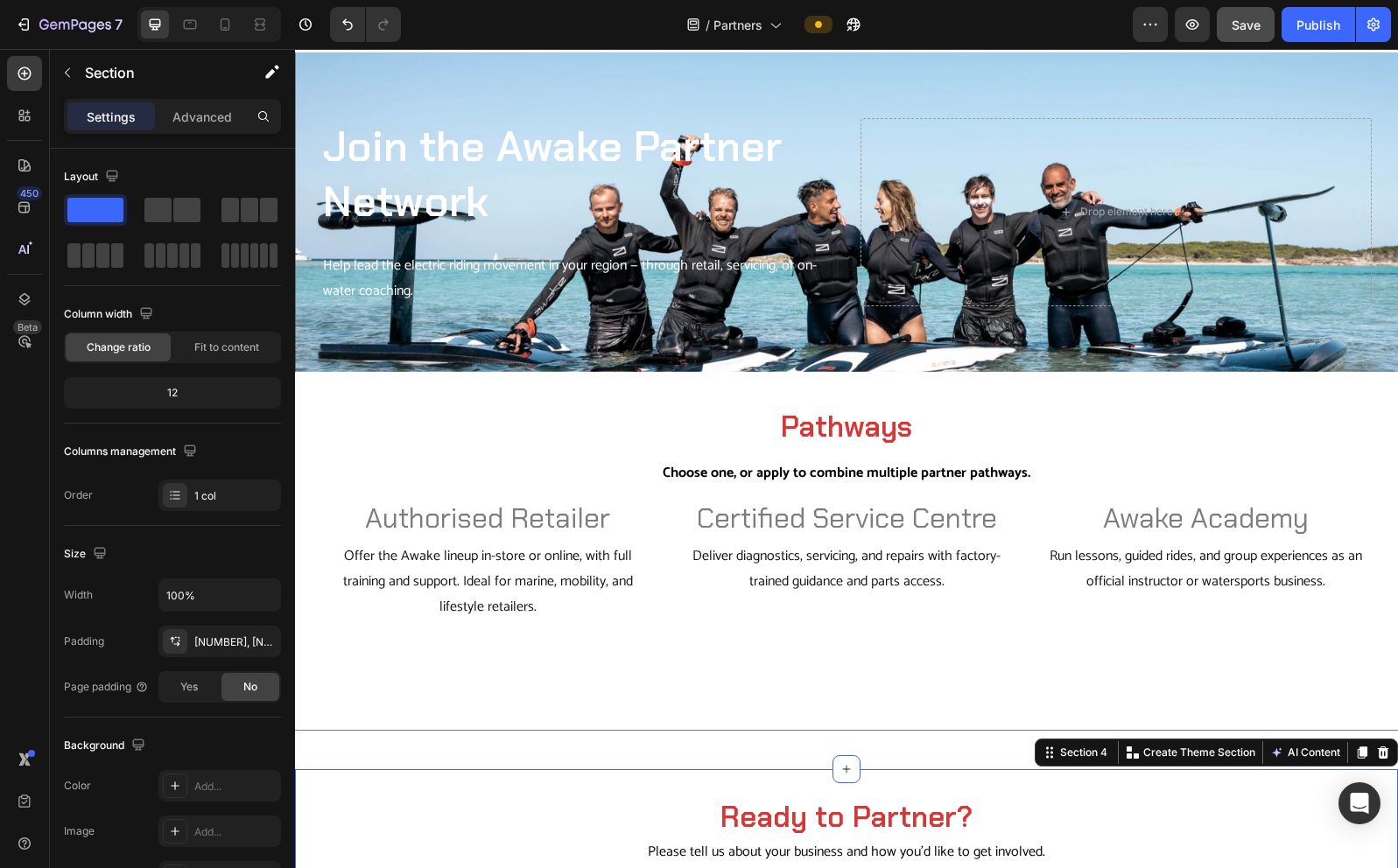 scroll, scrollTop: 0, scrollLeft: 0, axis: both 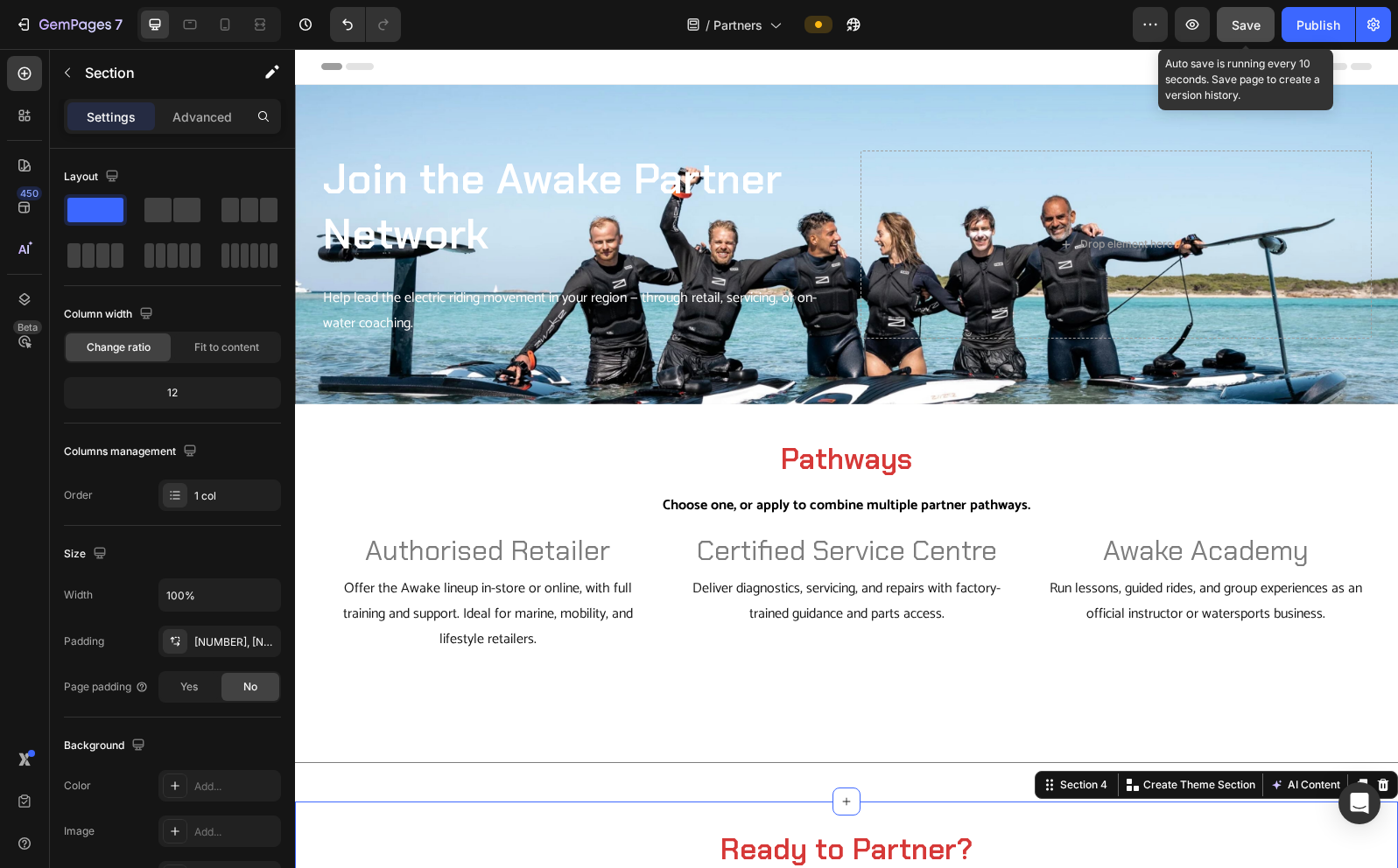 click on "Save" 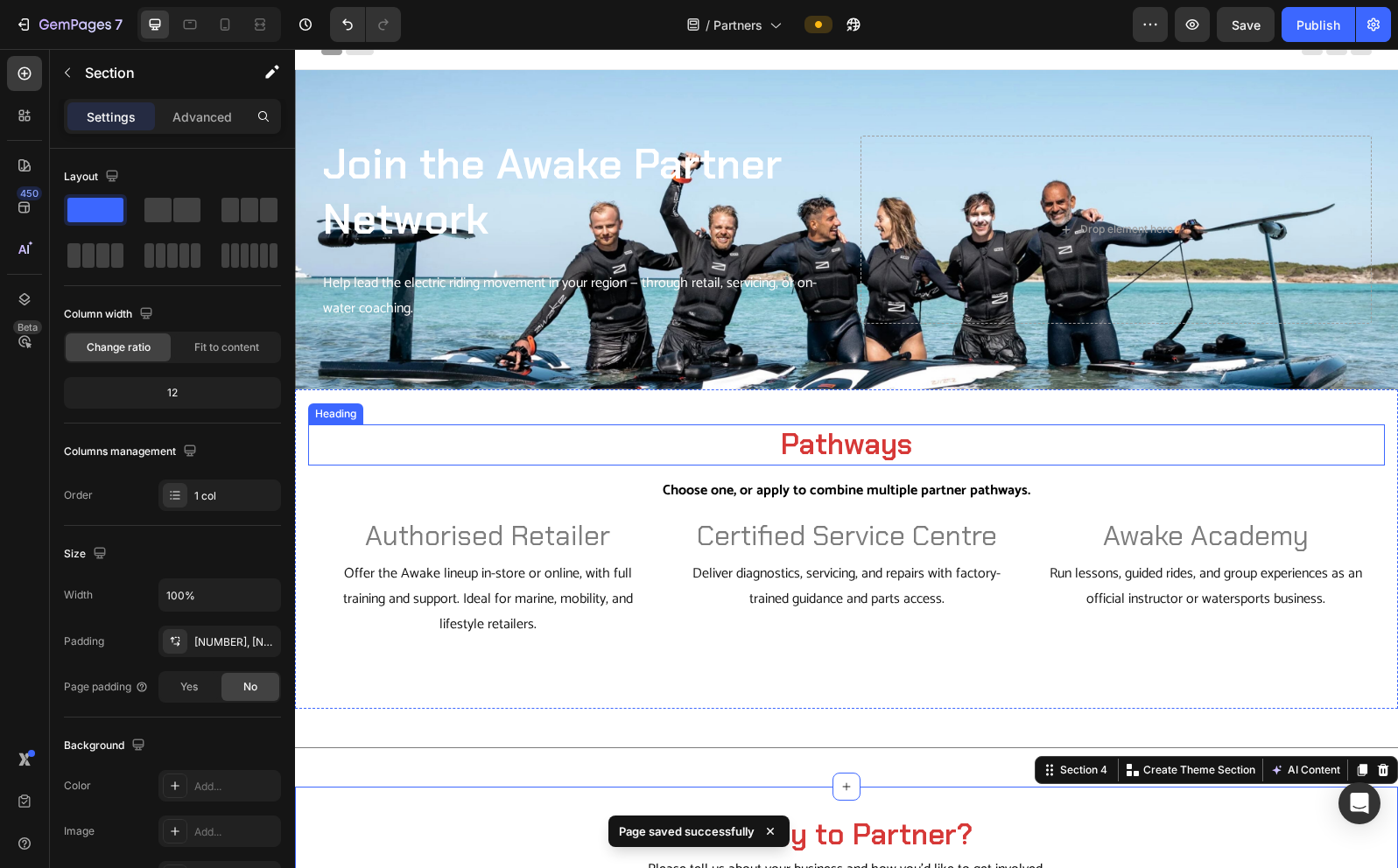 scroll, scrollTop: 0, scrollLeft: 0, axis: both 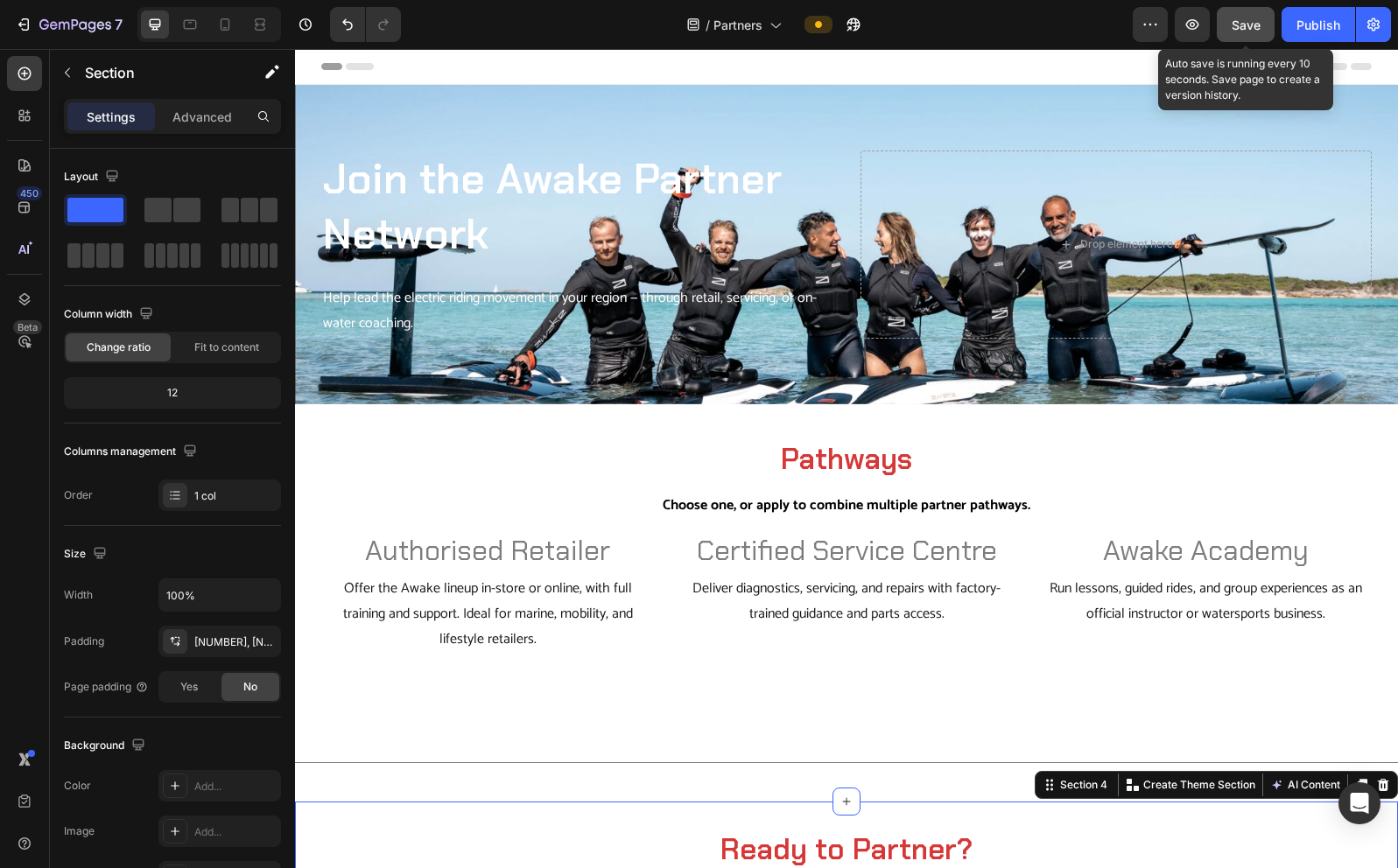 click on "Save" 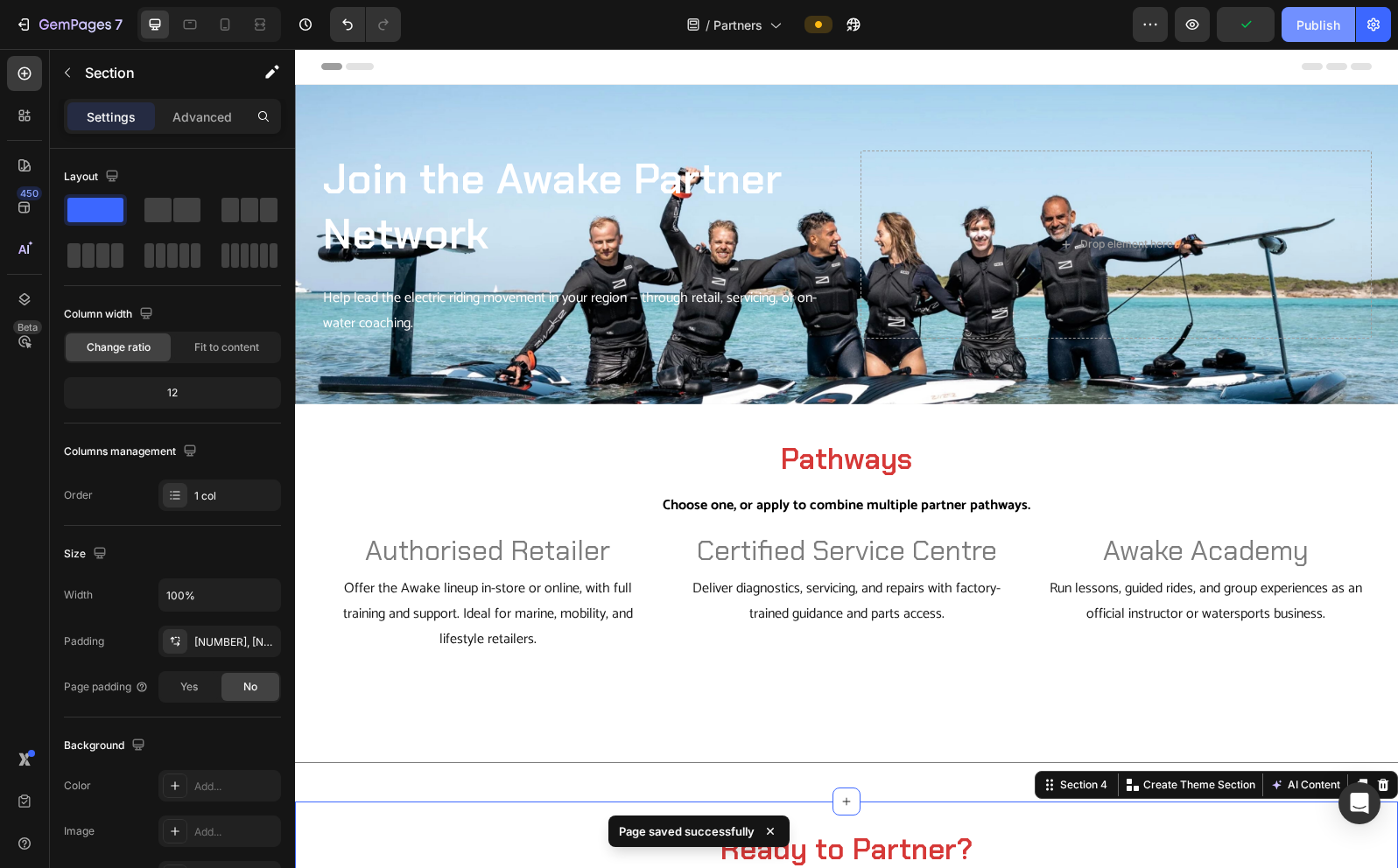 click on "Publish" 